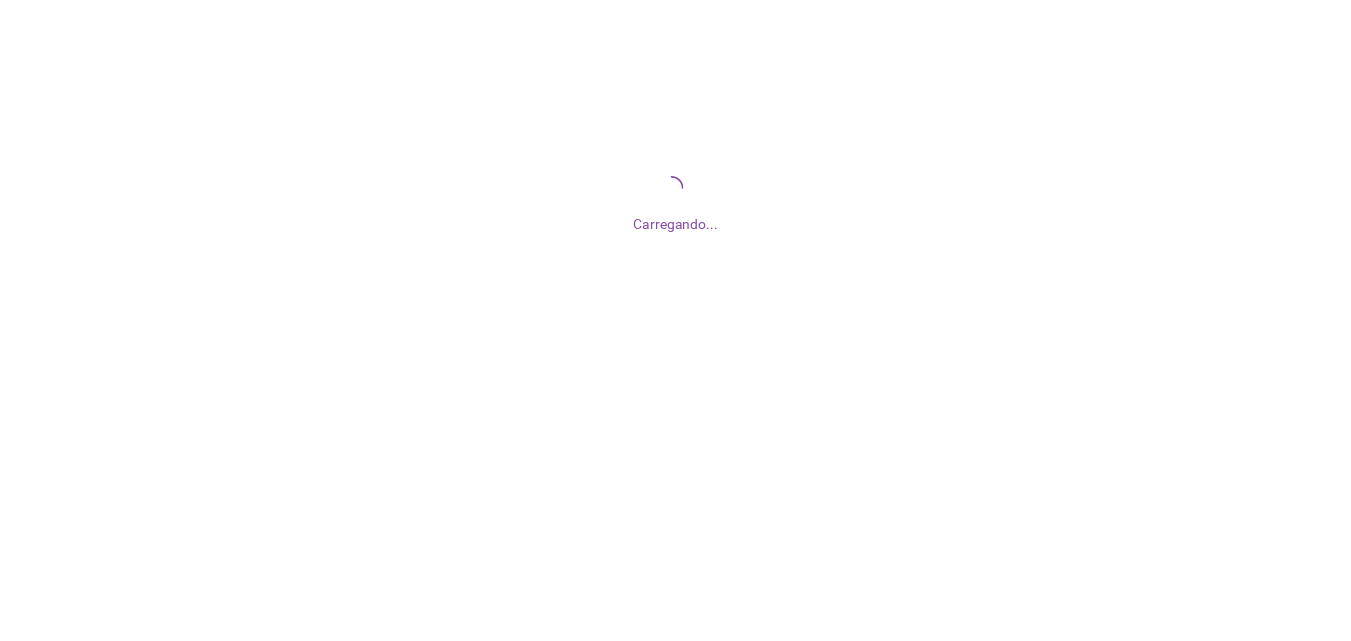 scroll, scrollTop: 0, scrollLeft: 0, axis: both 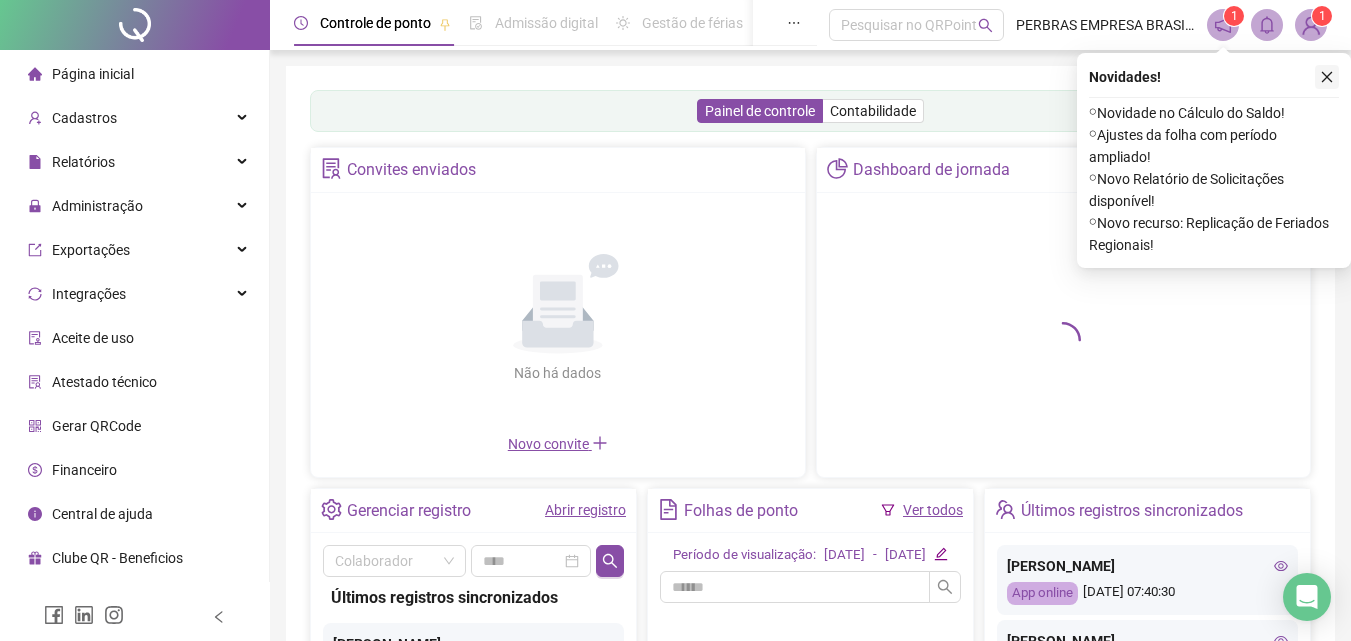 click 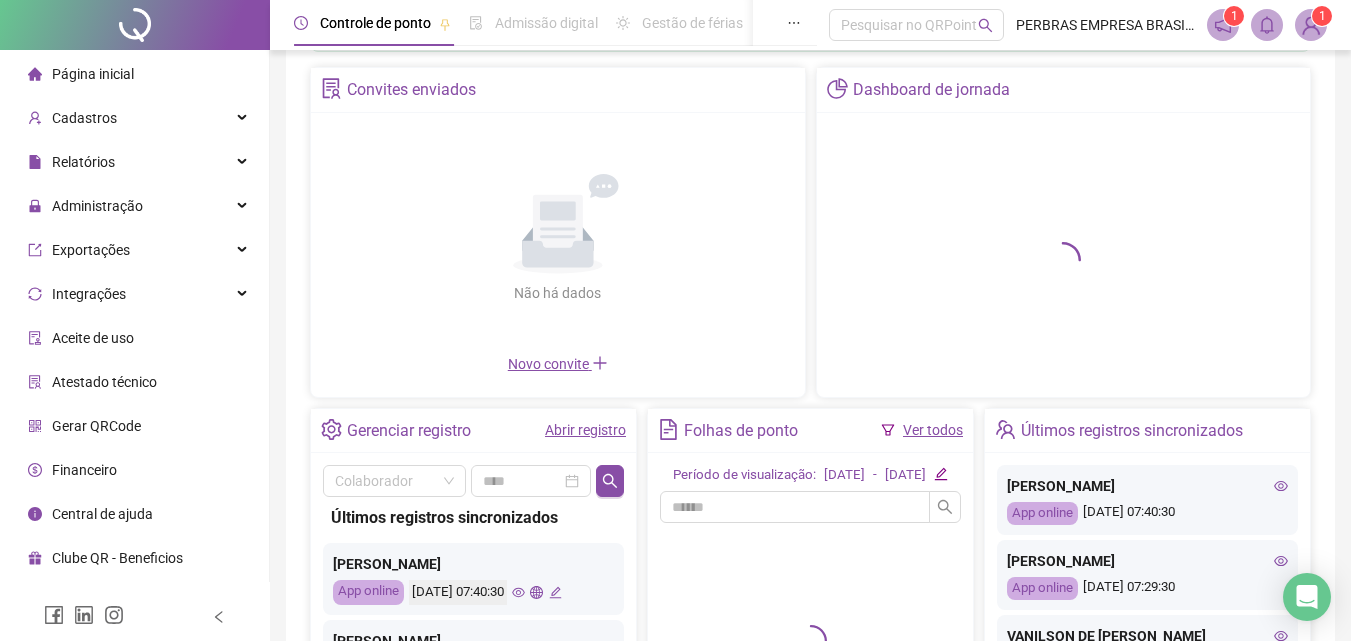 scroll, scrollTop: 200, scrollLeft: 0, axis: vertical 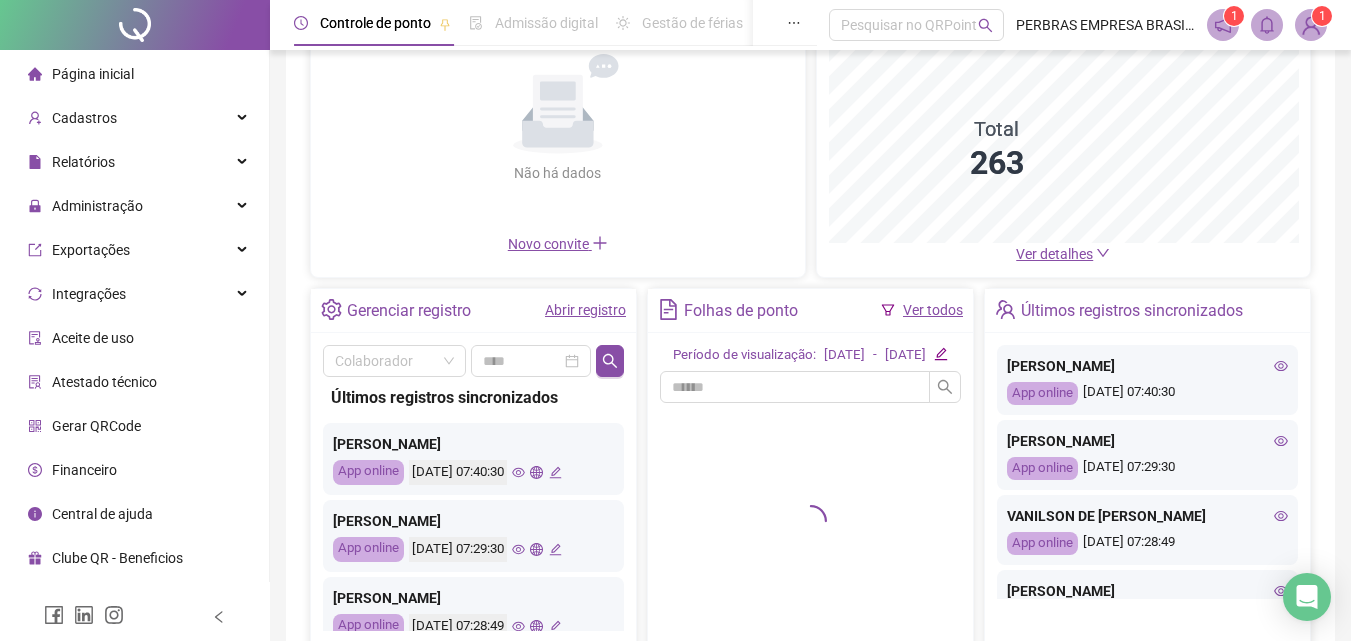 click on "Últimos registros sincronizados" at bounding box center [1147, 311] 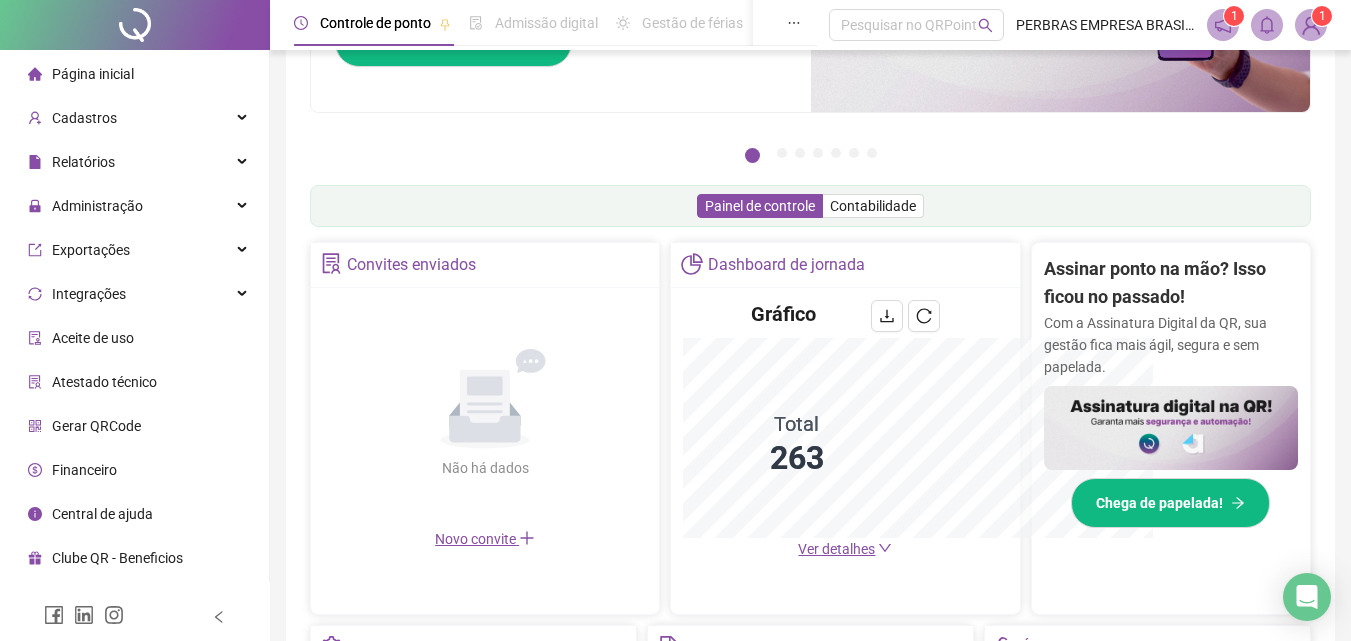 scroll, scrollTop: 495, scrollLeft: 0, axis: vertical 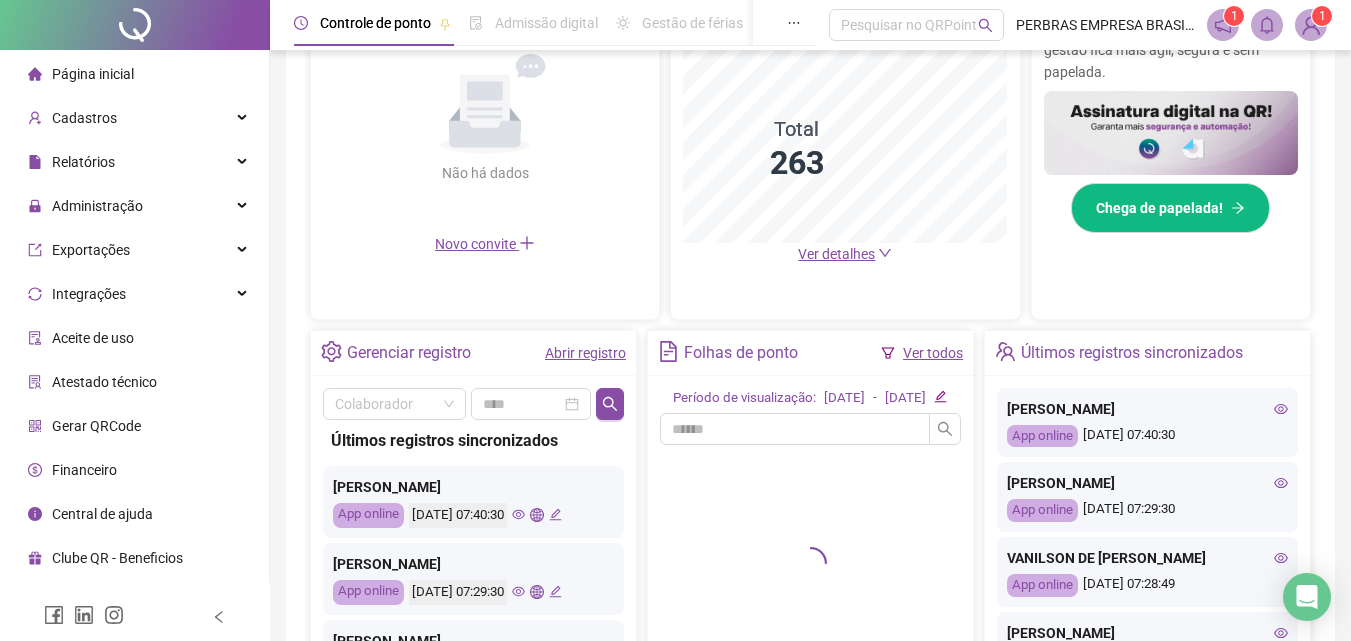 click 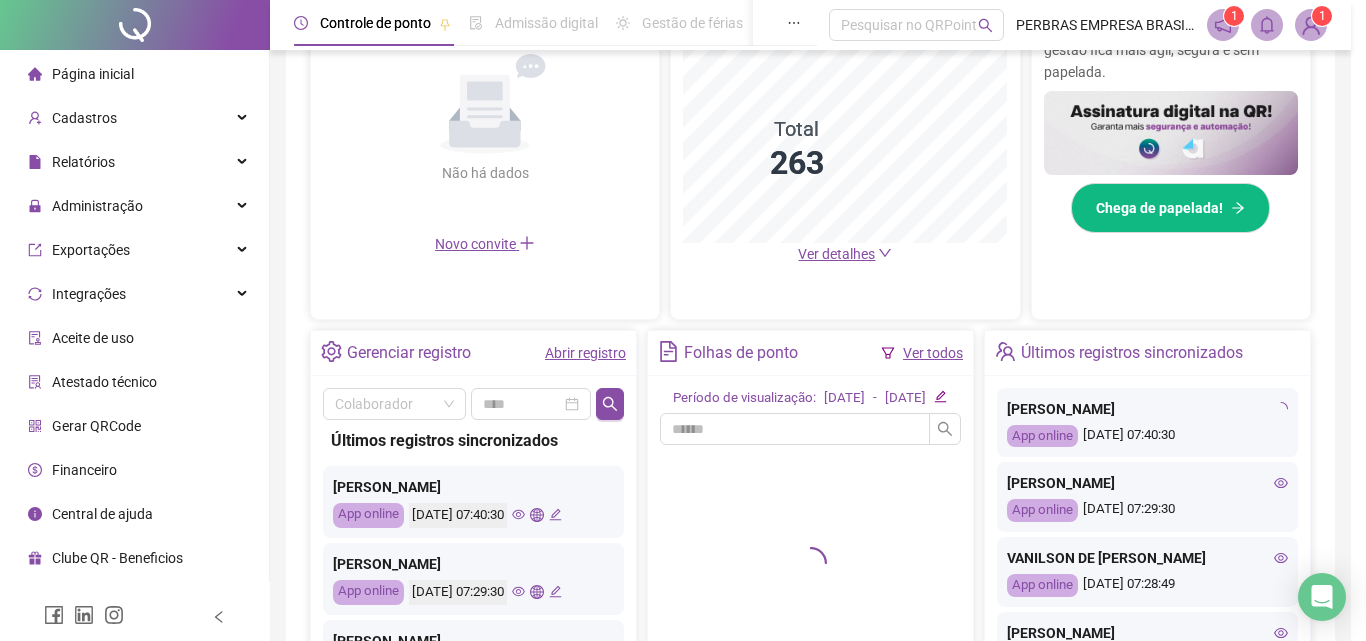 type on "**********" 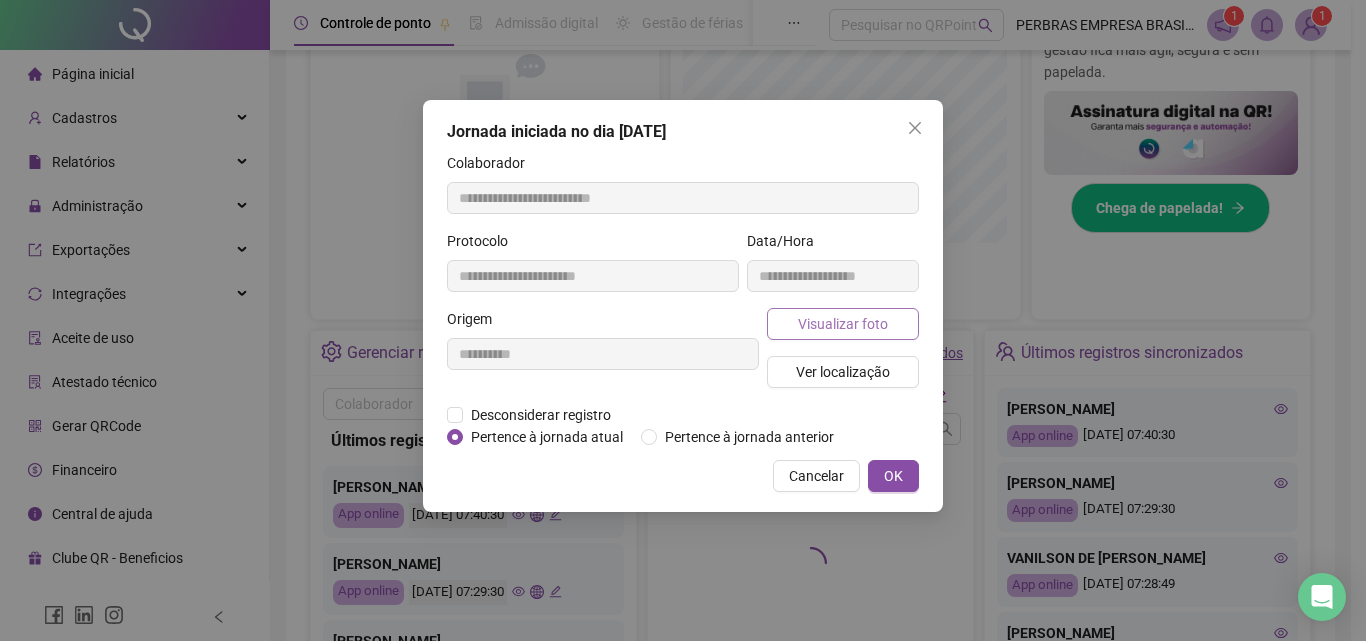 click on "Visualizar foto" at bounding box center (843, 324) 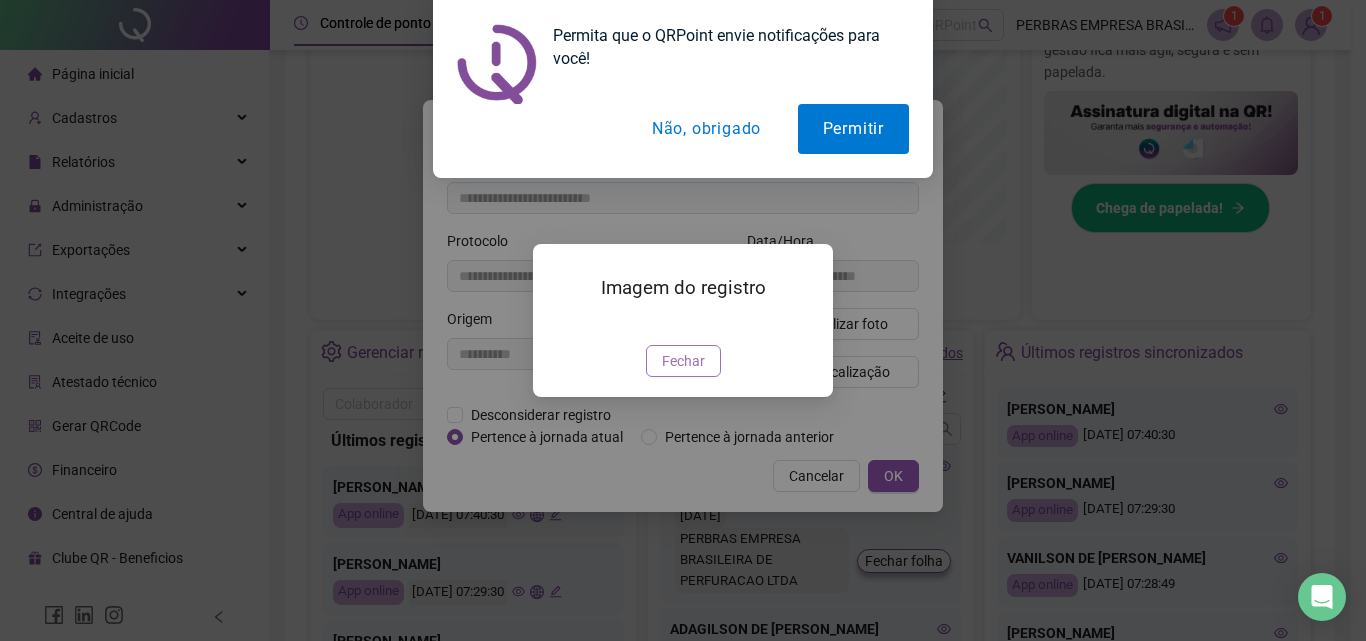 click on "Fechar" at bounding box center [683, 361] 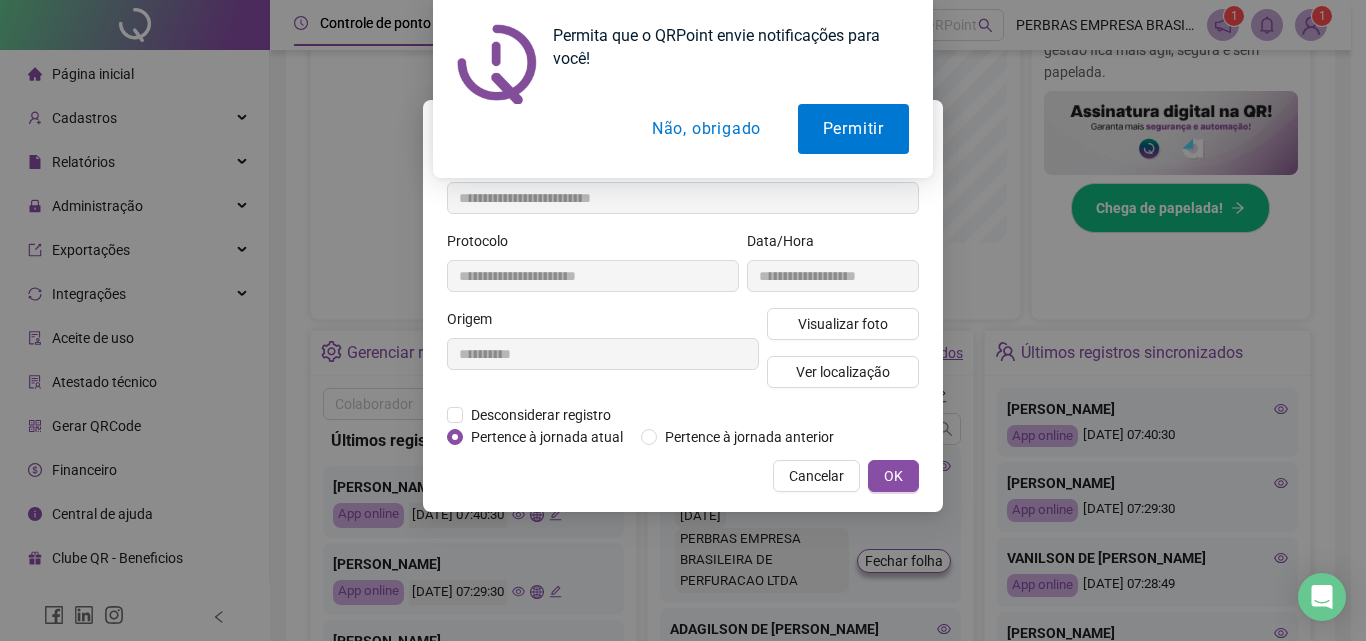 click on "Não, obrigado" at bounding box center [706, 129] 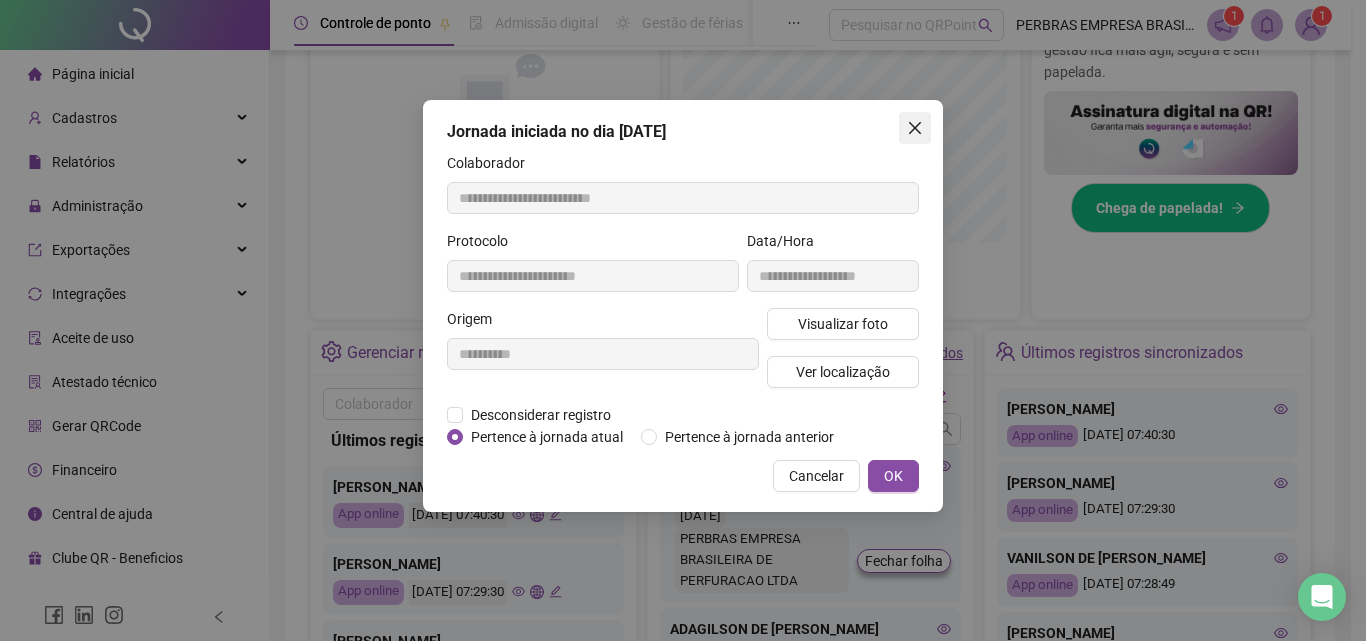 click 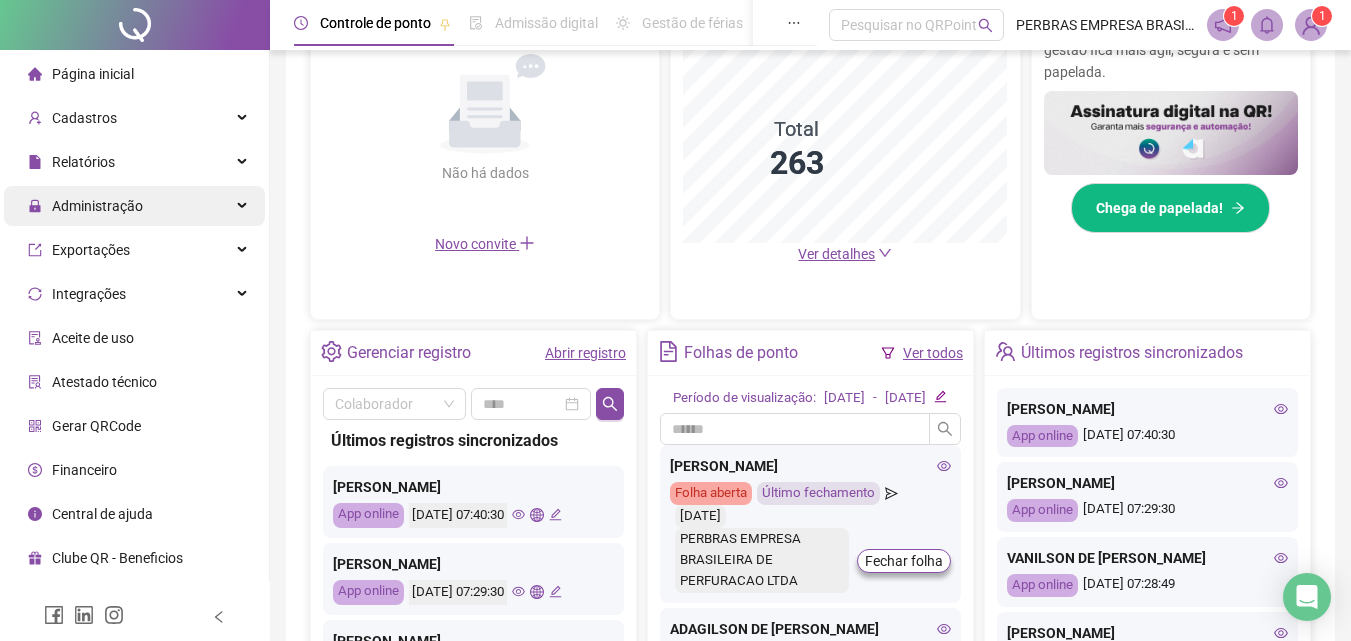 click on "Administração" at bounding box center [85, 206] 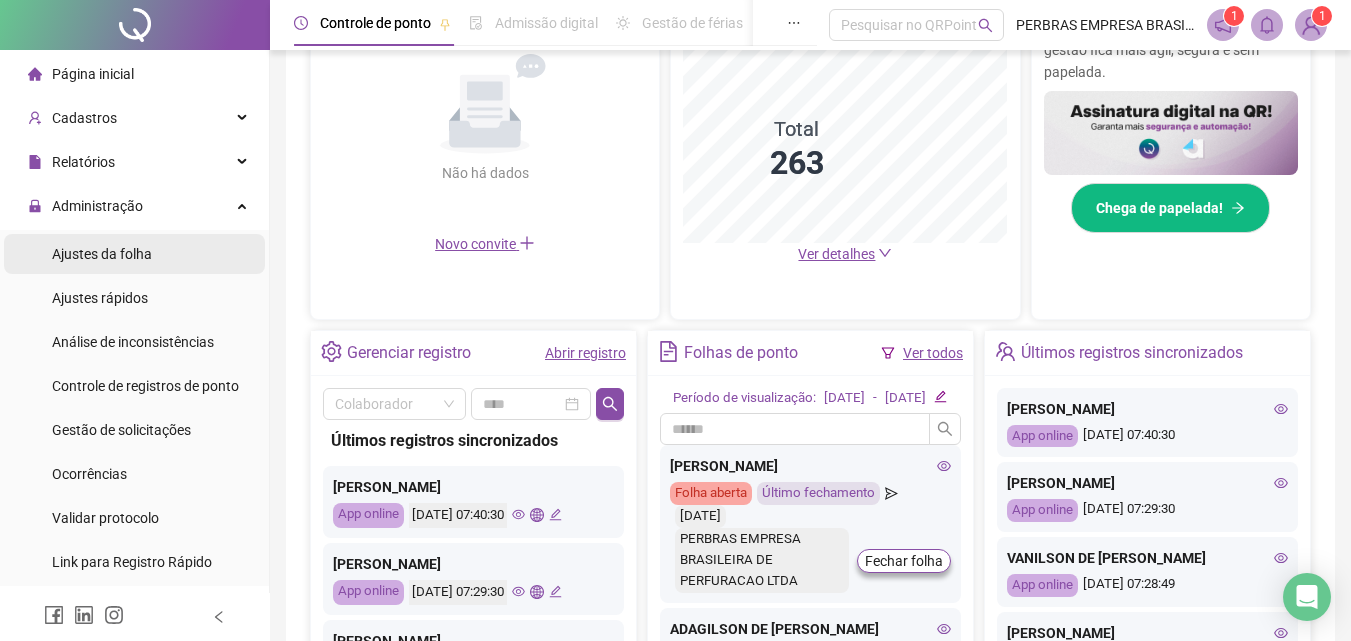 click on "Ajustes da folha" at bounding box center (102, 254) 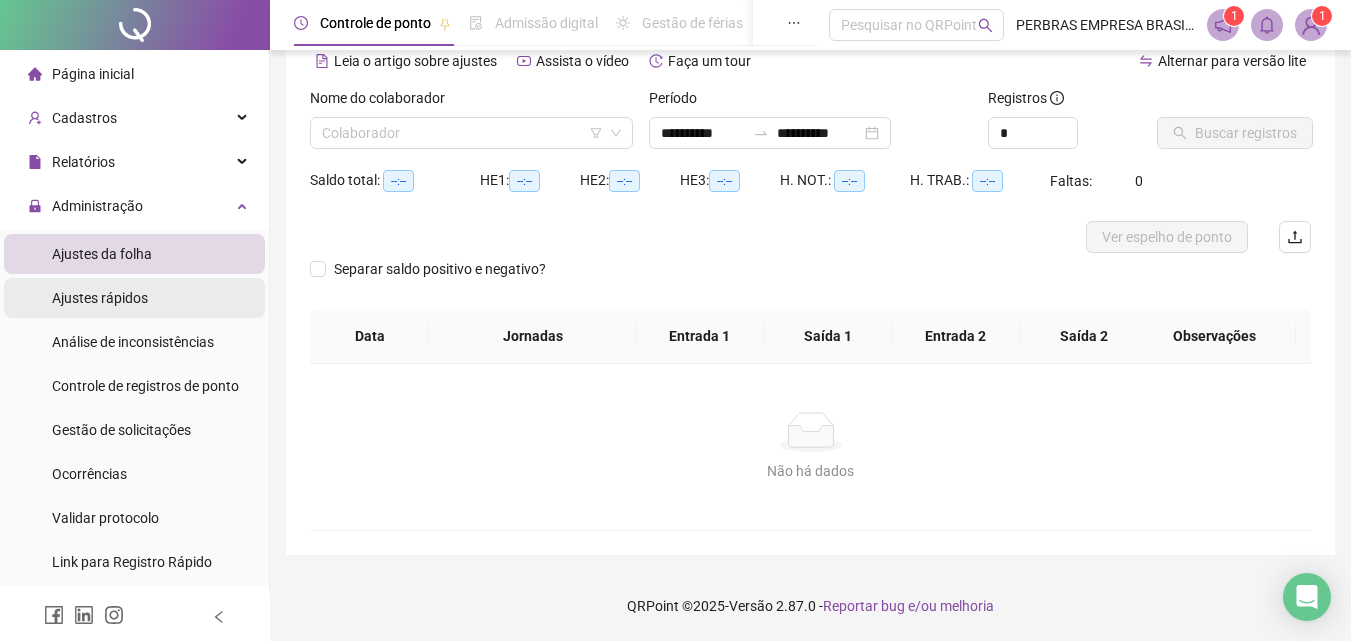 scroll, scrollTop: 97, scrollLeft: 0, axis: vertical 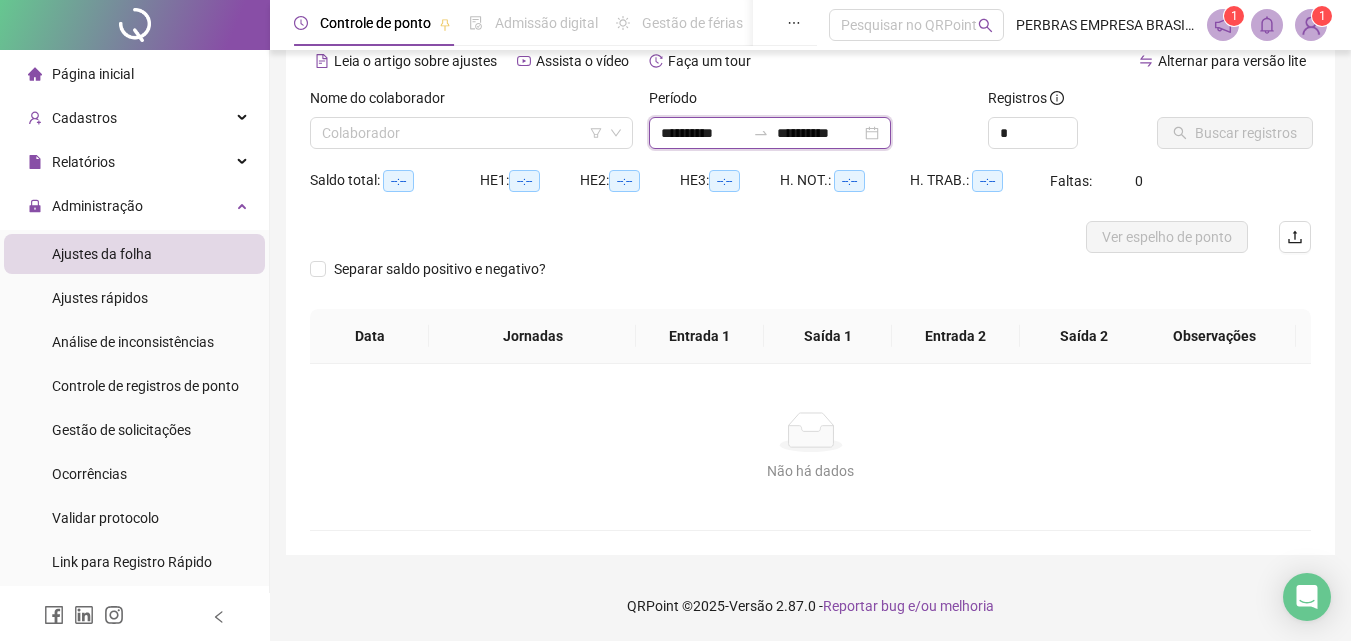 drag, startPoint x: 661, startPoint y: 135, endPoint x: 676, endPoint y: 153, distance: 23.43075 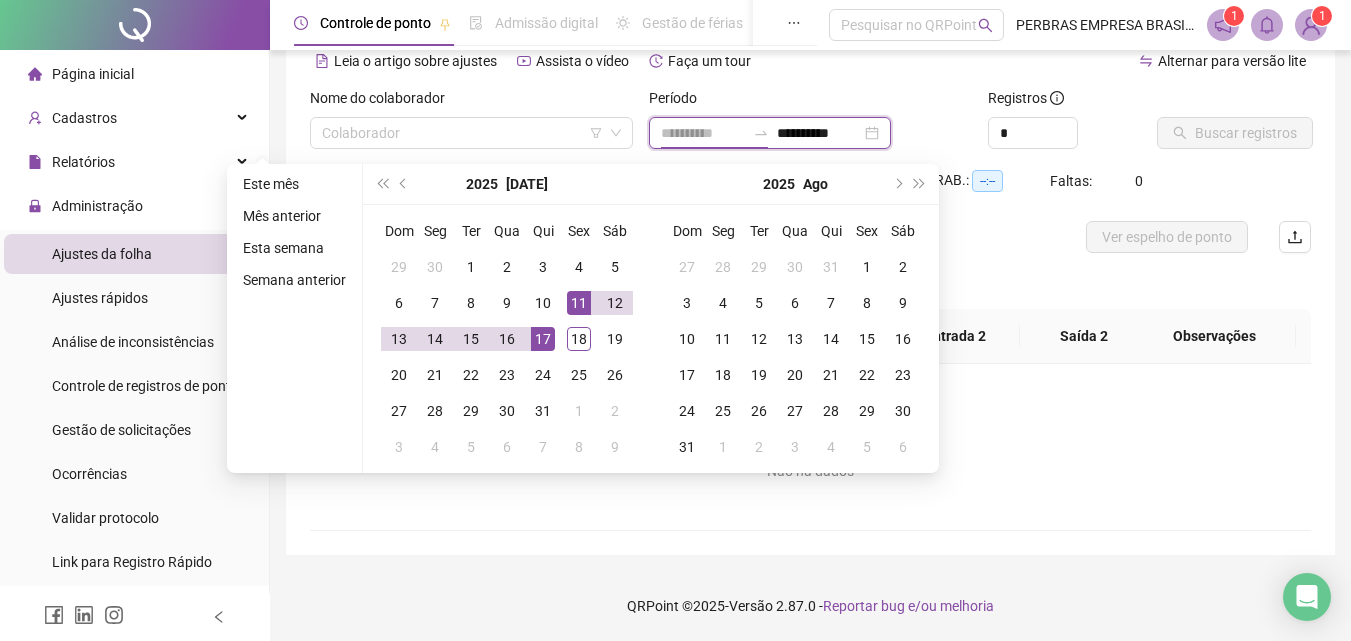 type on "**********" 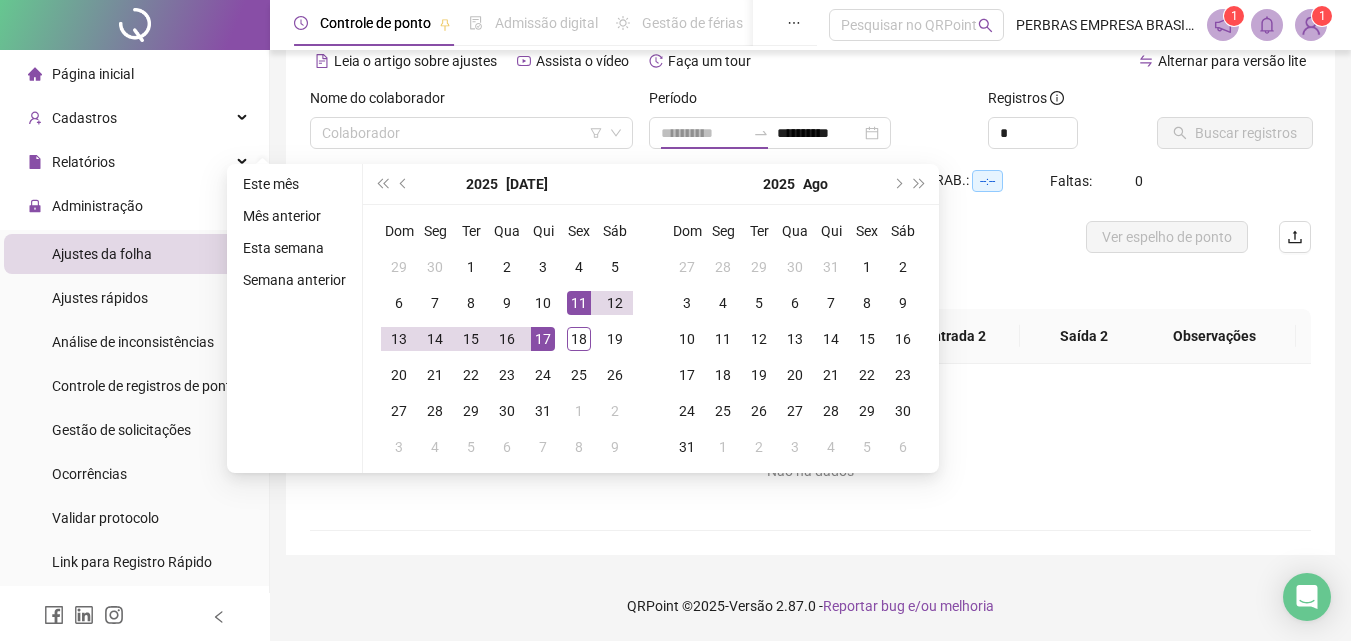 click on "11" at bounding box center (579, 303) 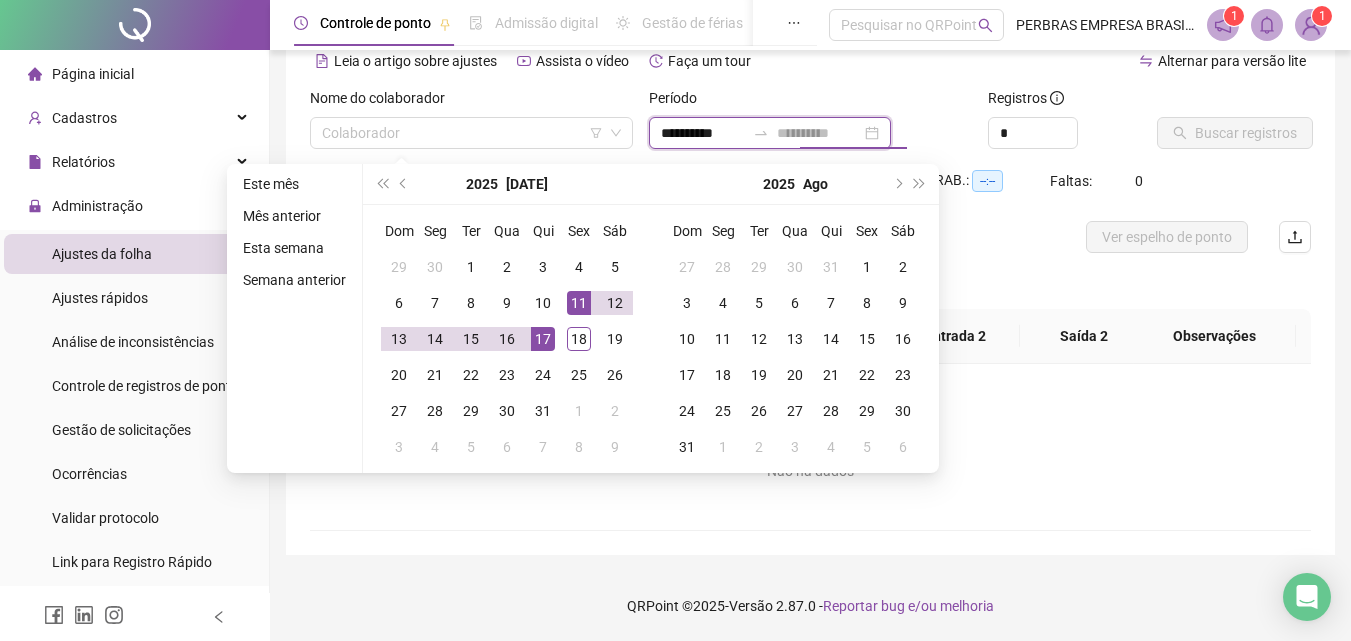 type on "**********" 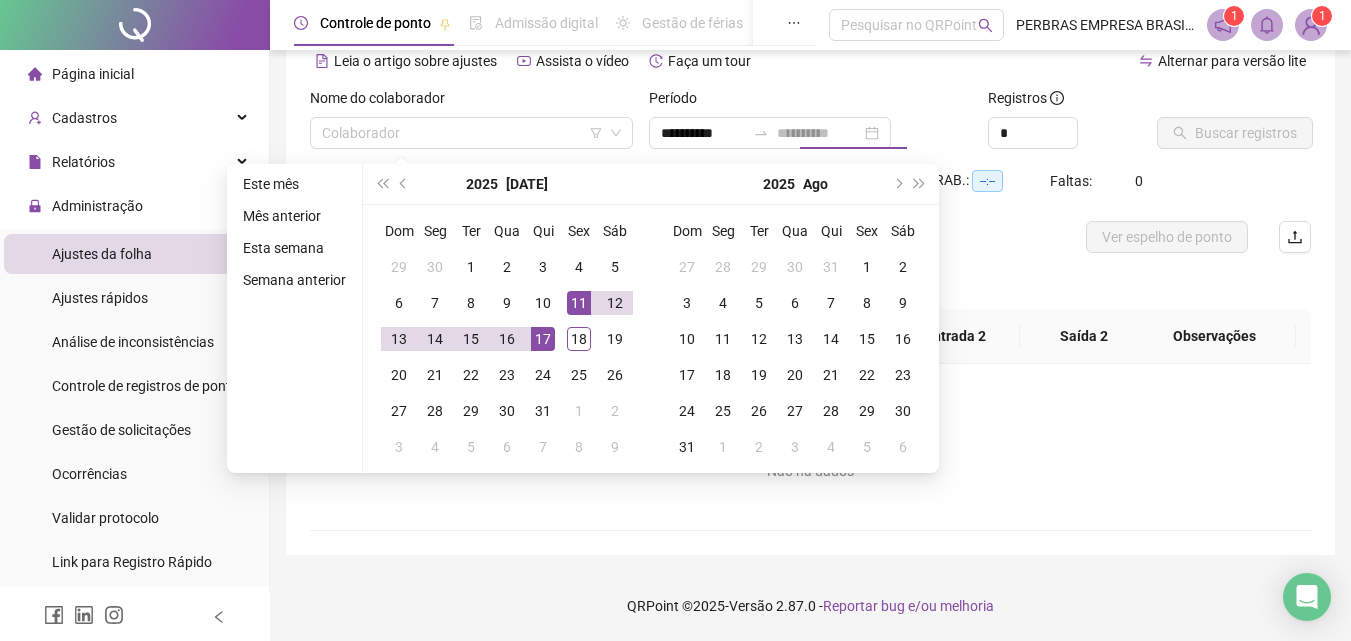 click on "17" at bounding box center (543, 339) 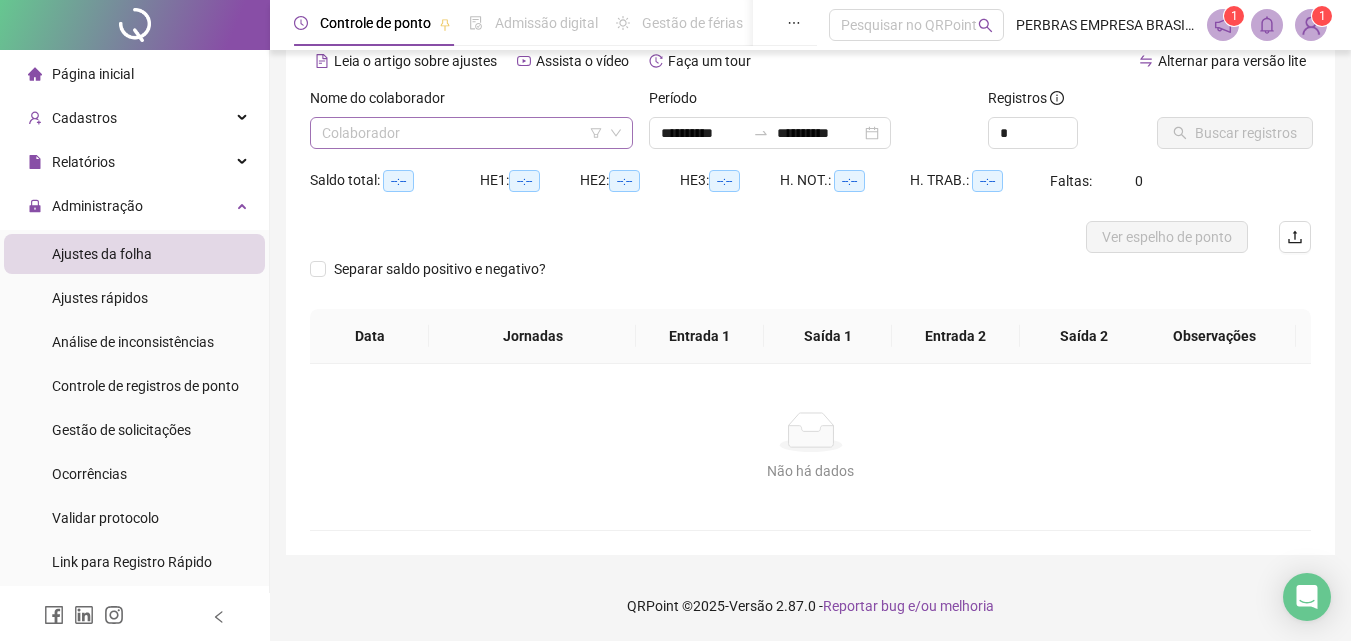 click at bounding box center (465, 133) 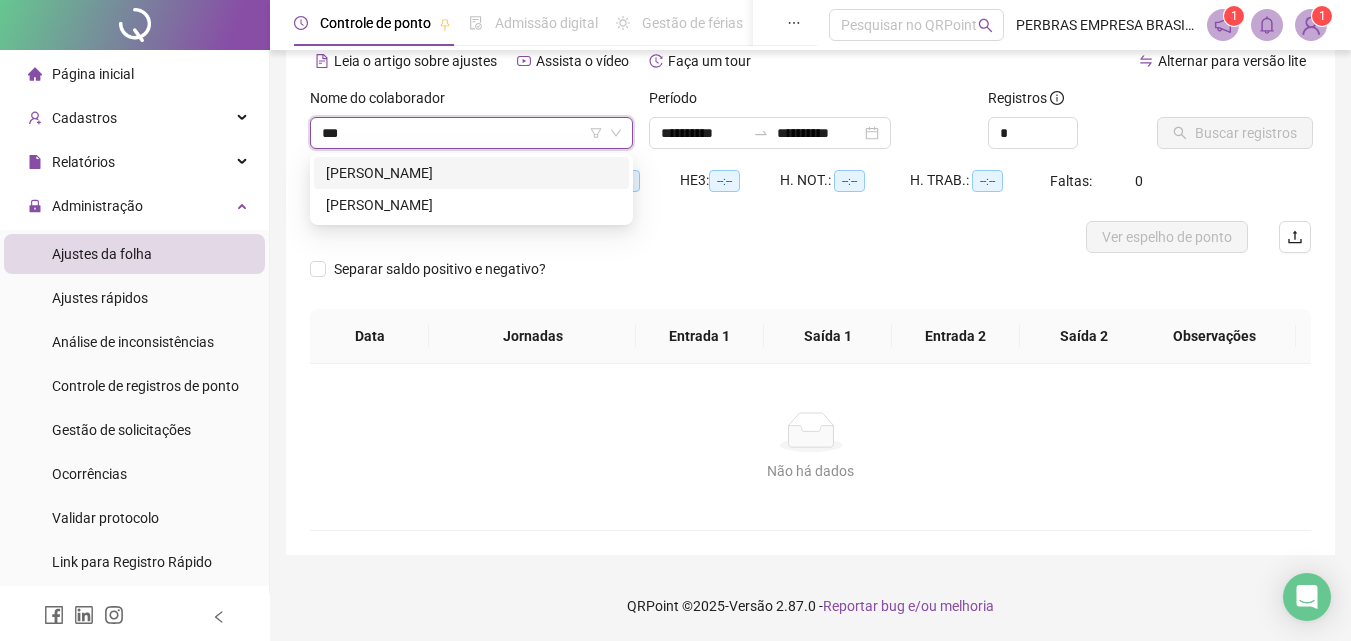 type on "****" 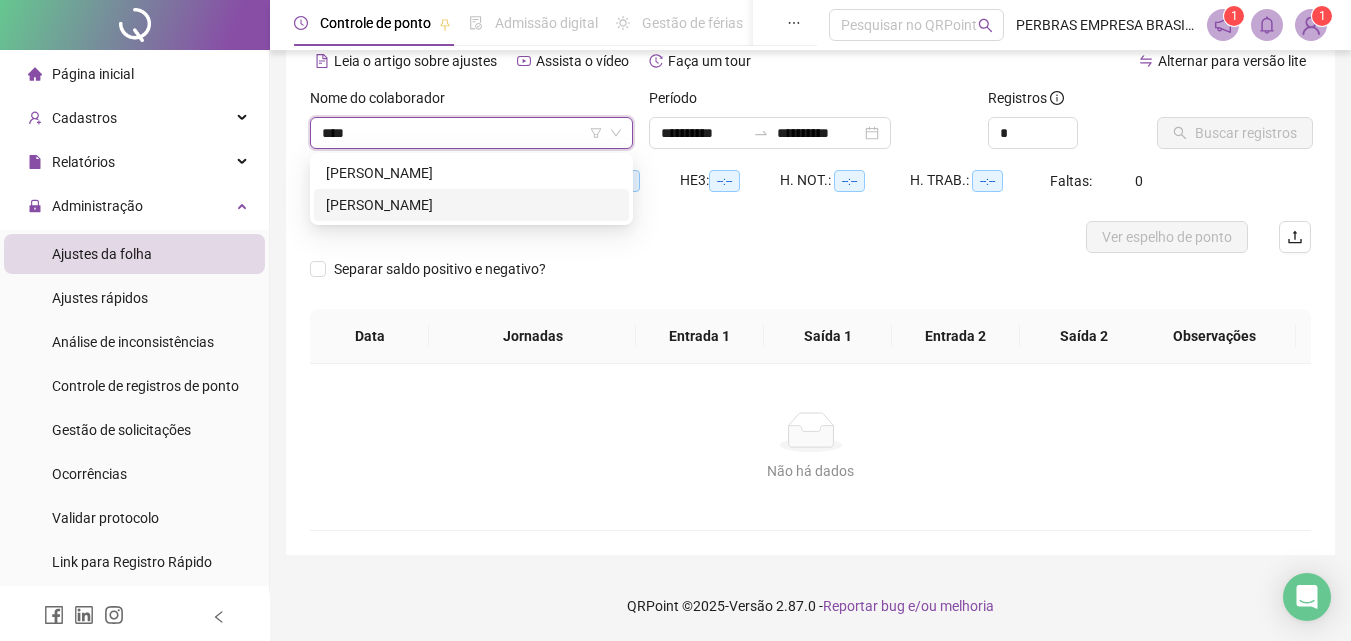 click on "[PERSON_NAME]" at bounding box center [471, 205] 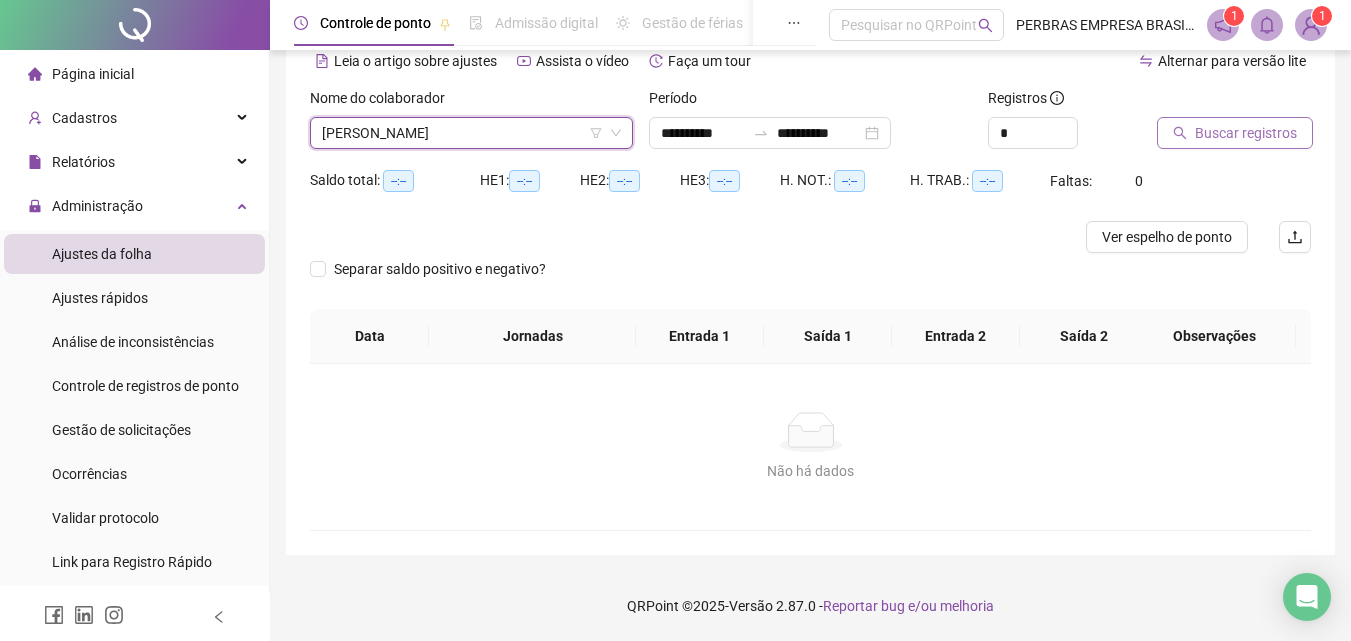 click on "Buscar registros" at bounding box center (1246, 133) 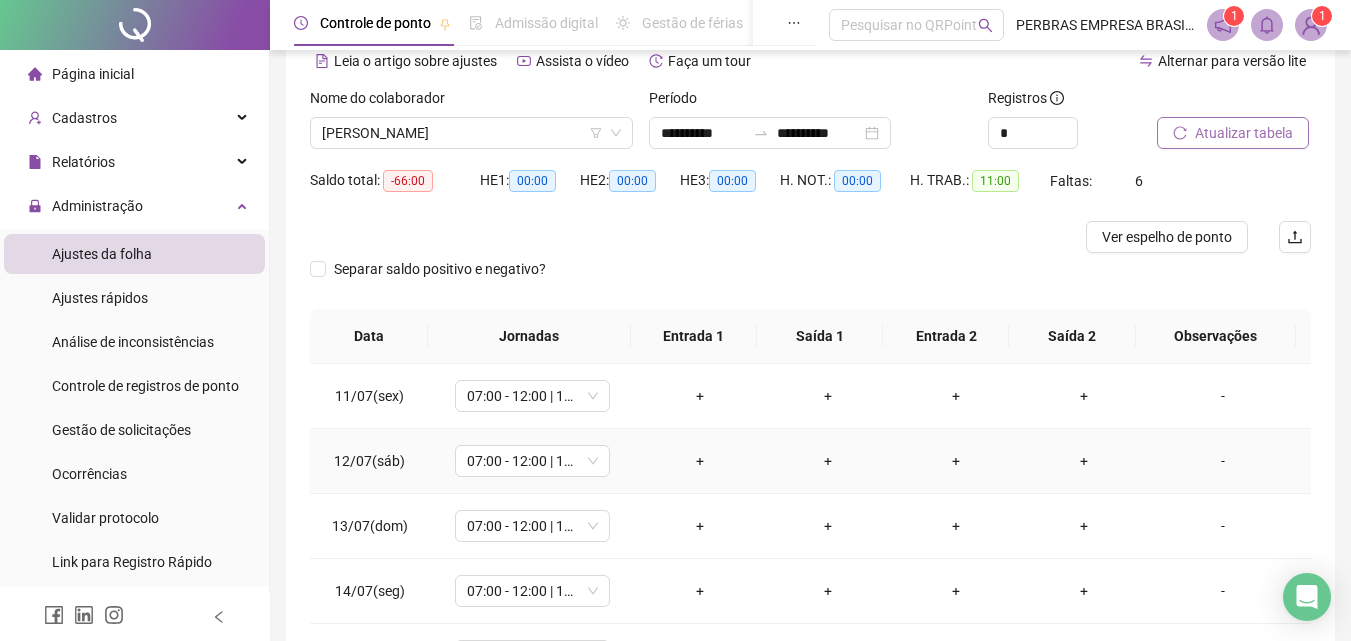scroll, scrollTop: 357, scrollLeft: 0, axis: vertical 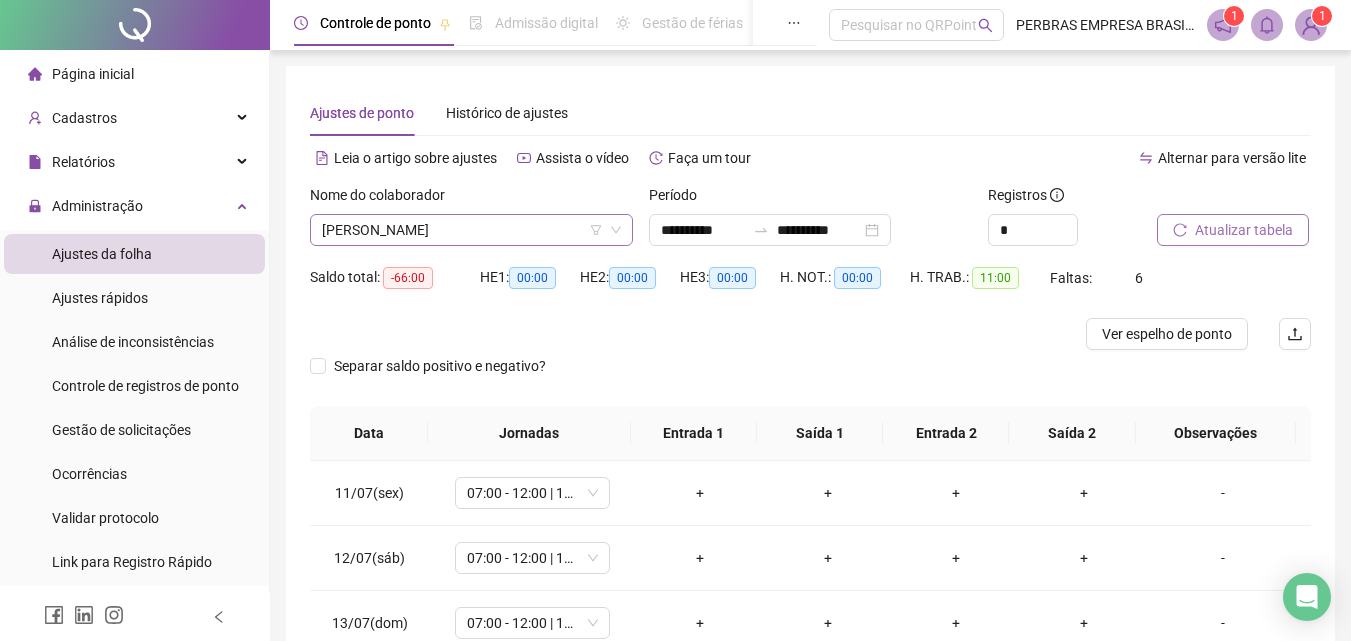 click on "[PERSON_NAME]" at bounding box center [471, 230] 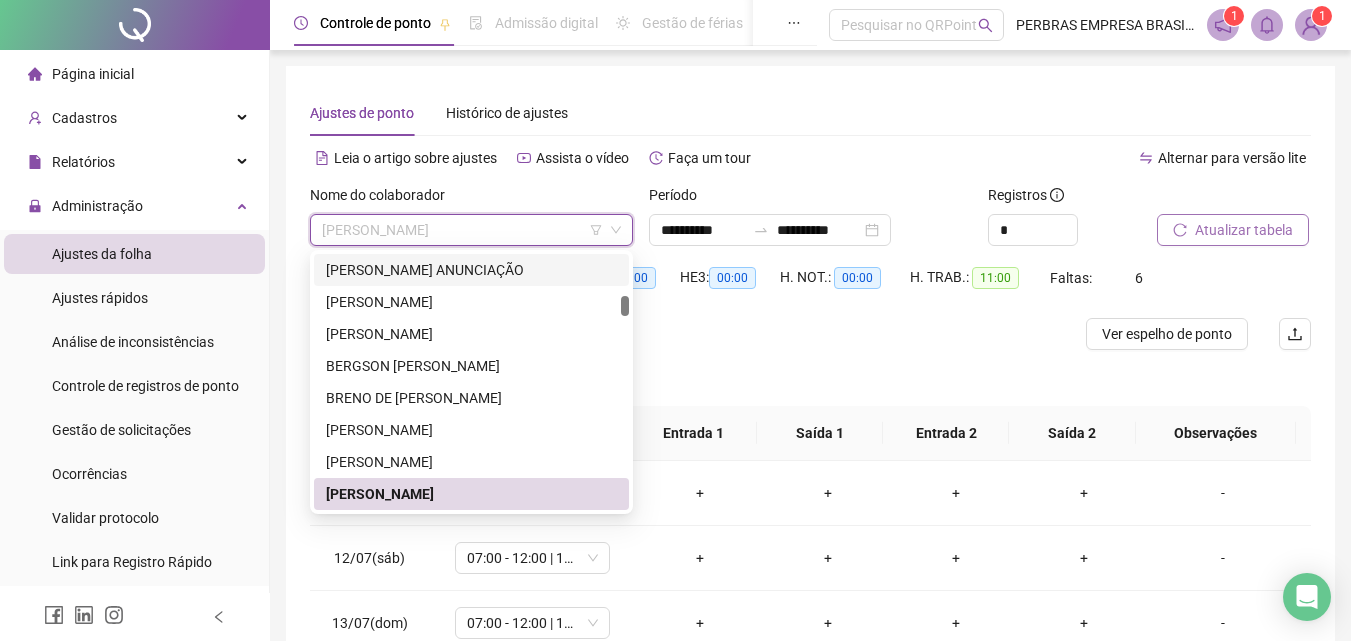 click on "[PERSON_NAME]" at bounding box center [471, 230] 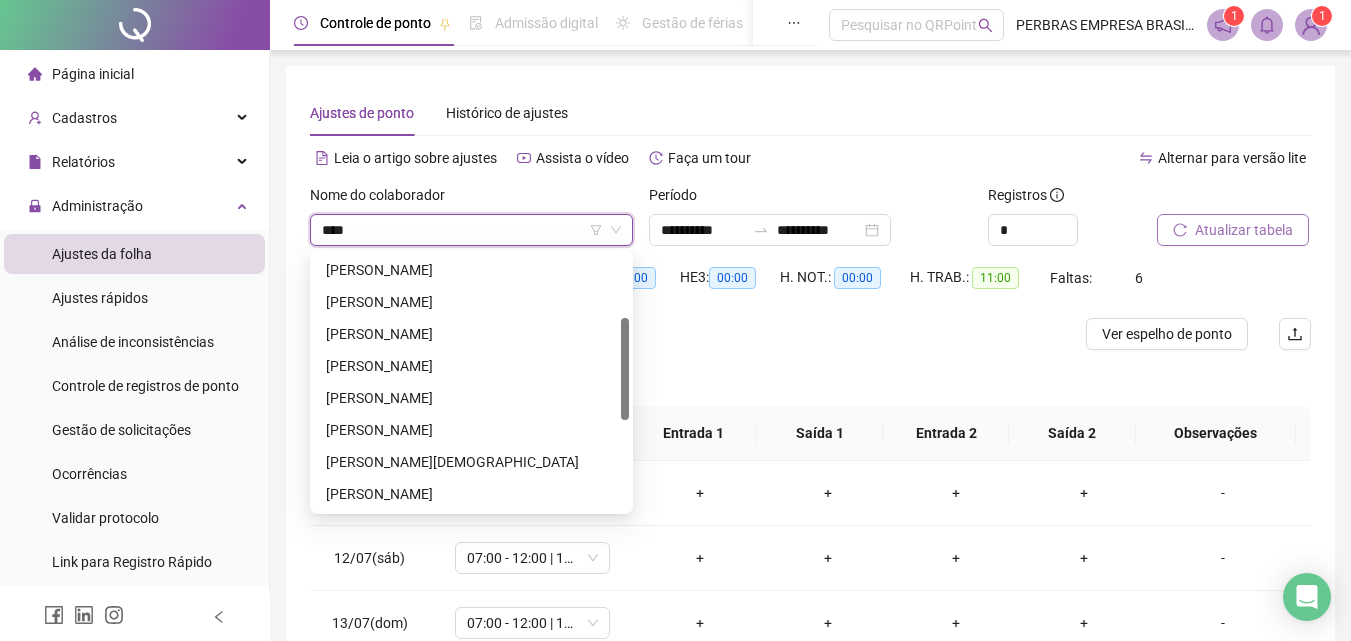 scroll, scrollTop: 0, scrollLeft: 0, axis: both 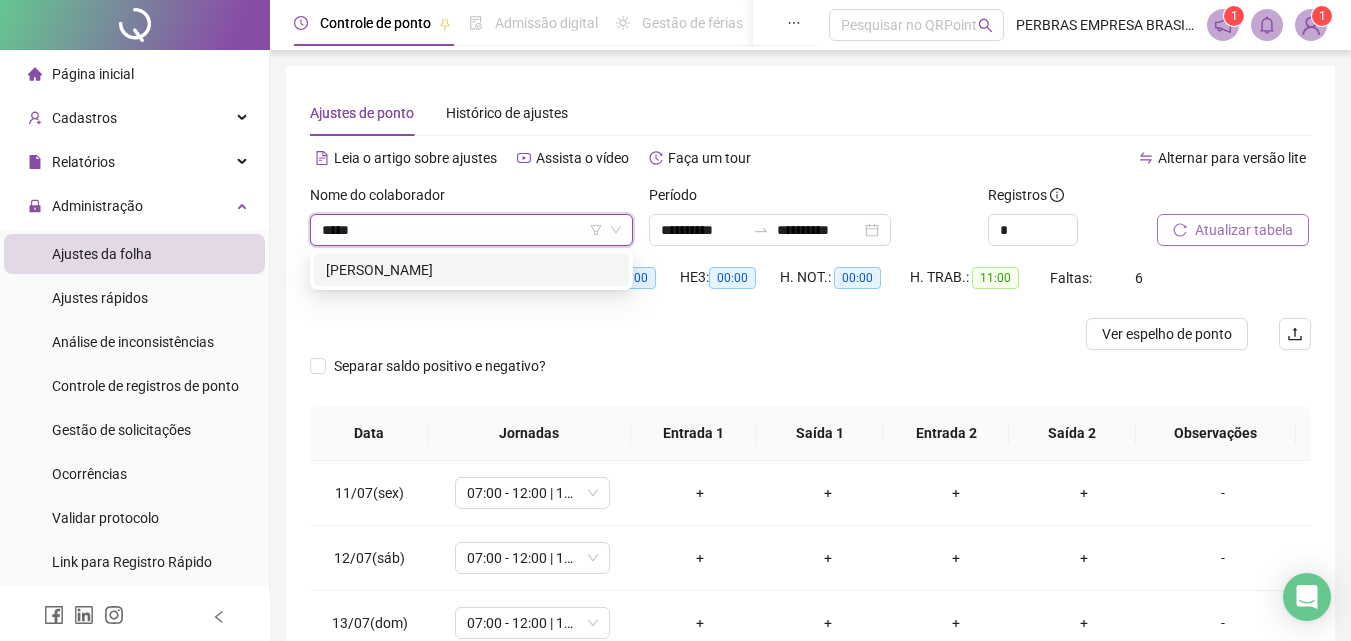type on "******" 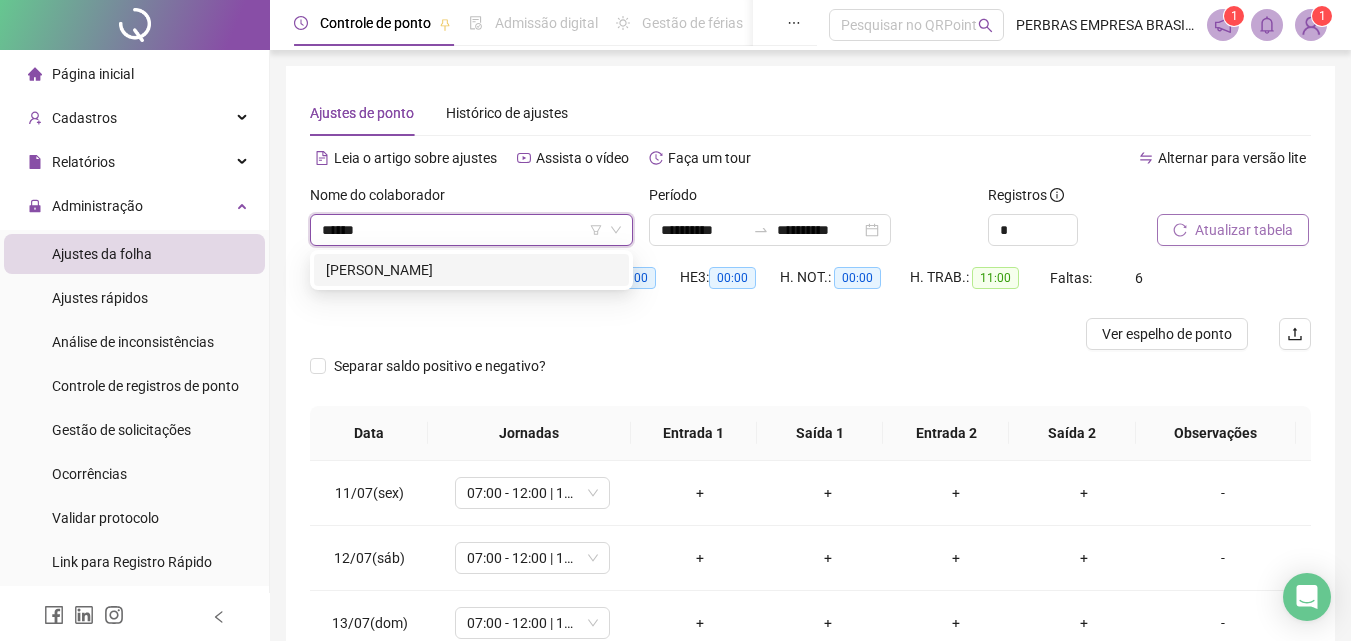 click on "[PERSON_NAME]" at bounding box center [471, 270] 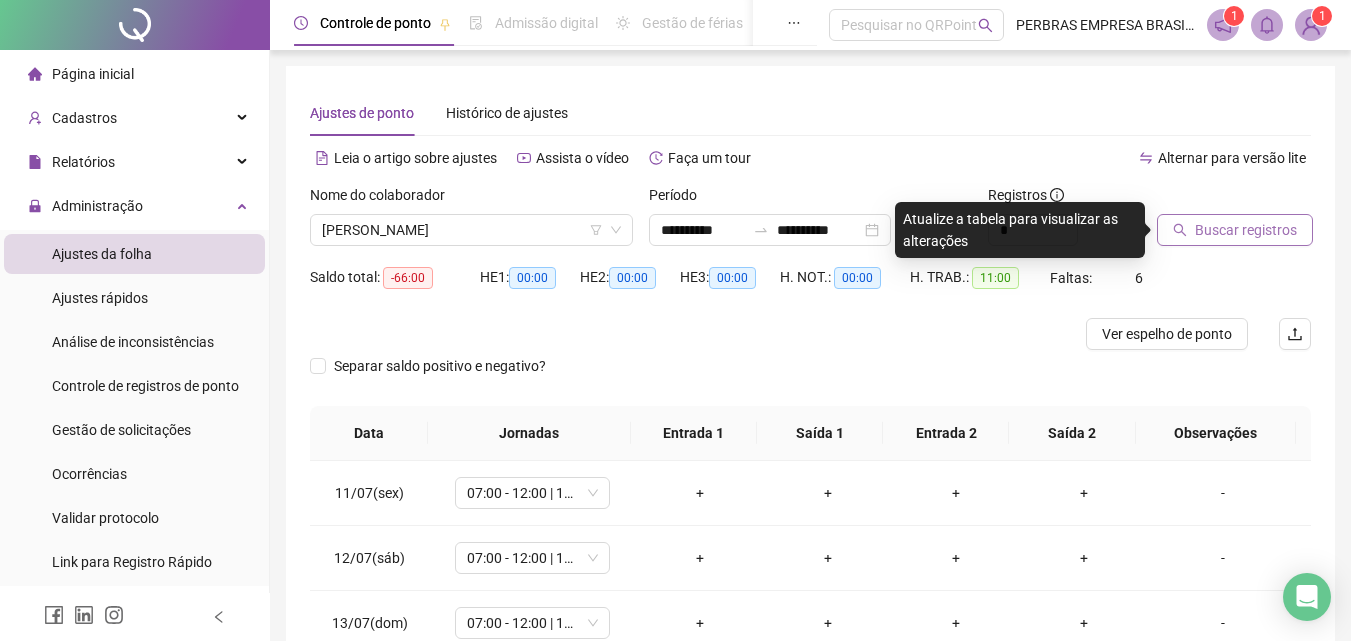 click on "Buscar registros" at bounding box center [1246, 230] 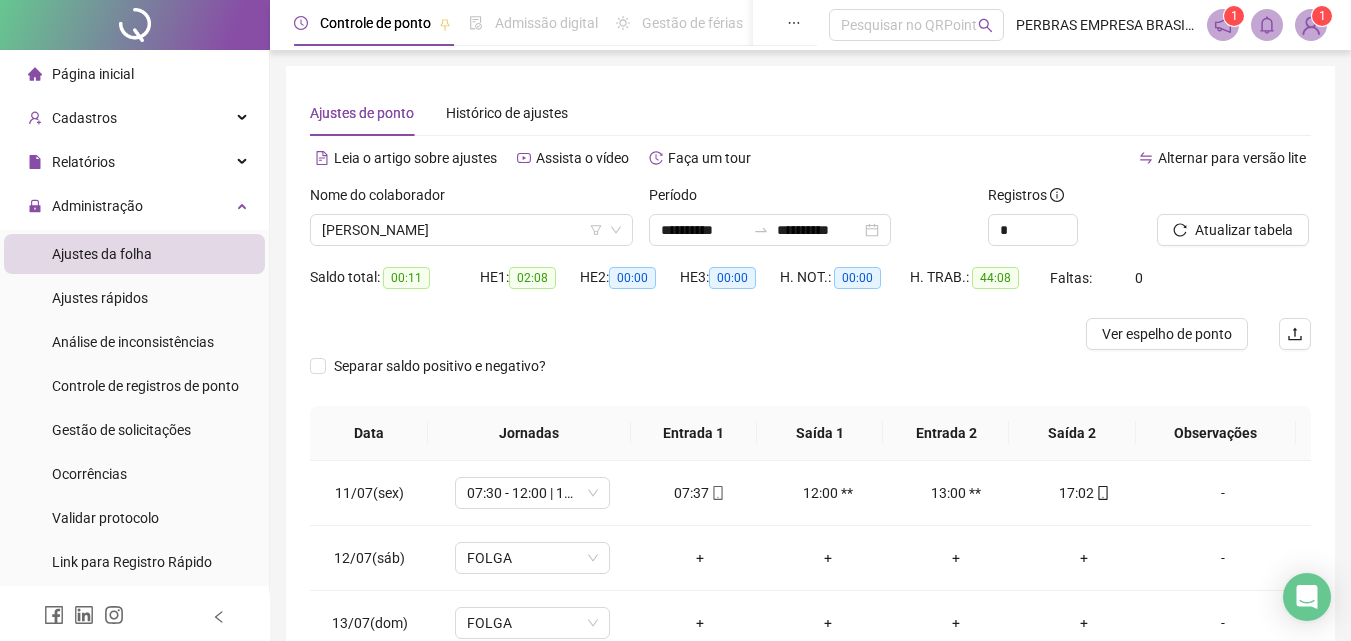 scroll, scrollTop: 300, scrollLeft: 0, axis: vertical 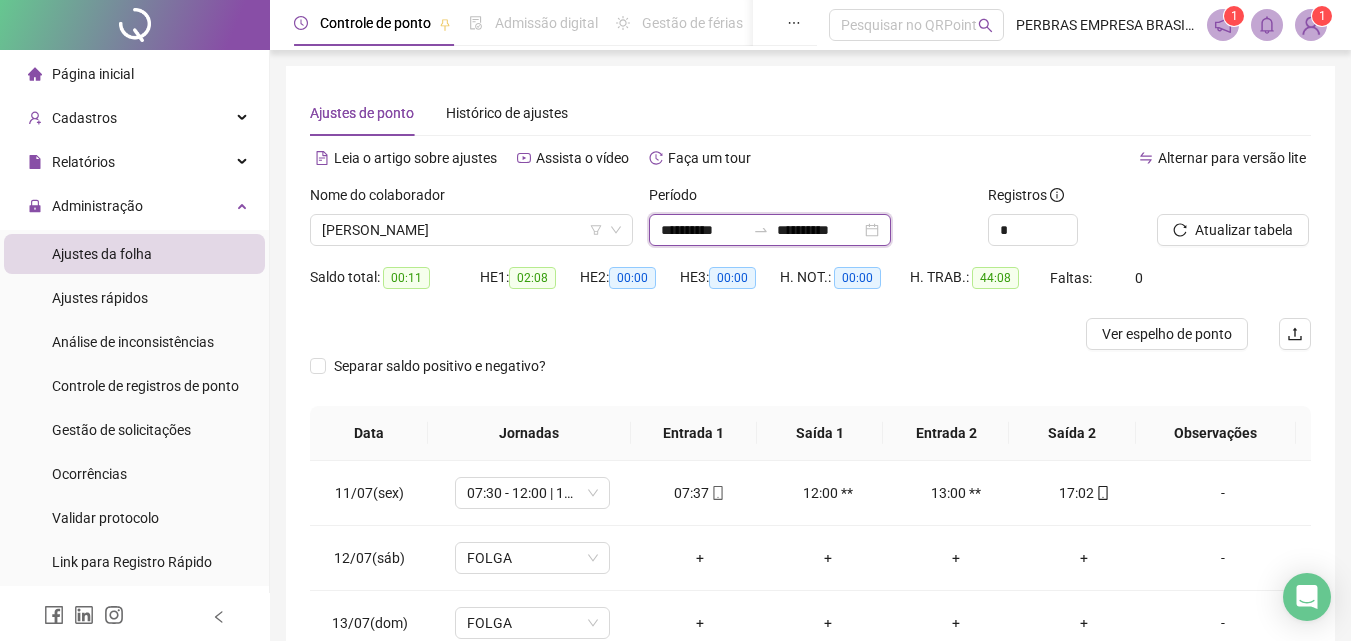 click on "**********" at bounding box center [819, 230] 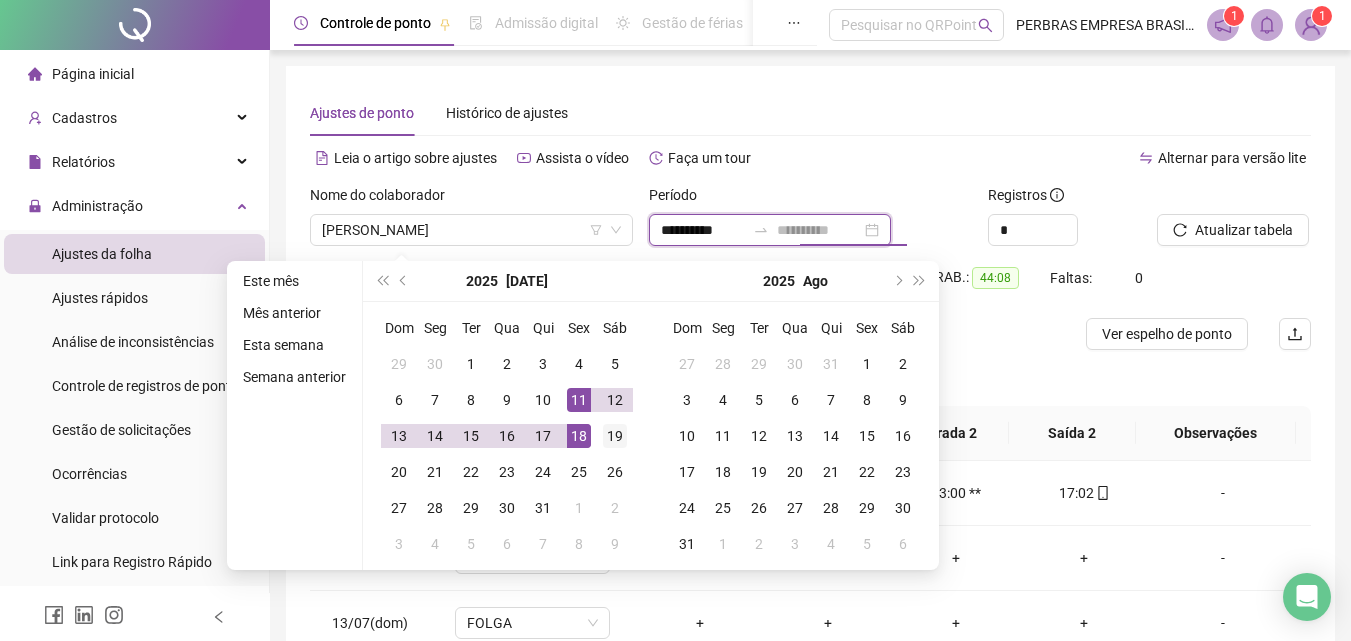type on "**********" 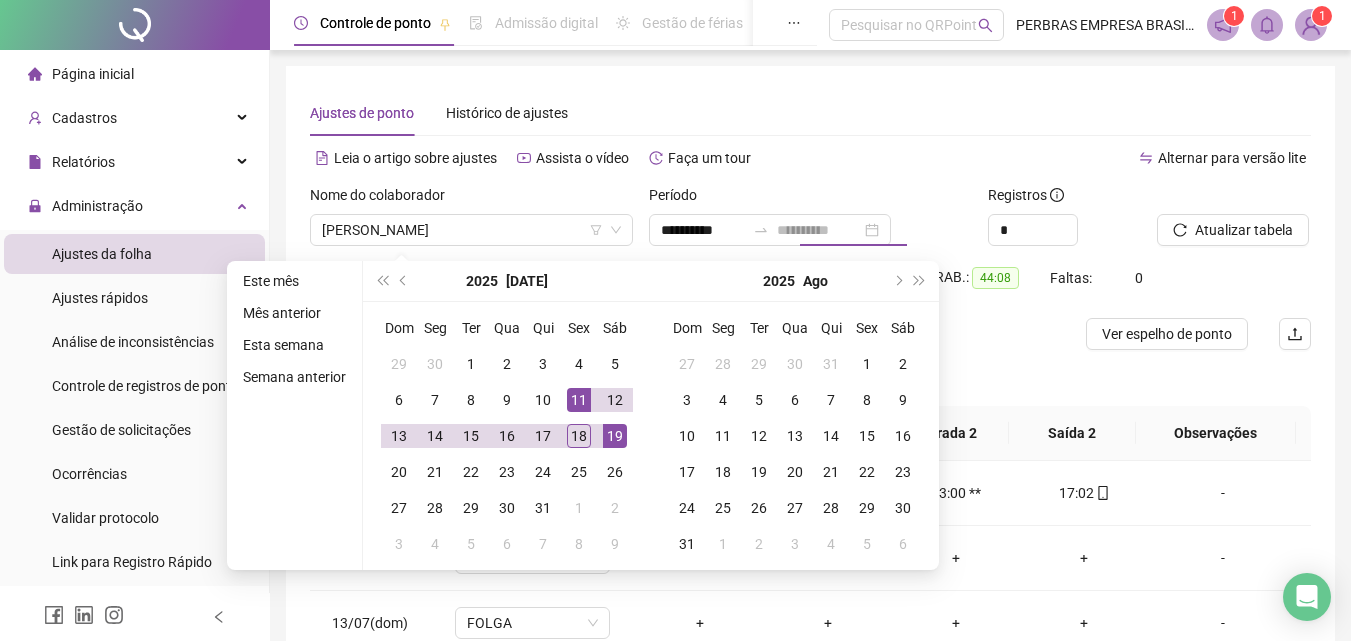click on "19" at bounding box center (615, 436) 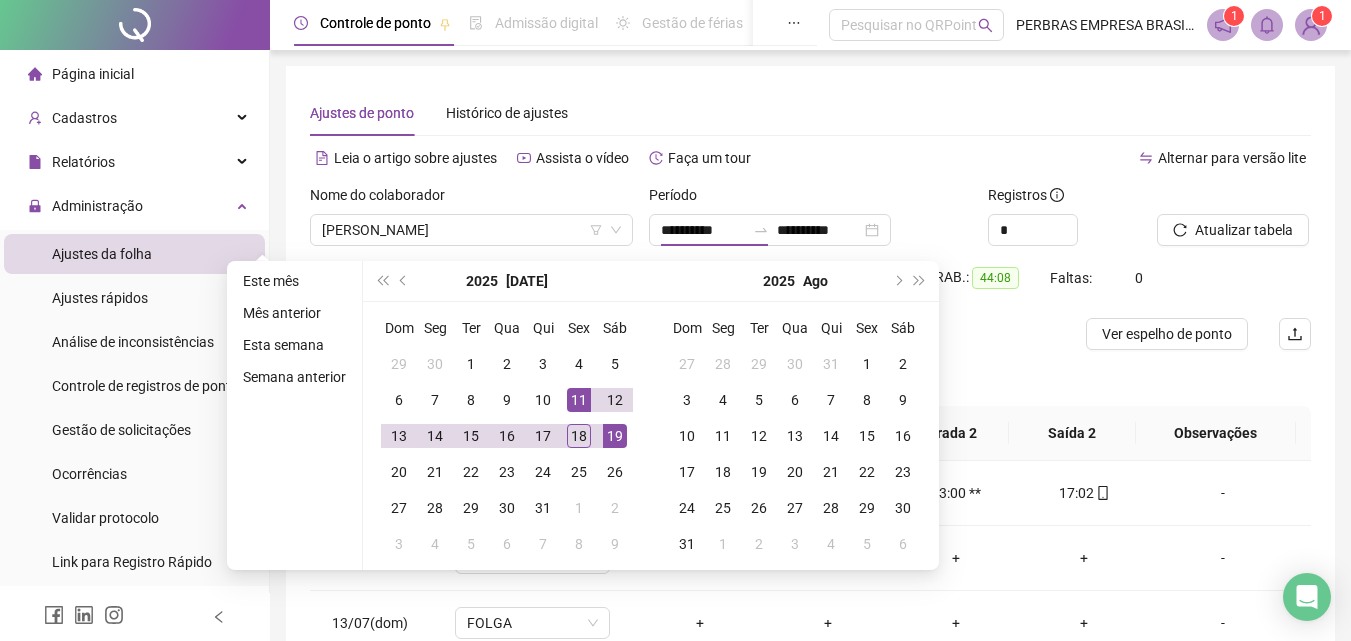 drag, startPoint x: 1004, startPoint y: 328, endPoint x: 1062, endPoint y: 325, distance: 58.077534 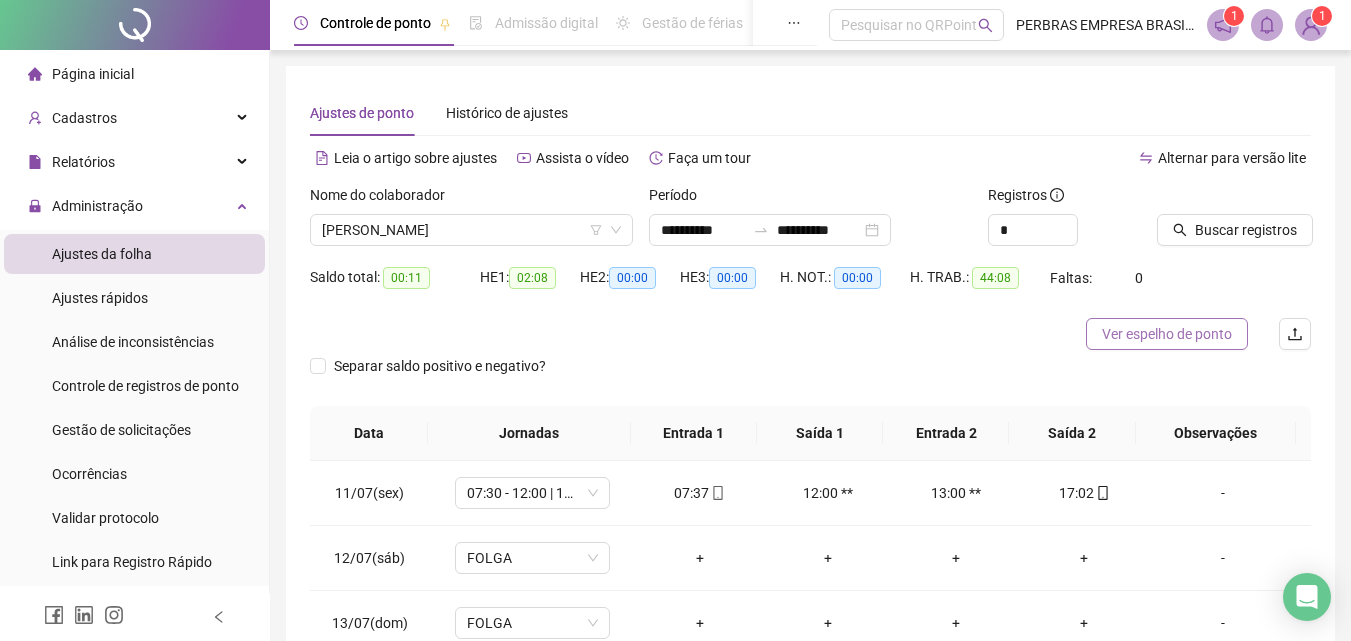click on "Ver espelho de ponto" at bounding box center (1167, 334) 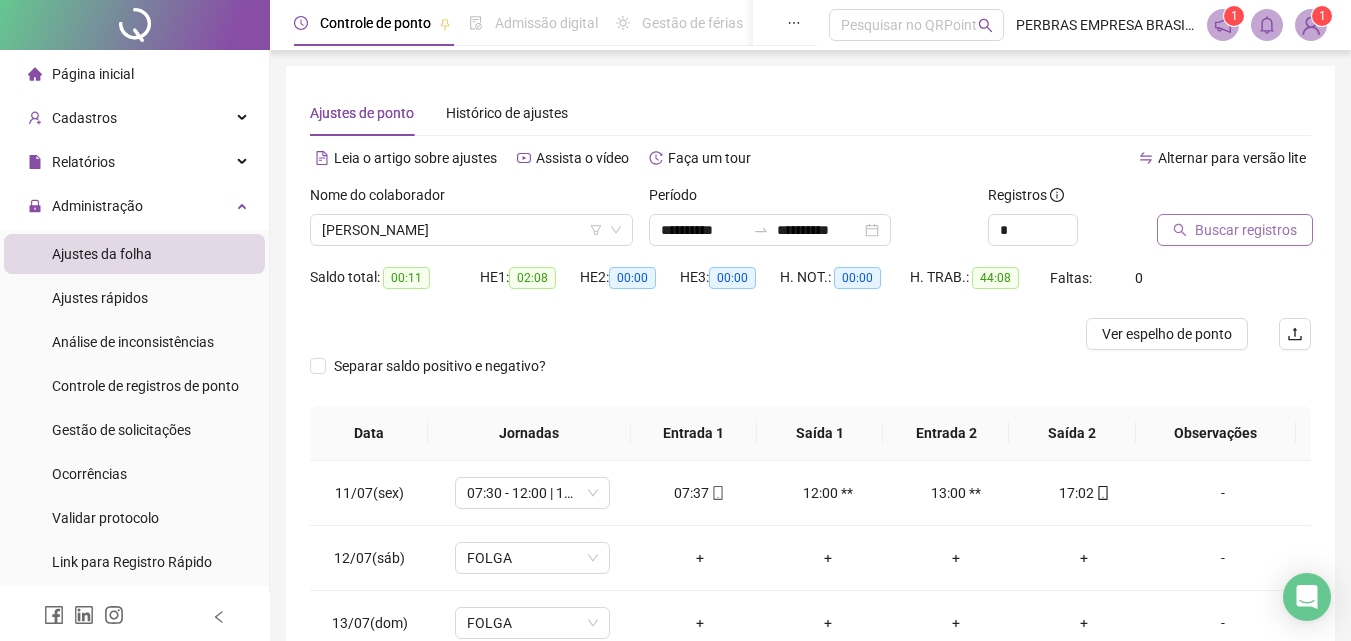 click on "Buscar registros" at bounding box center (1246, 230) 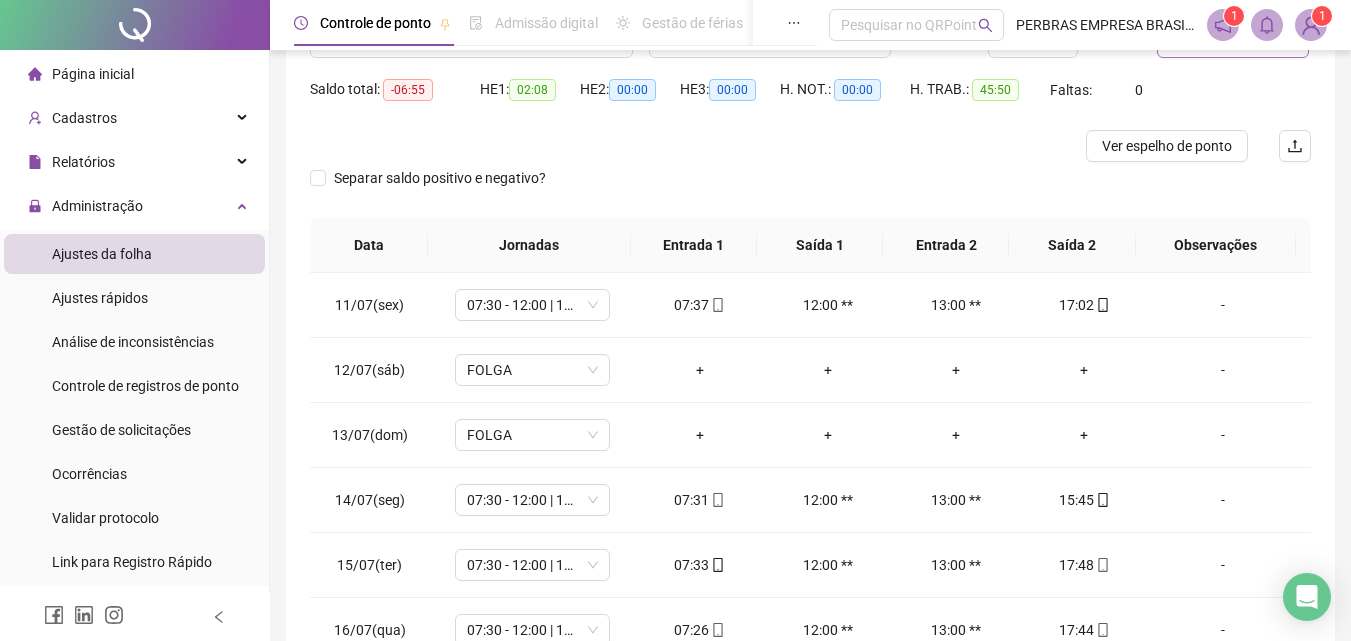 scroll, scrollTop: 357, scrollLeft: 0, axis: vertical 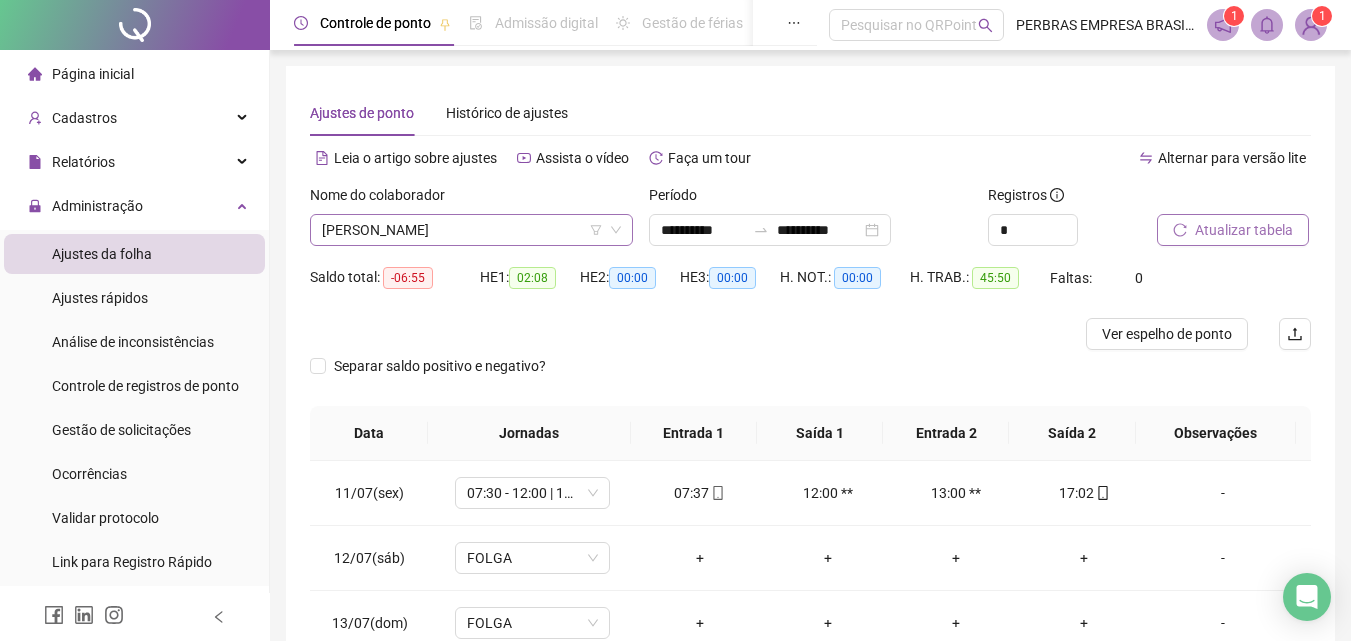 click on "[PERSON_NAME]" at bounding box center (471, 230) 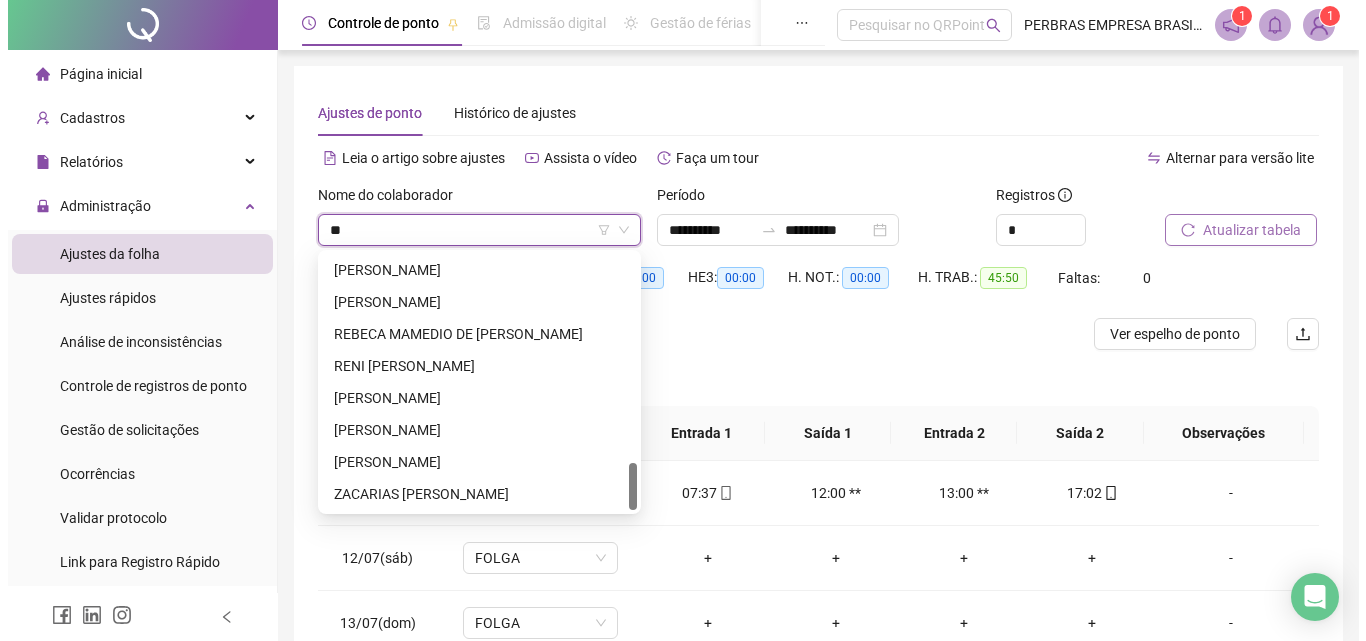 scroll, scrollTop: 0, scrollLeft: 0, axis: both 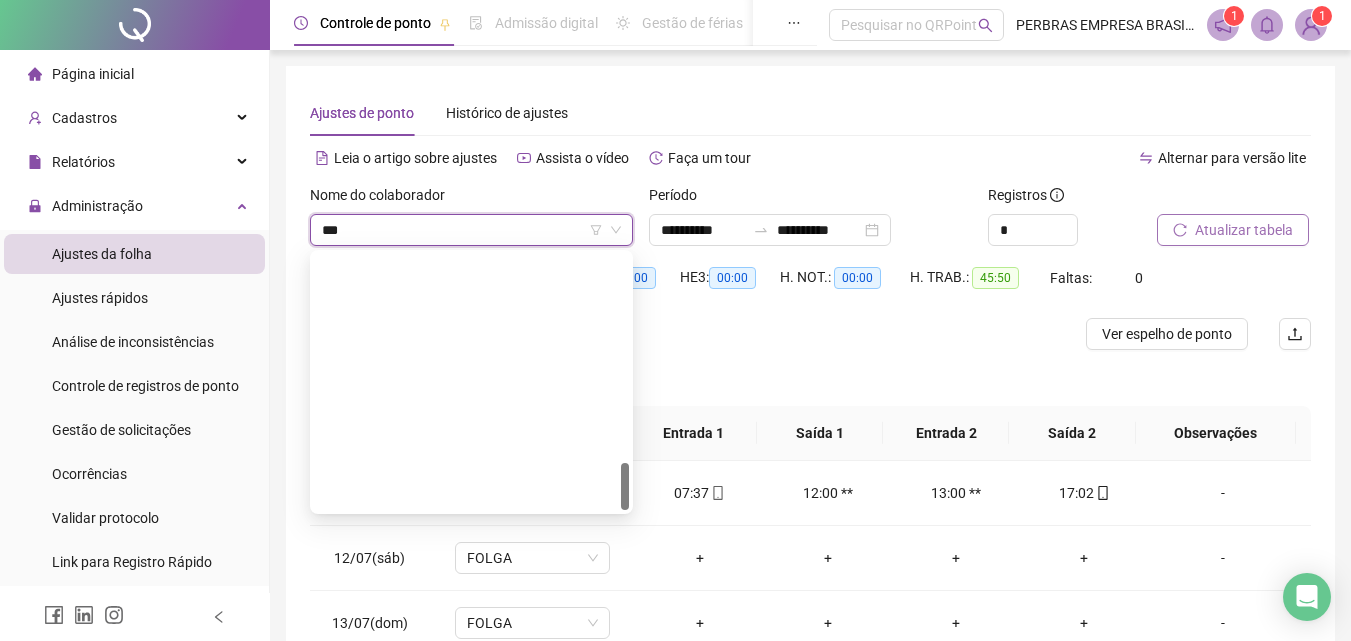 type on "****" 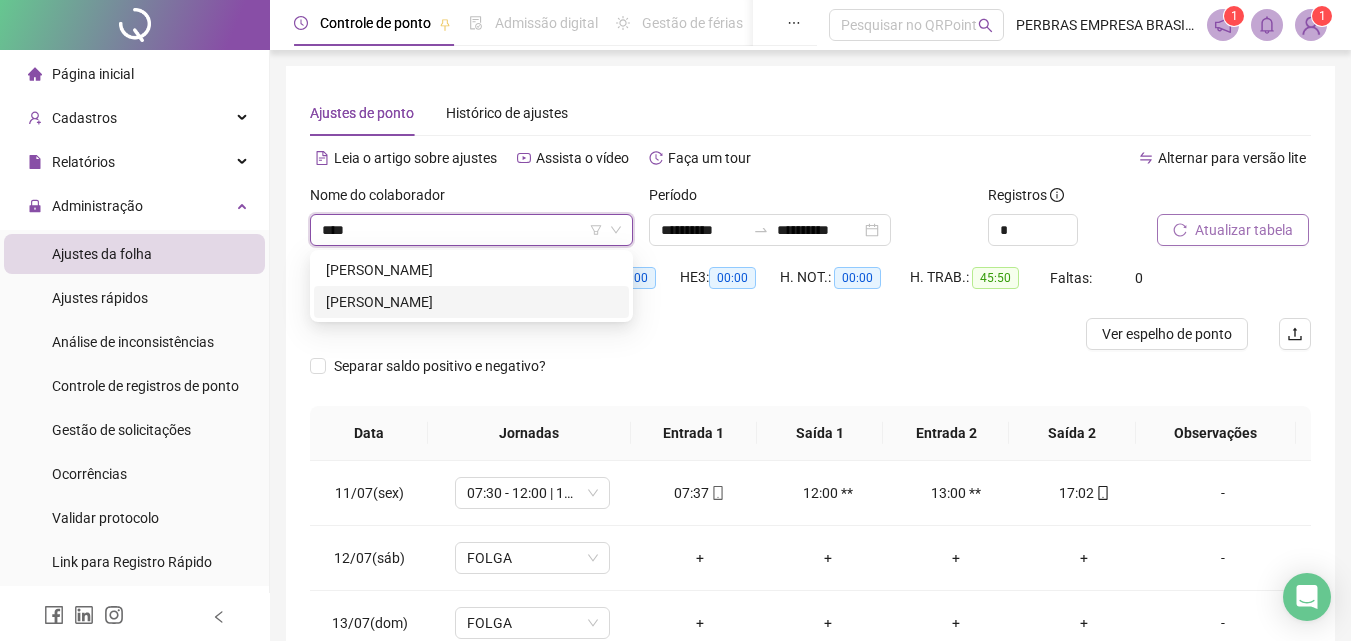click on "[PERSON_NAME]" at bounding box center (471, 302) 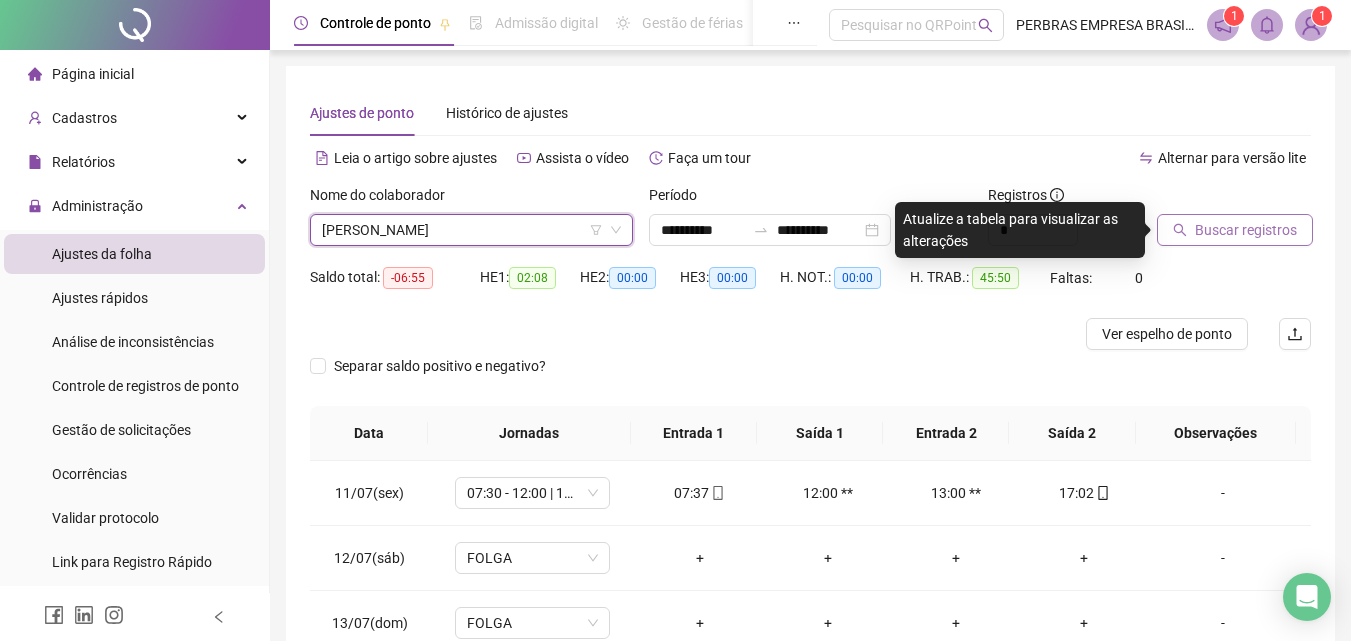 click on "Buscar registros" at bounding box center [1235, 230] 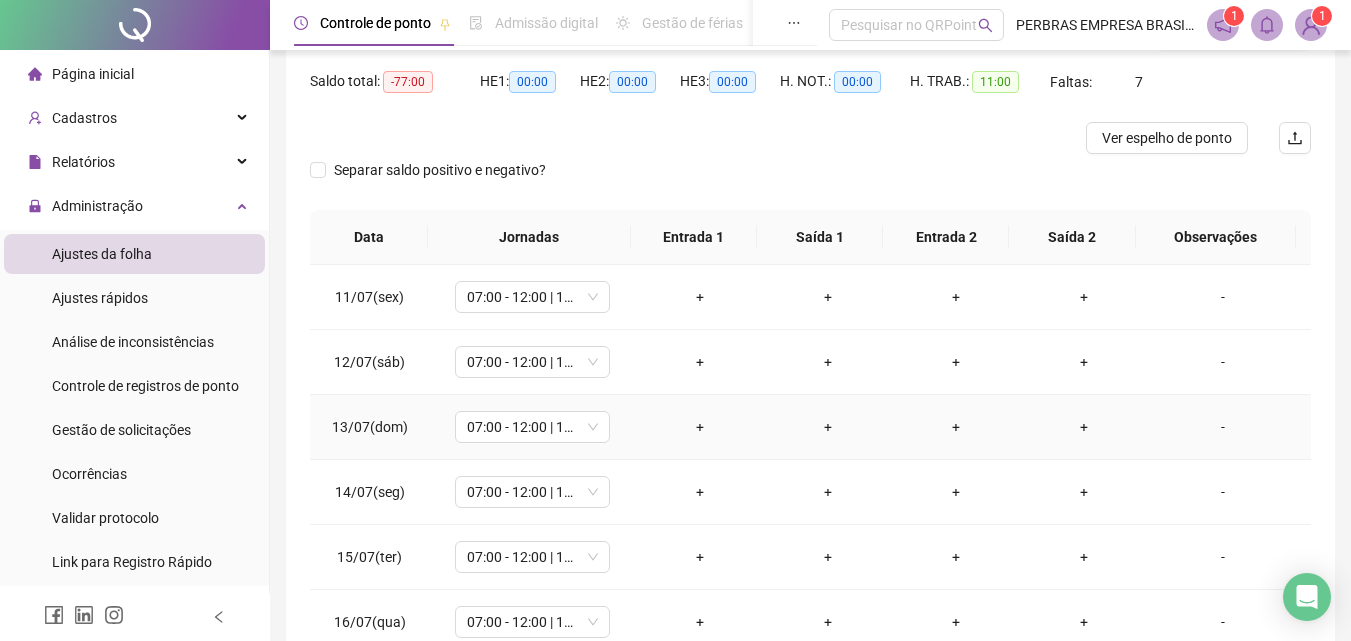scroll, scrollTop: 357, scrollLeft: 0, axis: vertical 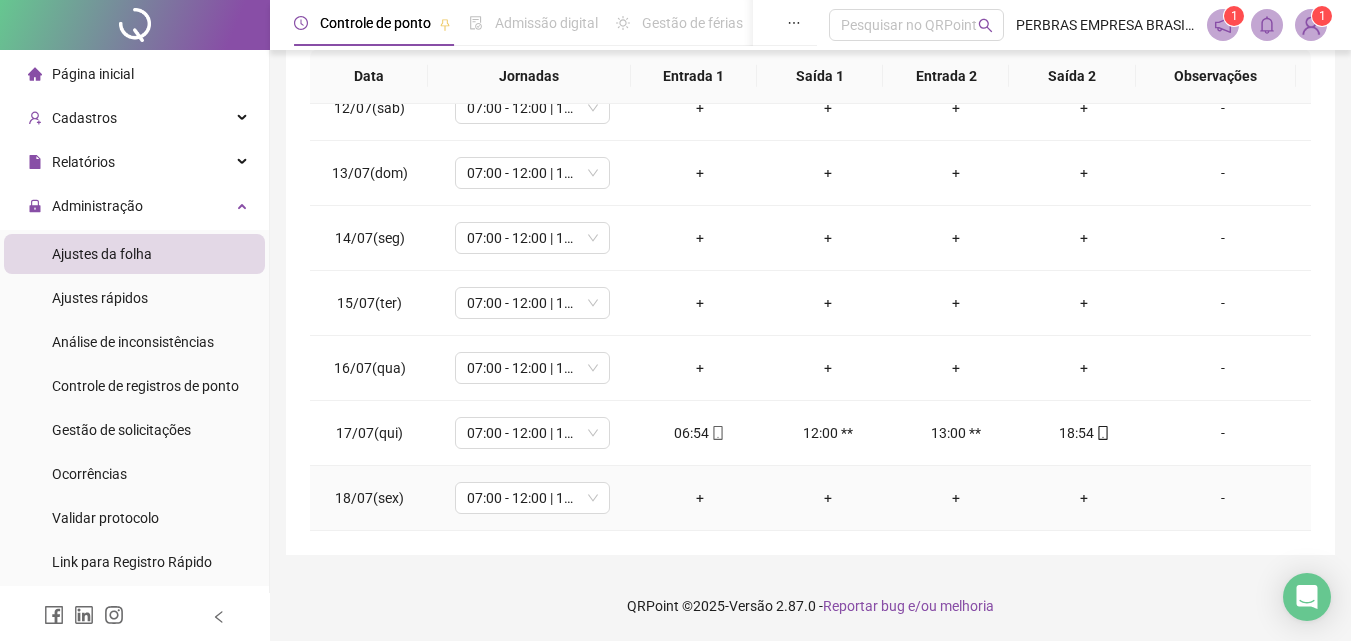 click on "+" at bounding box center [700, 498] 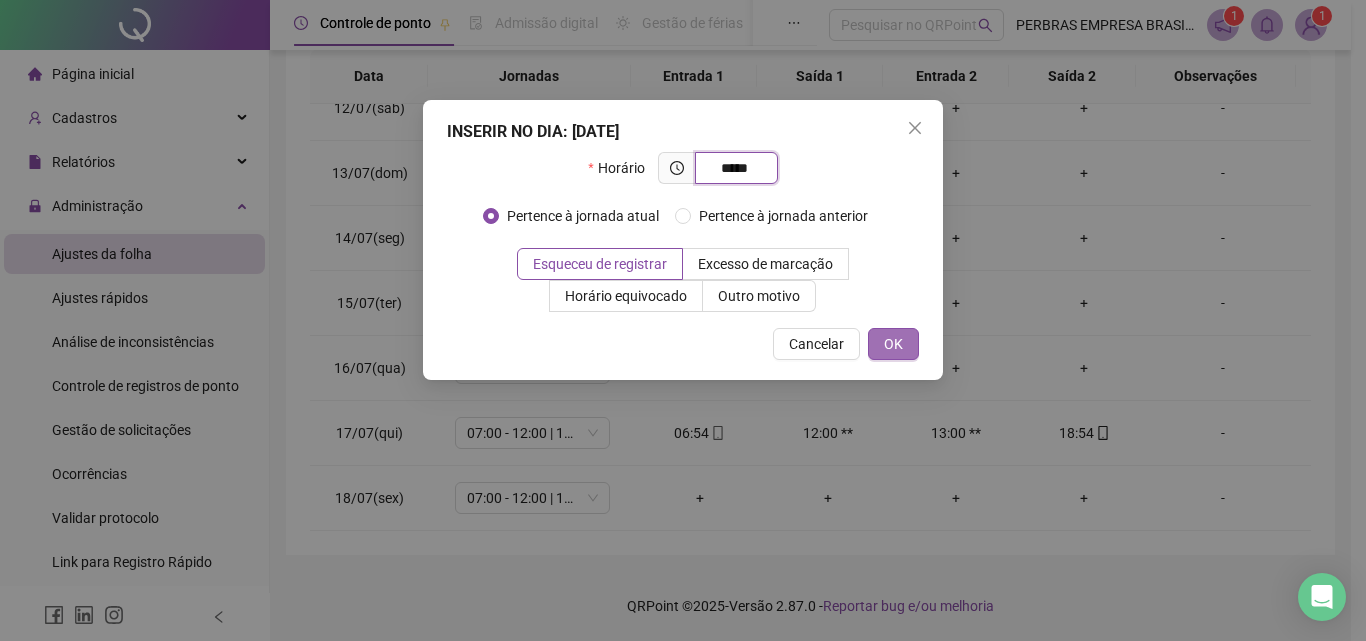 type on "*****" 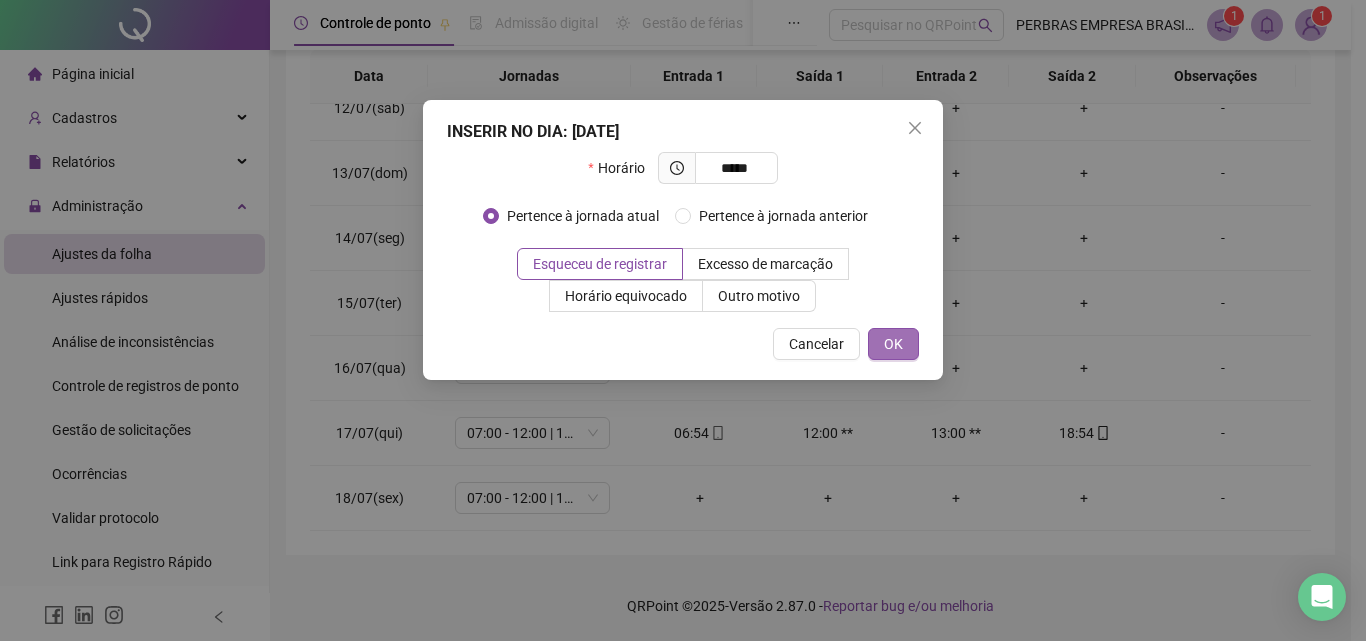 click on "OK" at bounding box center [893, 344] 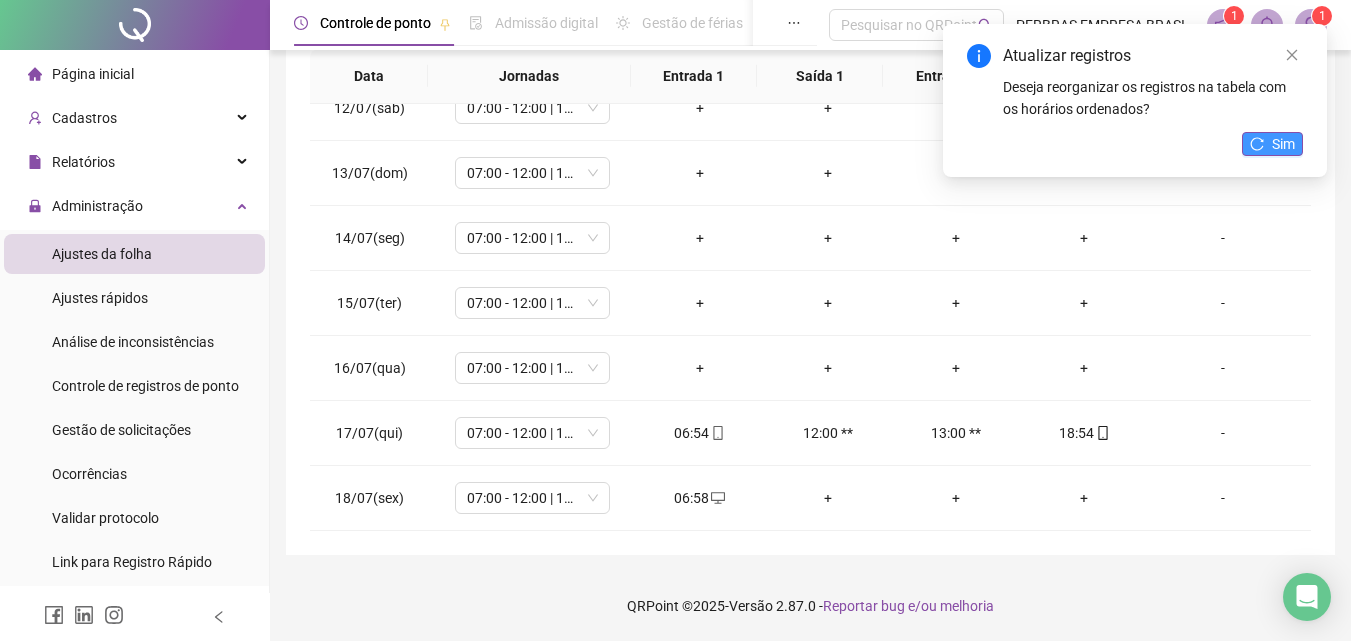 click on "Sim" at bounding box center (1283, 144) 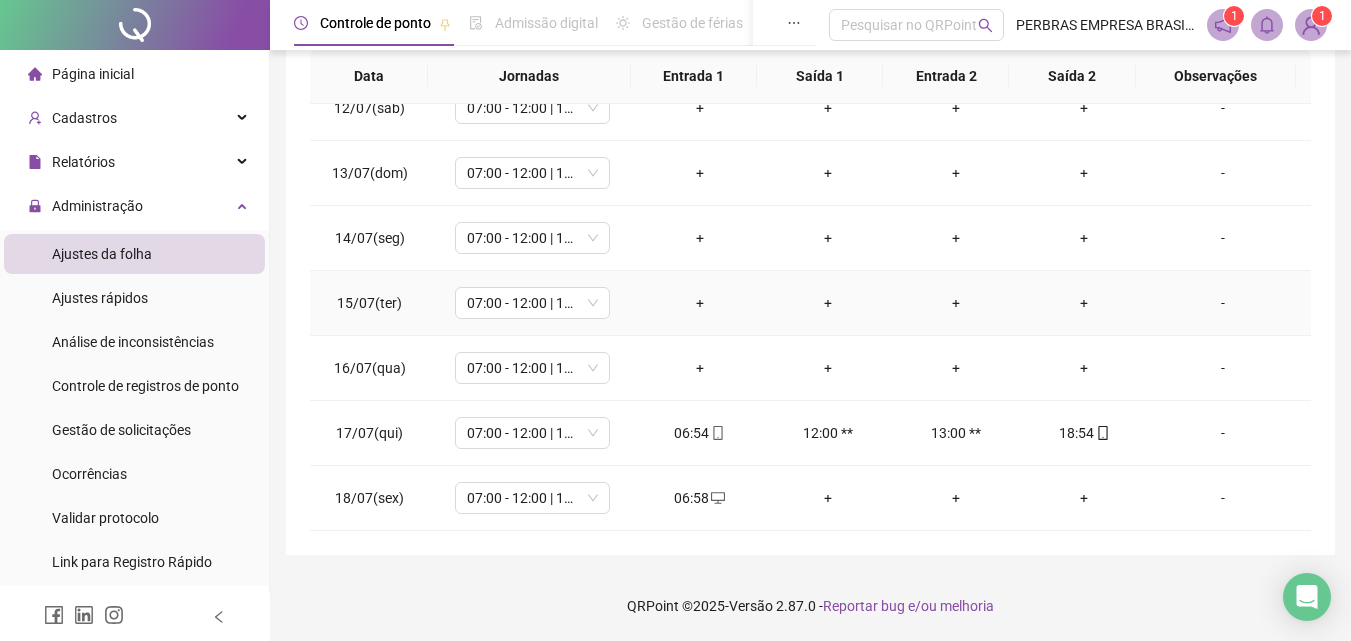 scroll, scrollTop: 0, scrollLeft: 0, axis: both 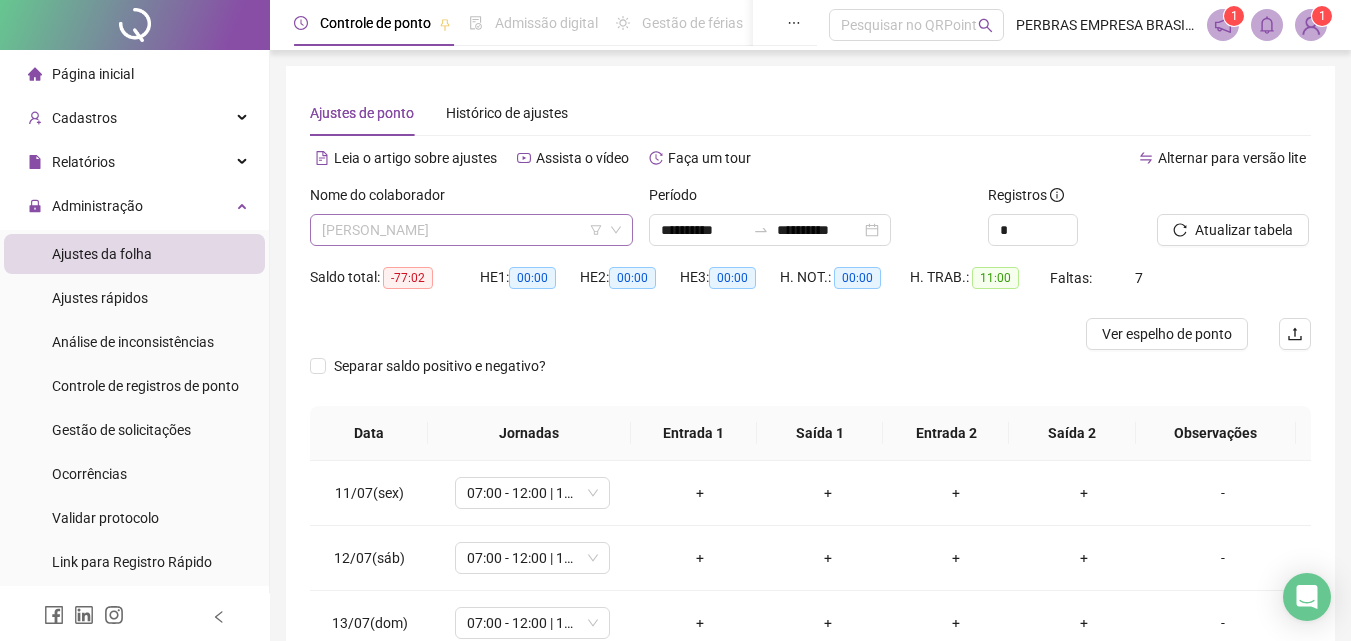 click on "[PERSON_NAME]" at bounding box center (471, 230) 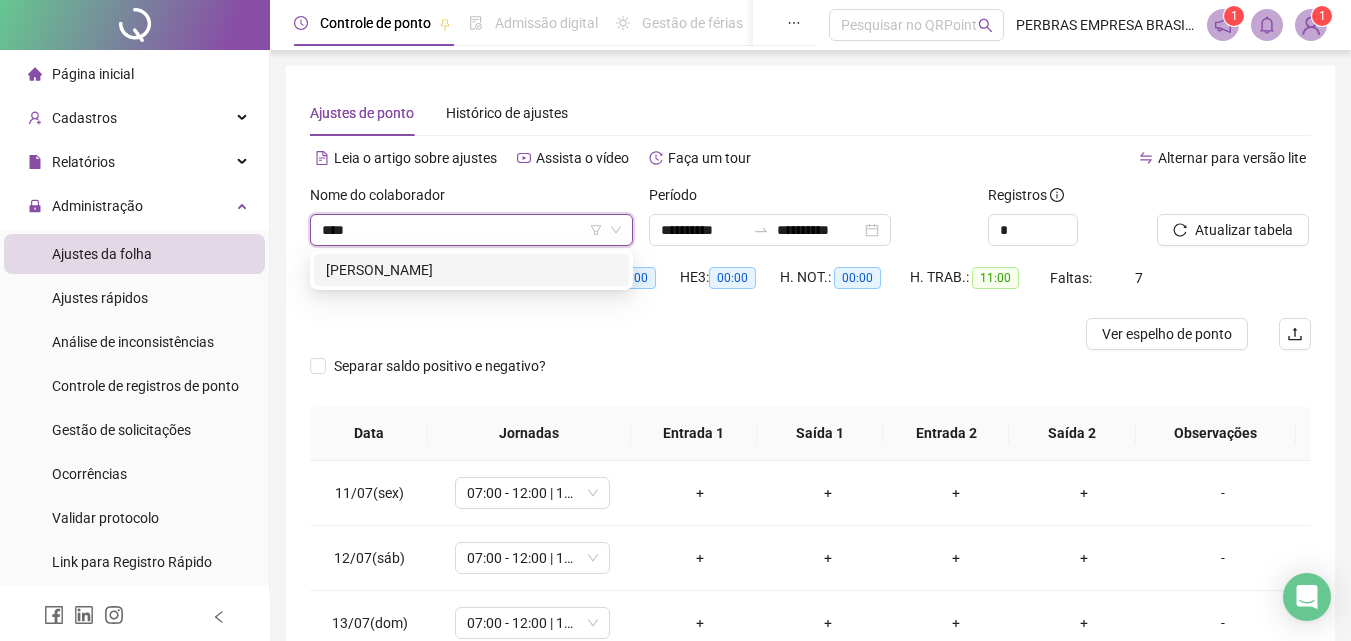 scroll, scrollTop: 0, scrollLeft: 0, axis: both 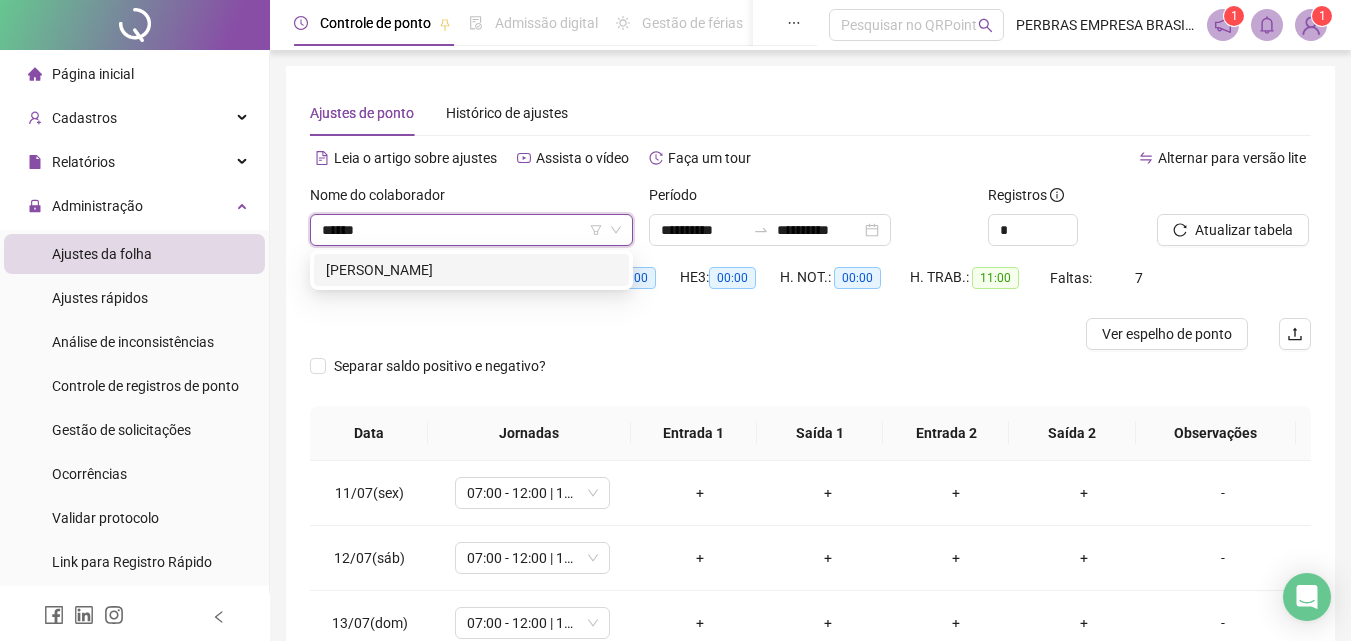 type on "*******" 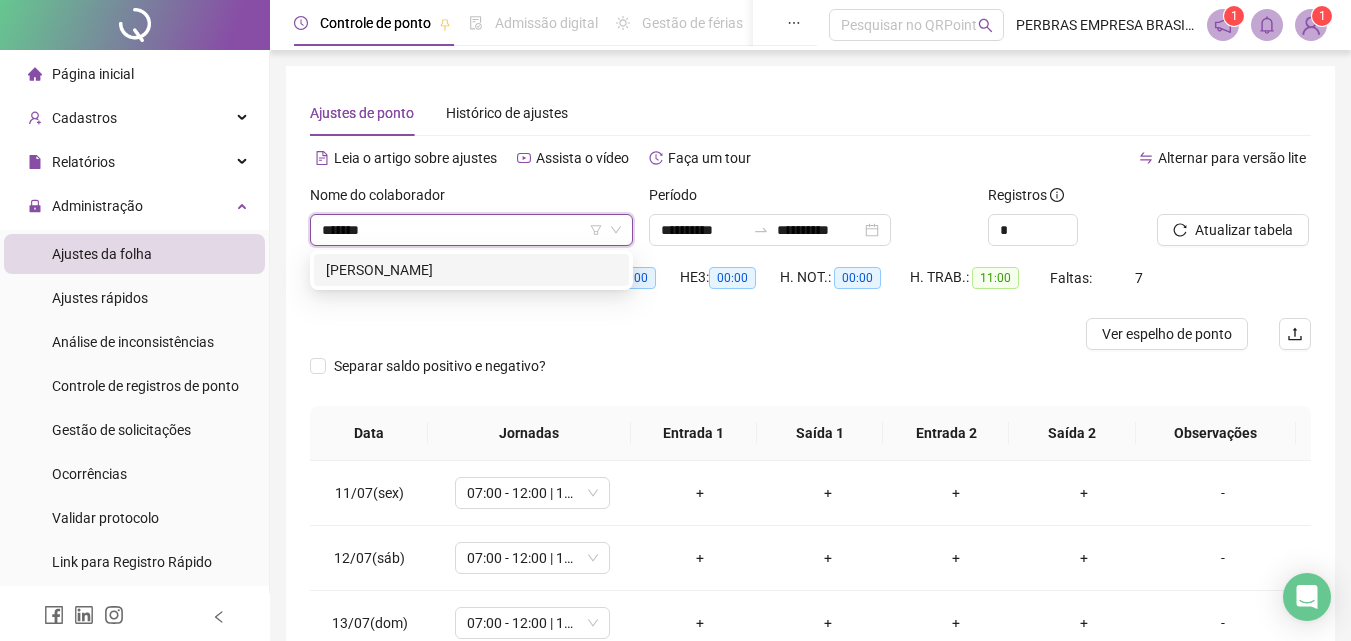 click on "[PERSON_NAME]" at bounding box center [471, 270] 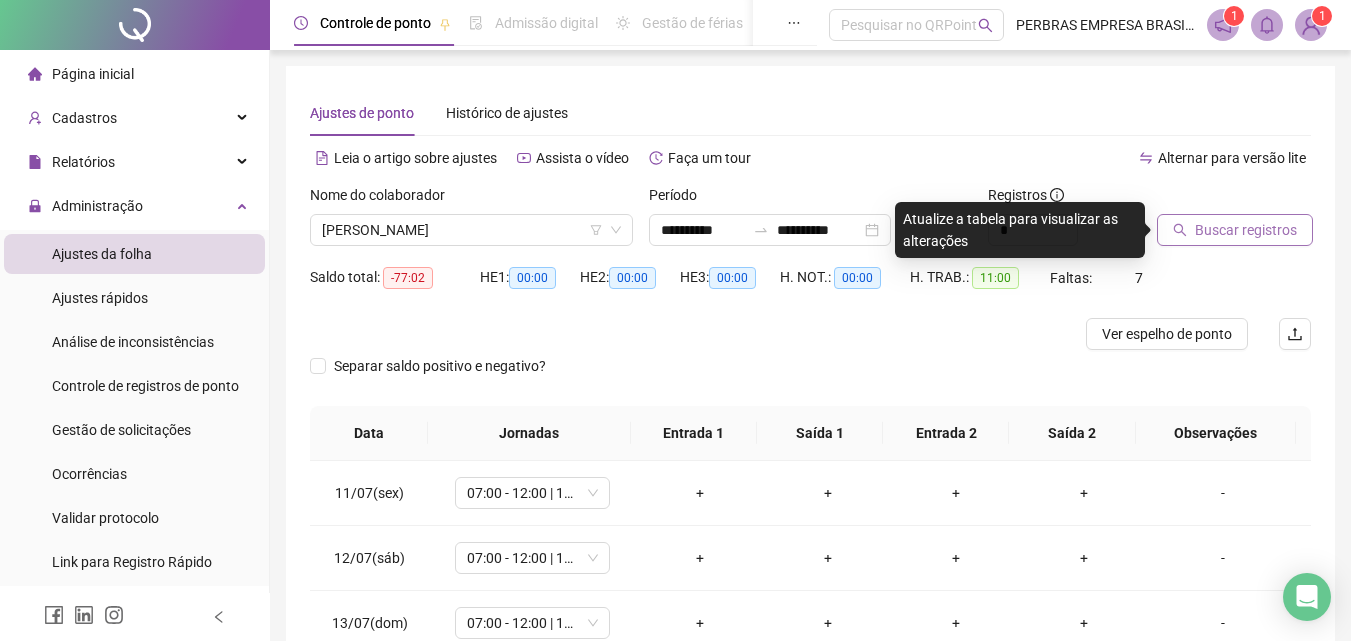 click on "Buscar registros" at bounding box center [1246, 230] 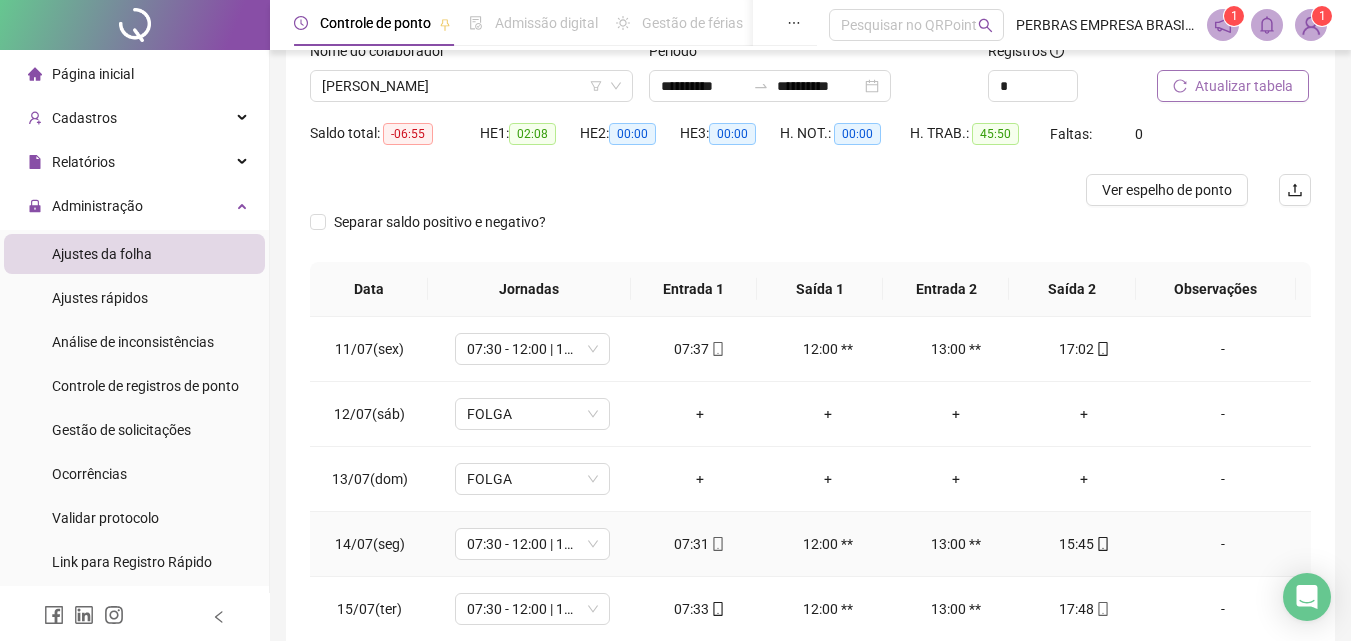 scroll, scrollTop: 357, scrollLeft: 0, axis: vertical 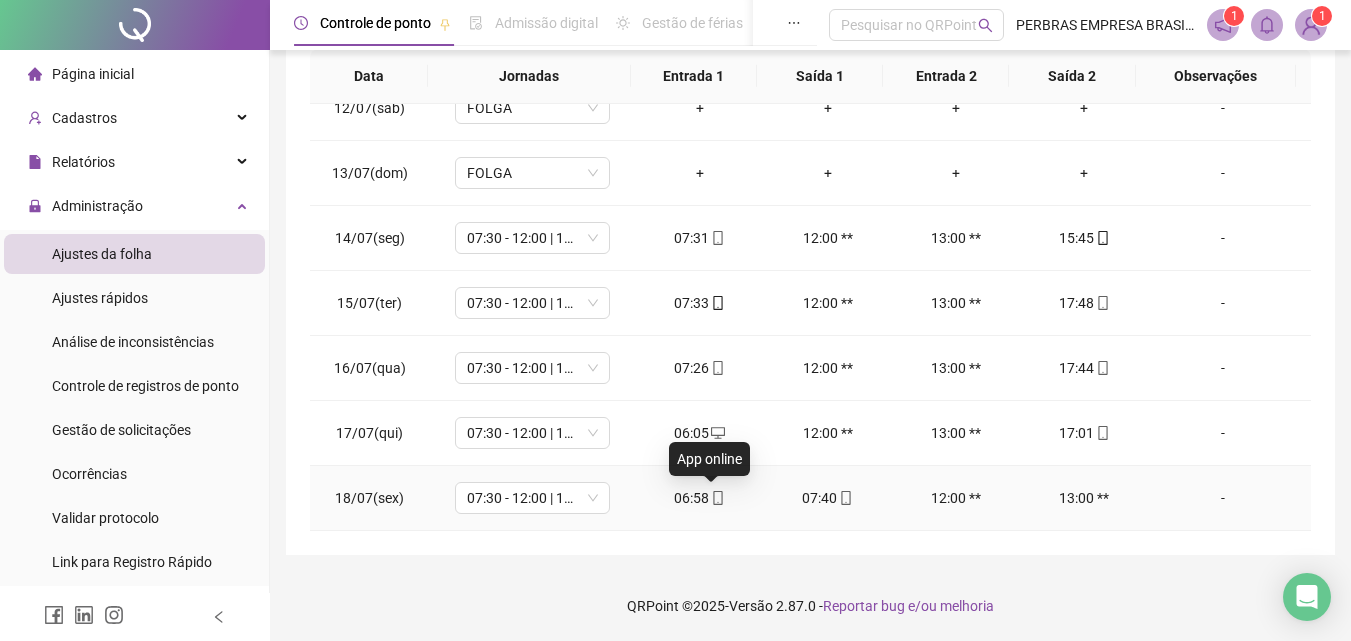 click 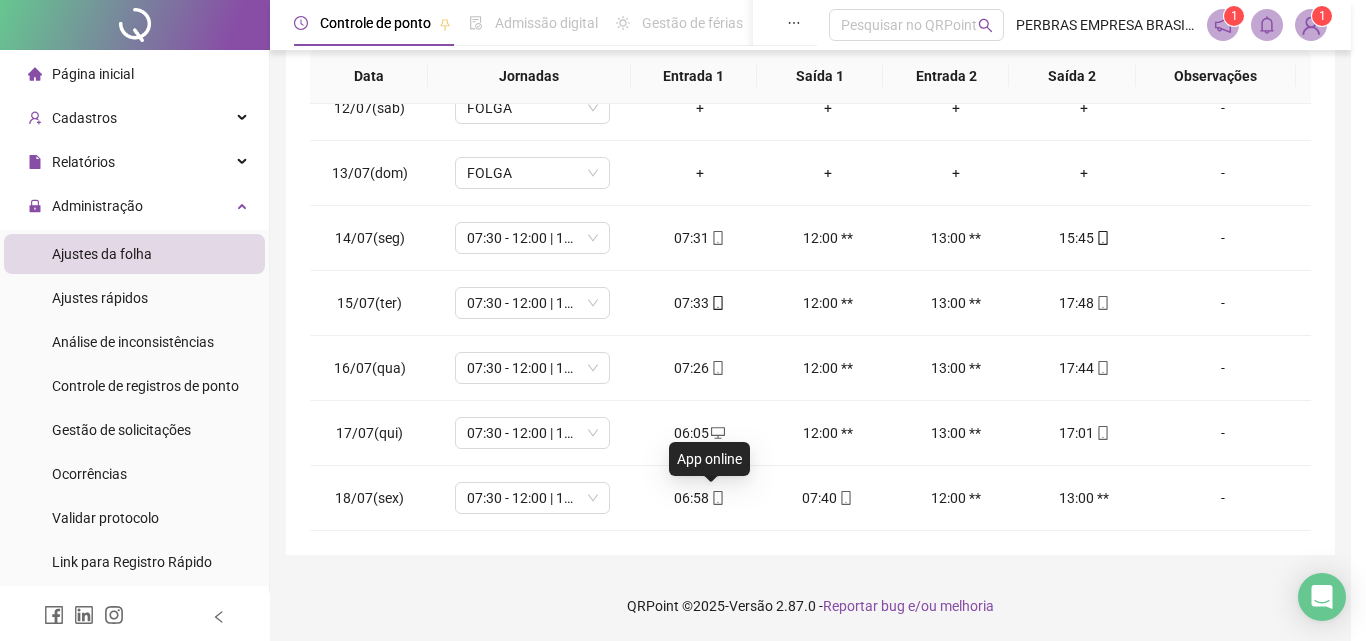 type on "**********" 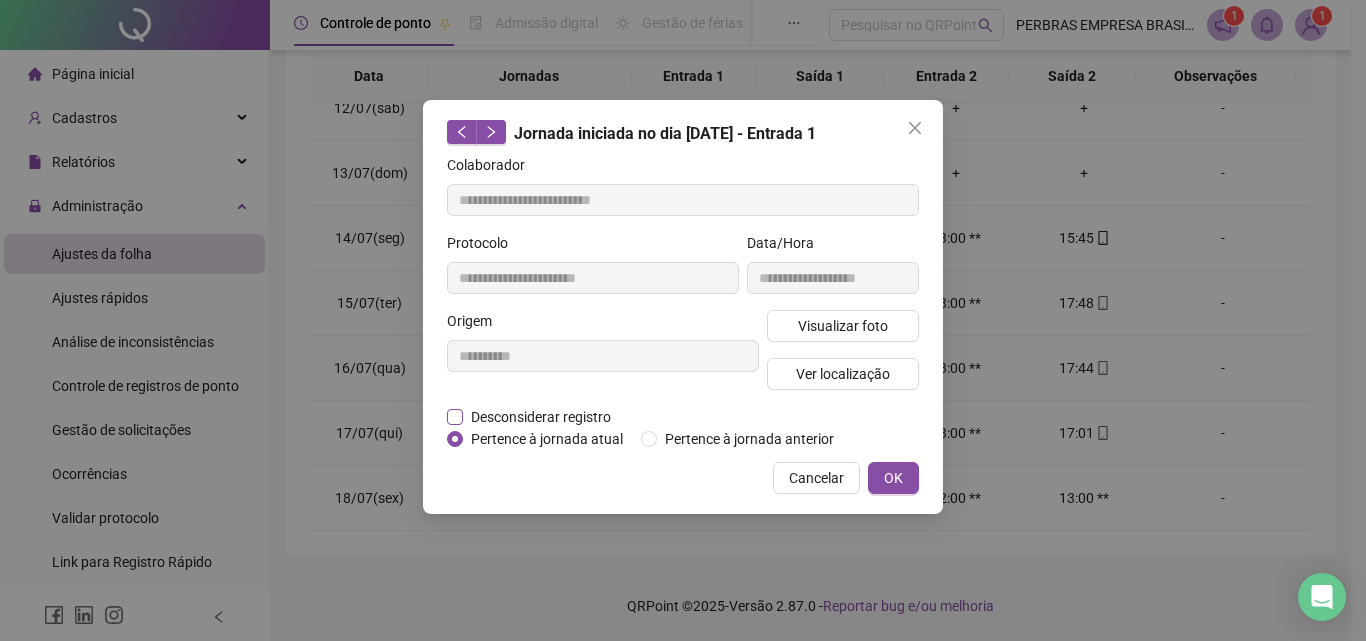 click on "Desconsiderar registro" at bounding box center [541, 417] 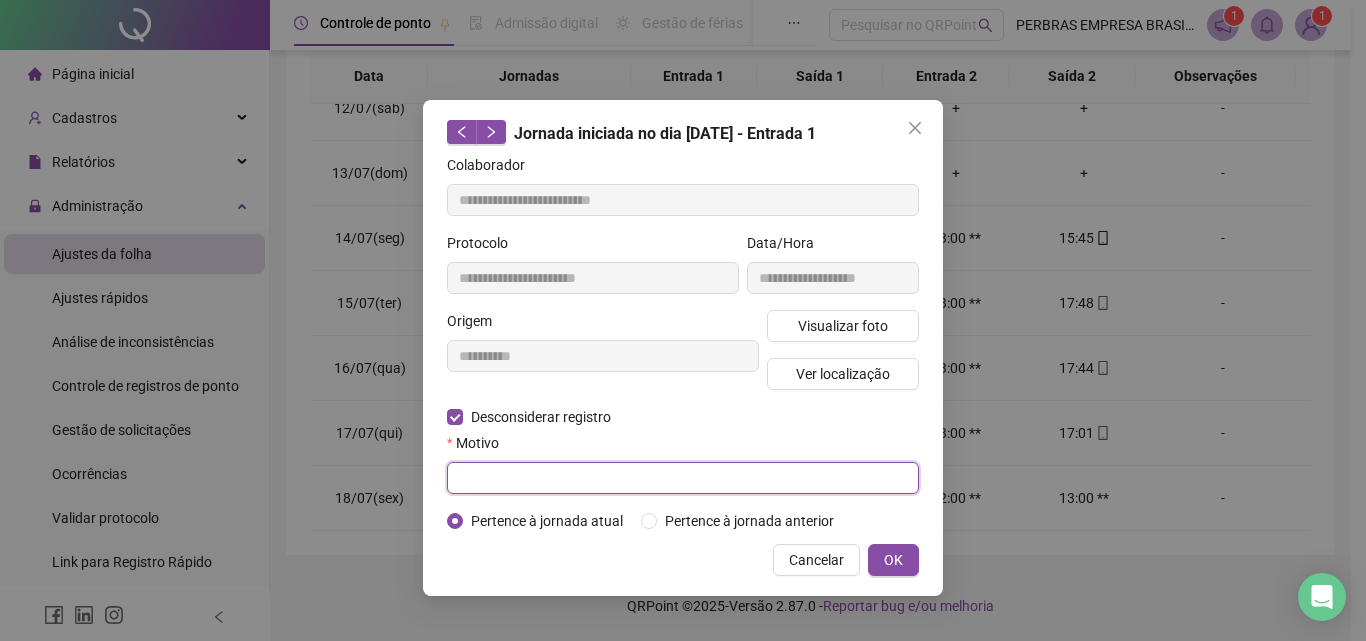 click at bounding box center [683, 478] 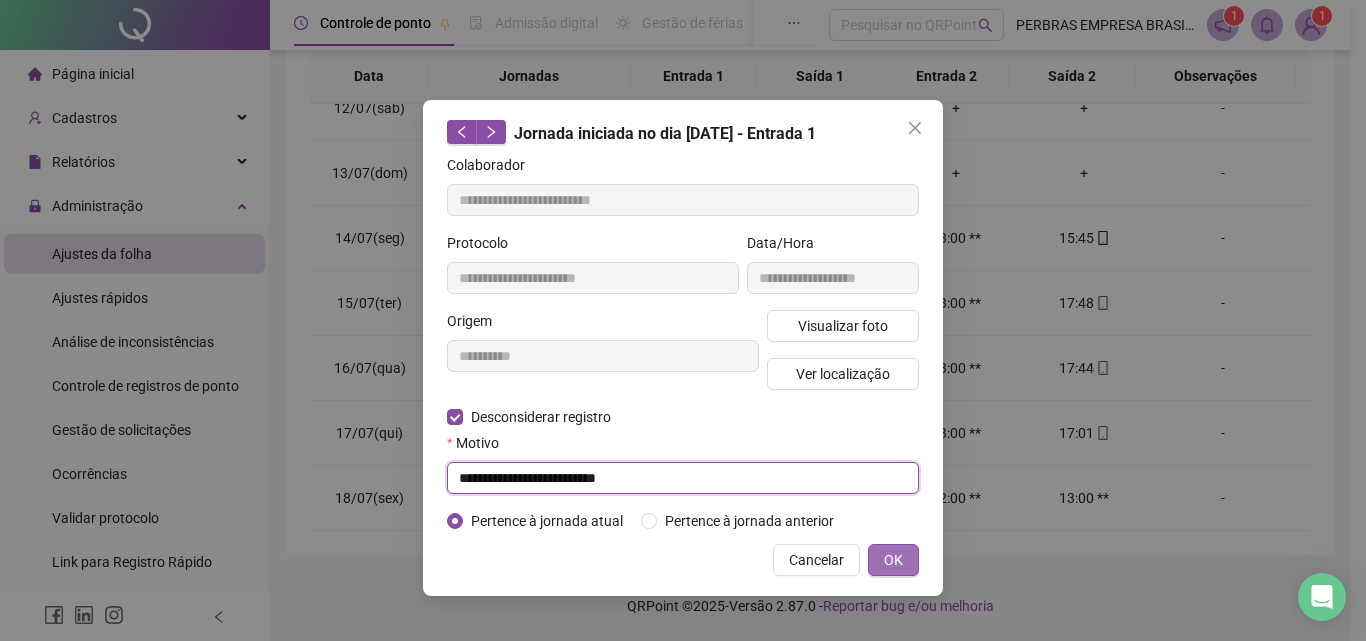 type on "**********" 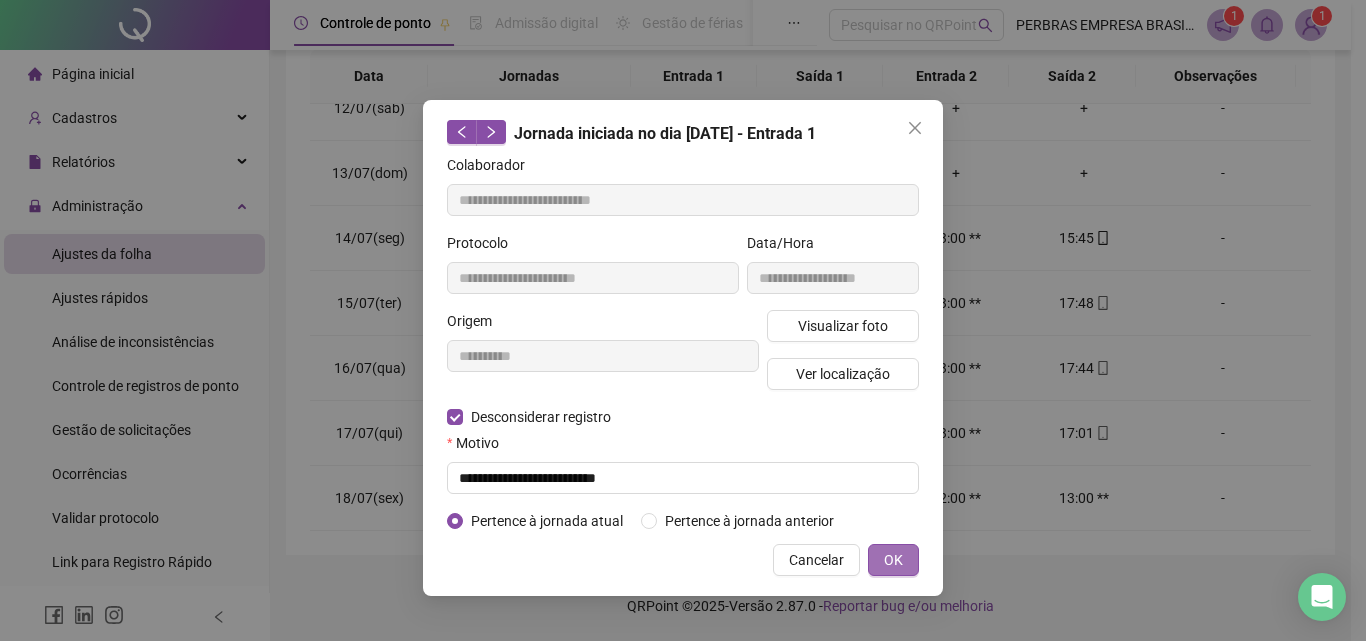 click on "OK" at bounding box center [893, 560] 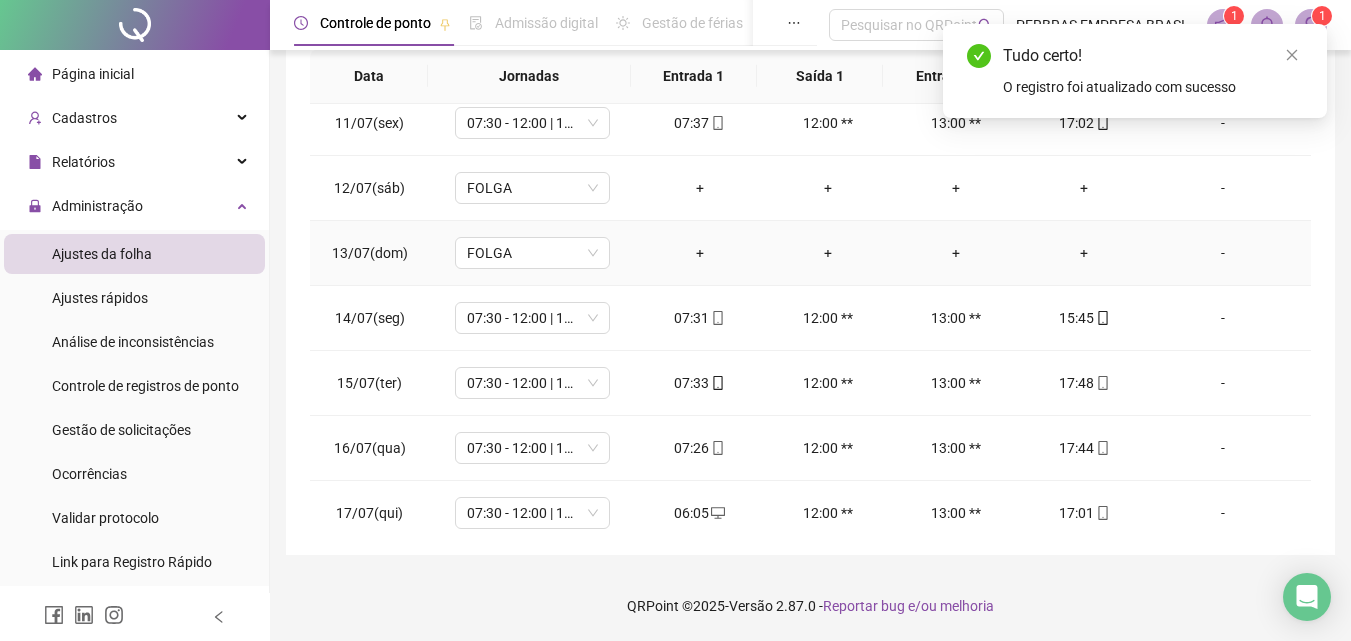 scroll, scrollTop: 0, scrollLeft: 0, axis: both 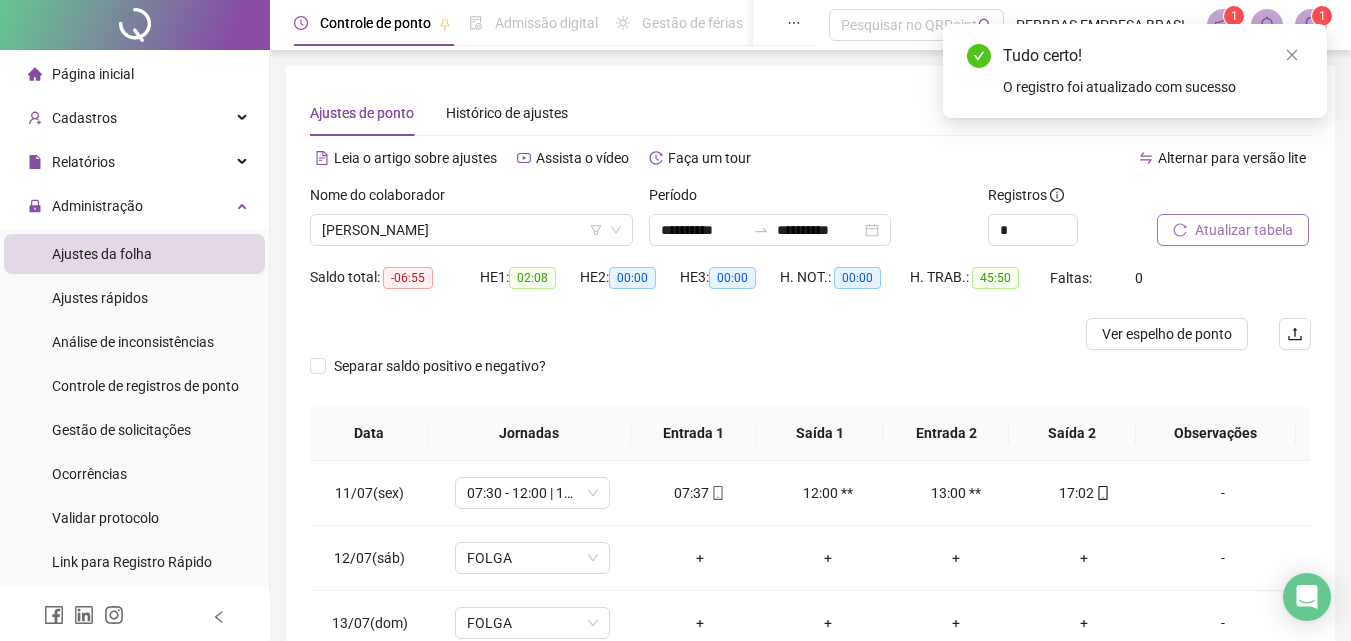 click on "Atualizar tabela" at bounding box center [1244, 230] 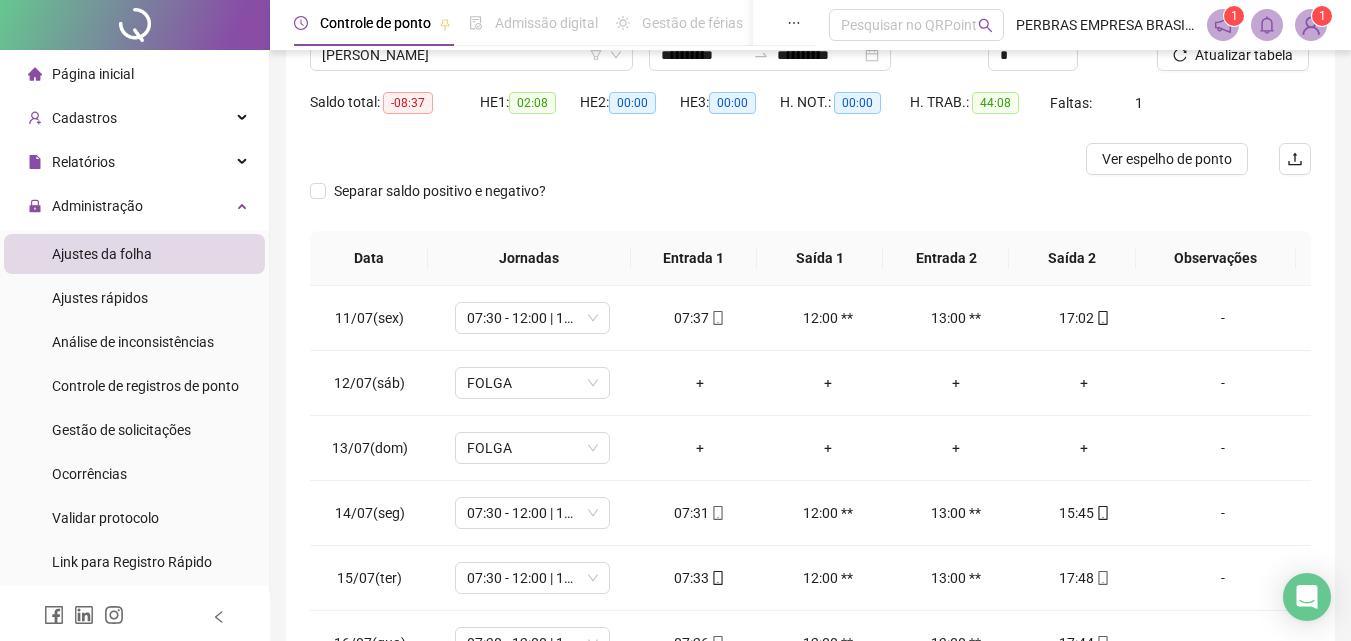 scroll, scrollTop: 357, scrollLeft: 0, axis: vertical 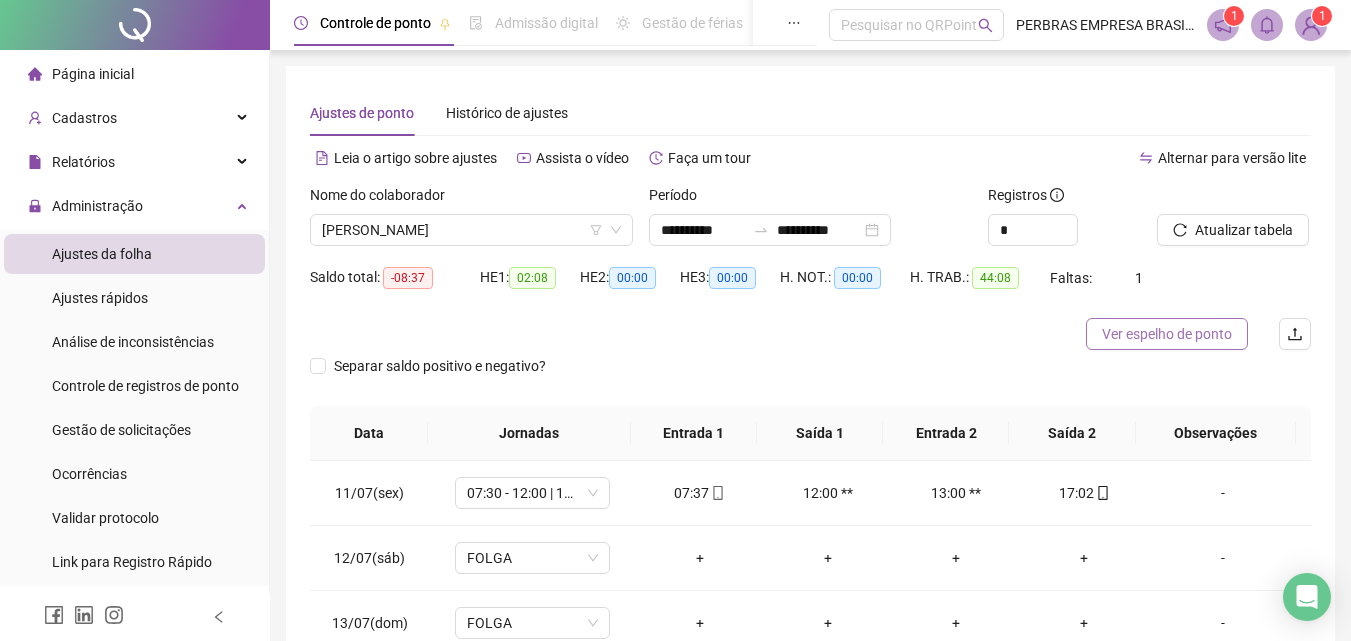 click on "Ver espelho de ponto" at bounding box center [1167, 334] 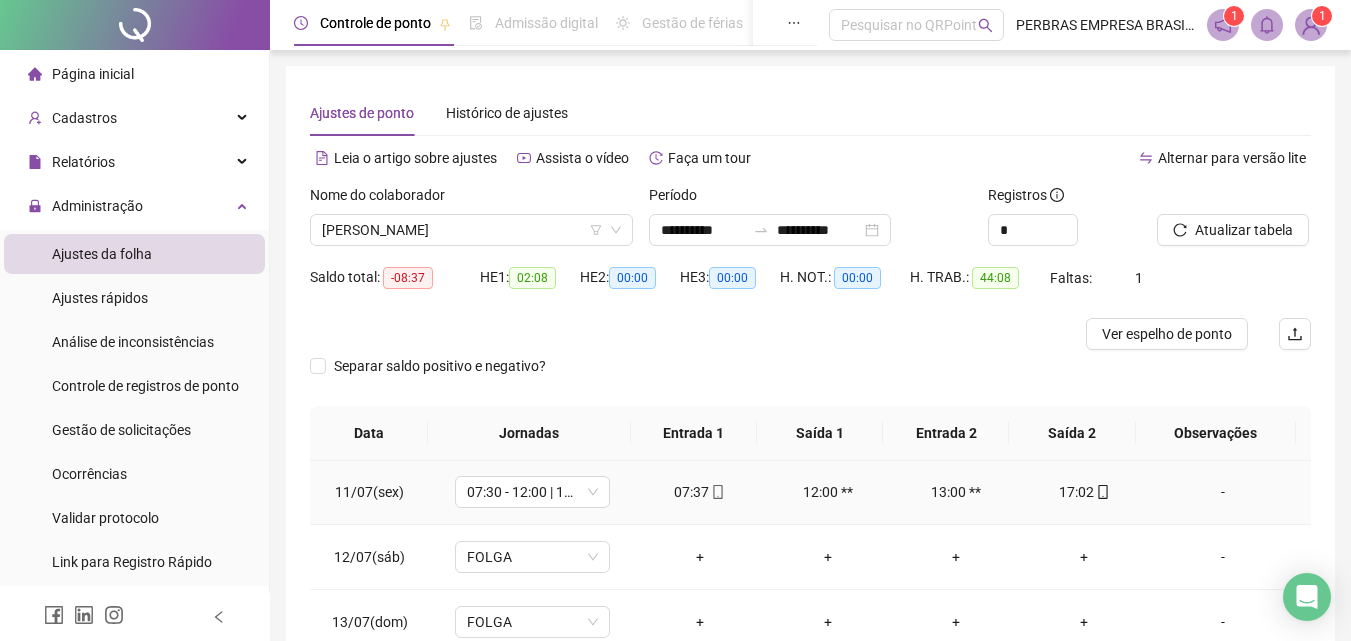 scroll, scrollTop: 0, scrollLeft: 0, axis: both 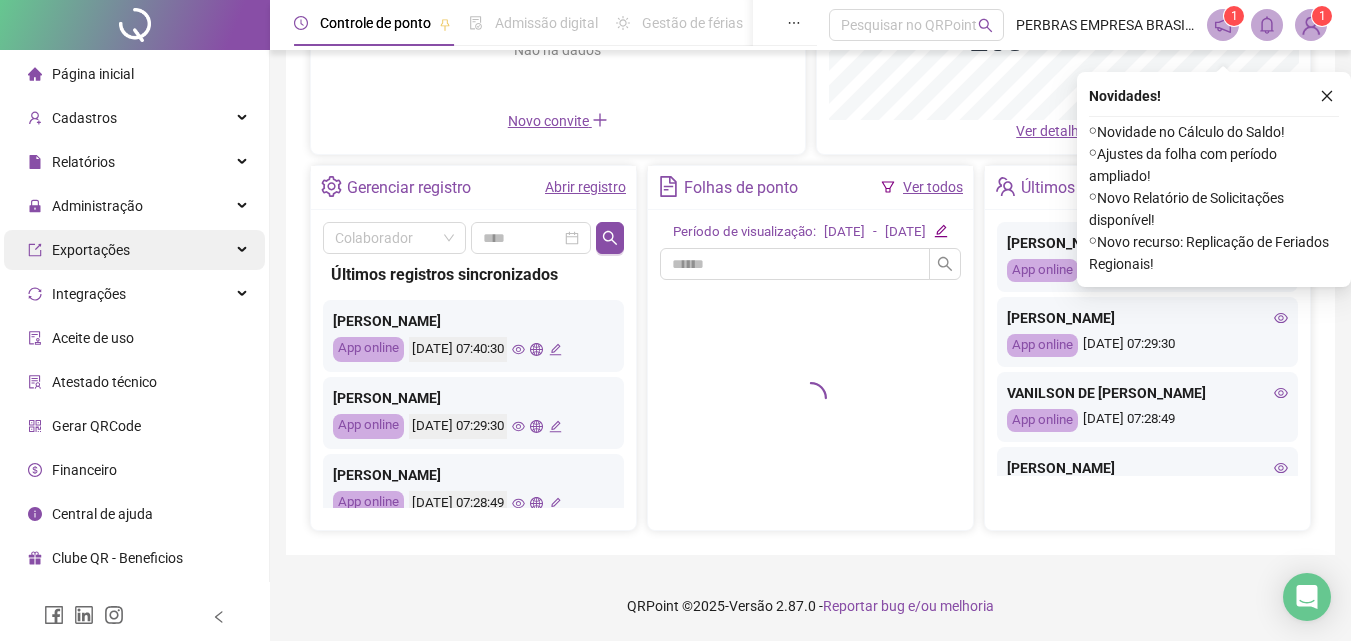 click on "Painel de controle Contabilidade Convites enviados Não há dados Não há dados Novo convite   Dashboard de jornada Gráfico Total 263 Ver detalhes   Gerenciar registro Abrir registro Colaborador Últimos registros sincronizados Mariana Ribeiro Dos Santos App online 18/07/2025 07:40:30 Rosivaldo Ribeiro Da Silva App online 18/07/2025 07:29:30 Vanilson De Araujo Alves App online 18/07/2025 07:28:49 Marcos Paulo Santos Nery App online 18/07/2025 07:25:22 Bergson Silveira Barreto App online 18/07/2025 07:24:59 Ronaldo Souza Da PaixãO  App online 18/07/2025 07:20:48 Valdir Xavier Dos Santos App online 18/07/2025 07:19:21 Lucas ConceiçãO Brito  App online 18/07/2025 07:18:27 Rogerio Das Virgens Santos App online 18/07/2025 07:12:45 Albano Rabelo De Jesus App online 18/07/2025 07:10:22 Rebeca Mamedio De Jesus Pereira App online 18/07/2025 07:09:45 Rogerio Reis Da ConceiçãO  App online 18/07/2025 07:08:56 Eder Dos Santos Teixeira App online 18/07/2025 07:08:12 Fabiana De Oliveira Brito App online App online" at bounding box center (810, 149) 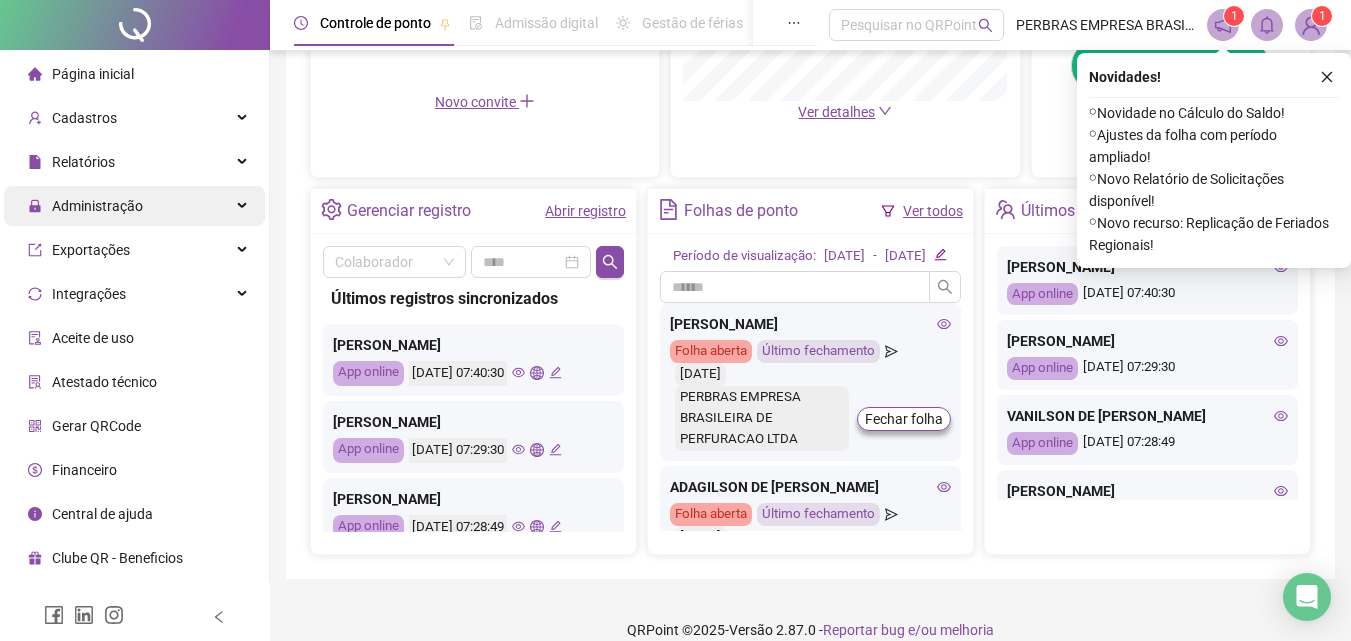 click on "Administração" at bounding box center [97, 206] 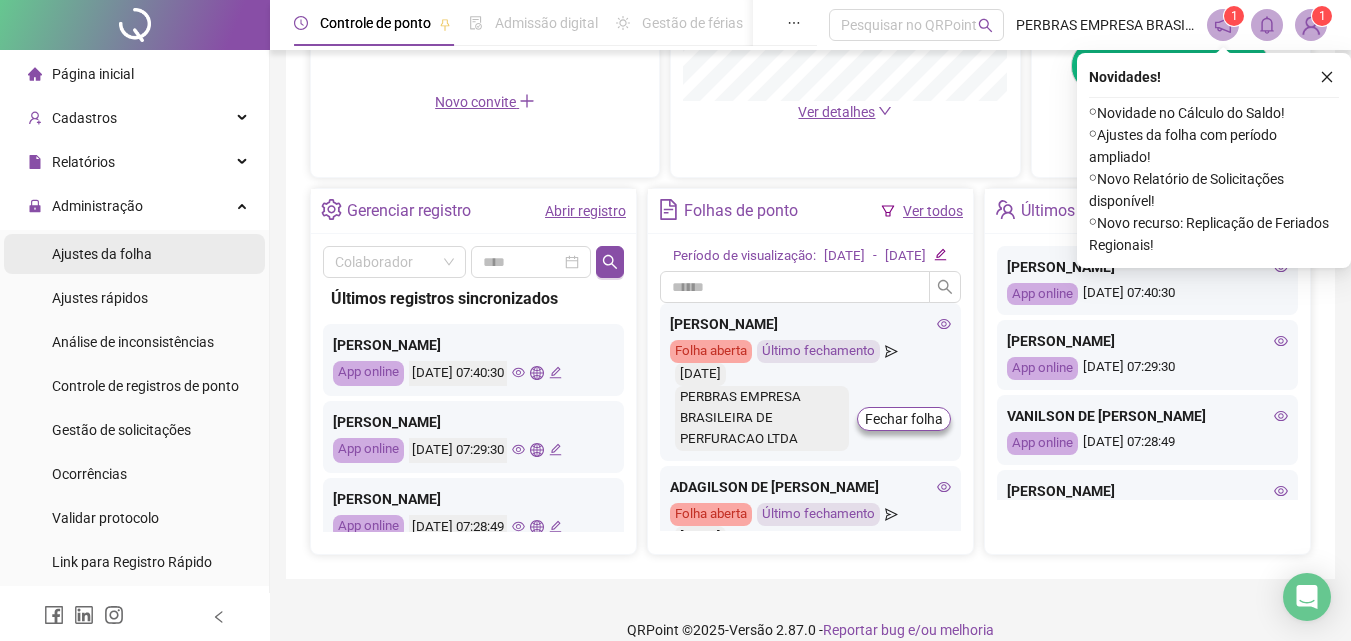 click on "Ajustes da folha" at bounding box center (102, 254) 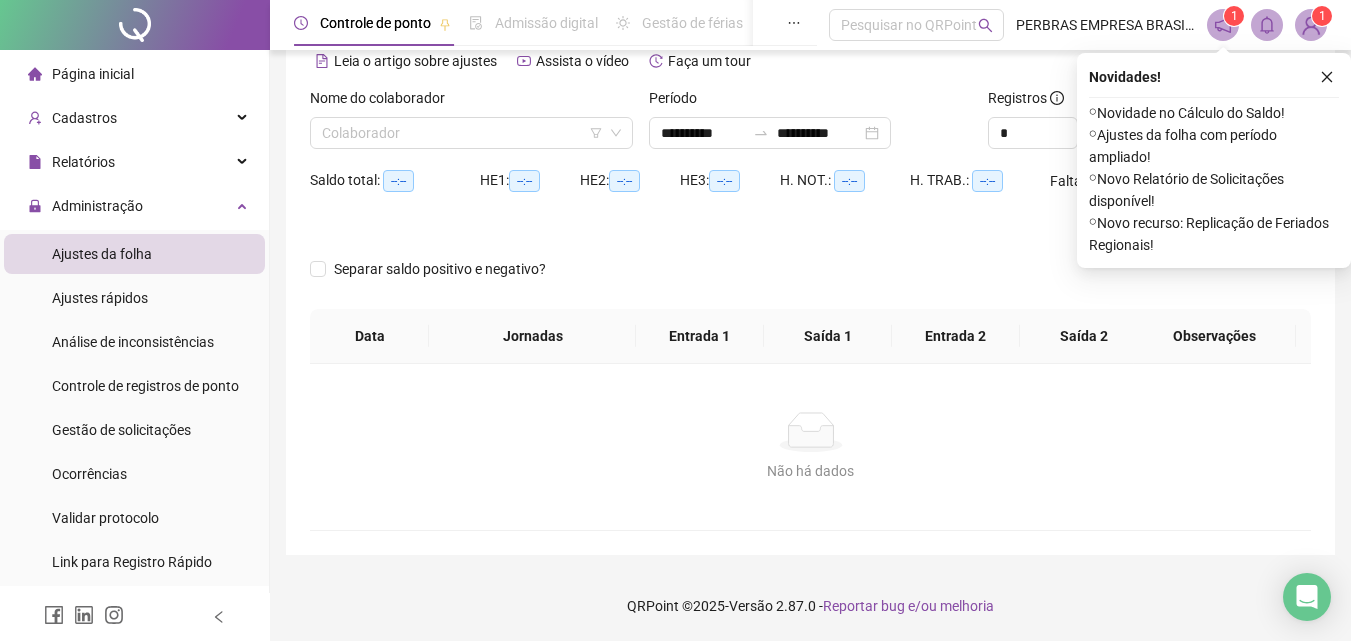 scroll, scrollTop: 97, scrollLeft: 0, axis: vertical 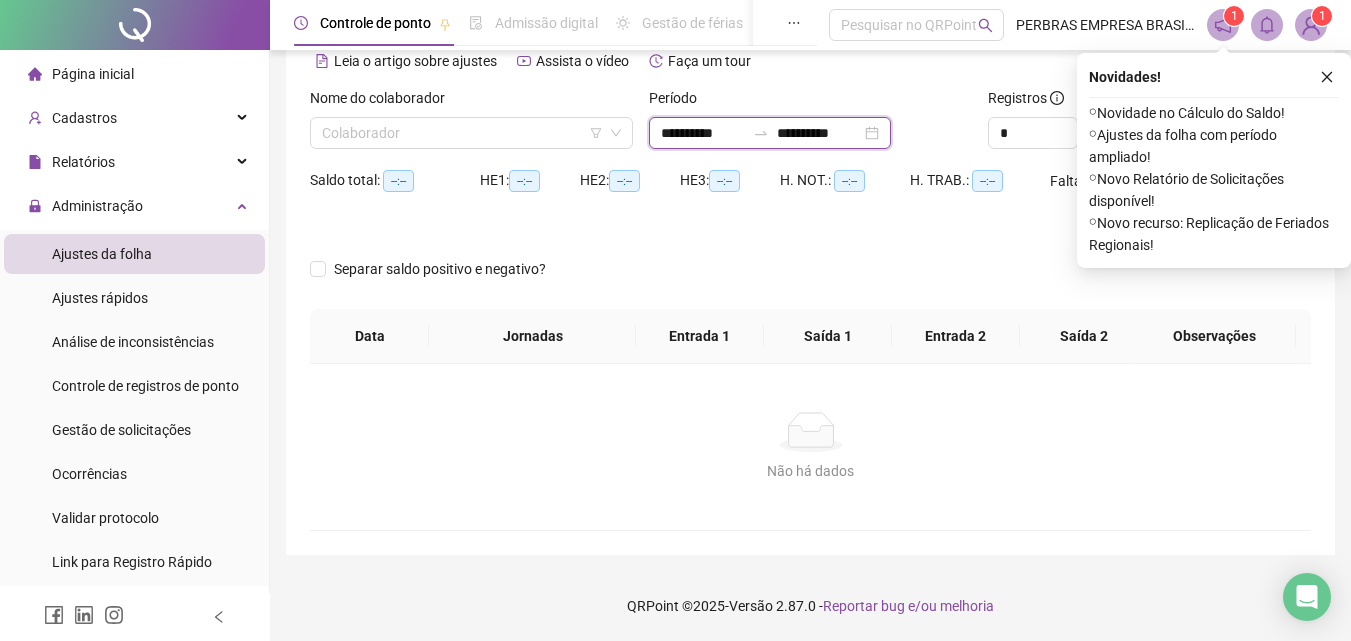click on "**********" at bounding box center [703, 133] 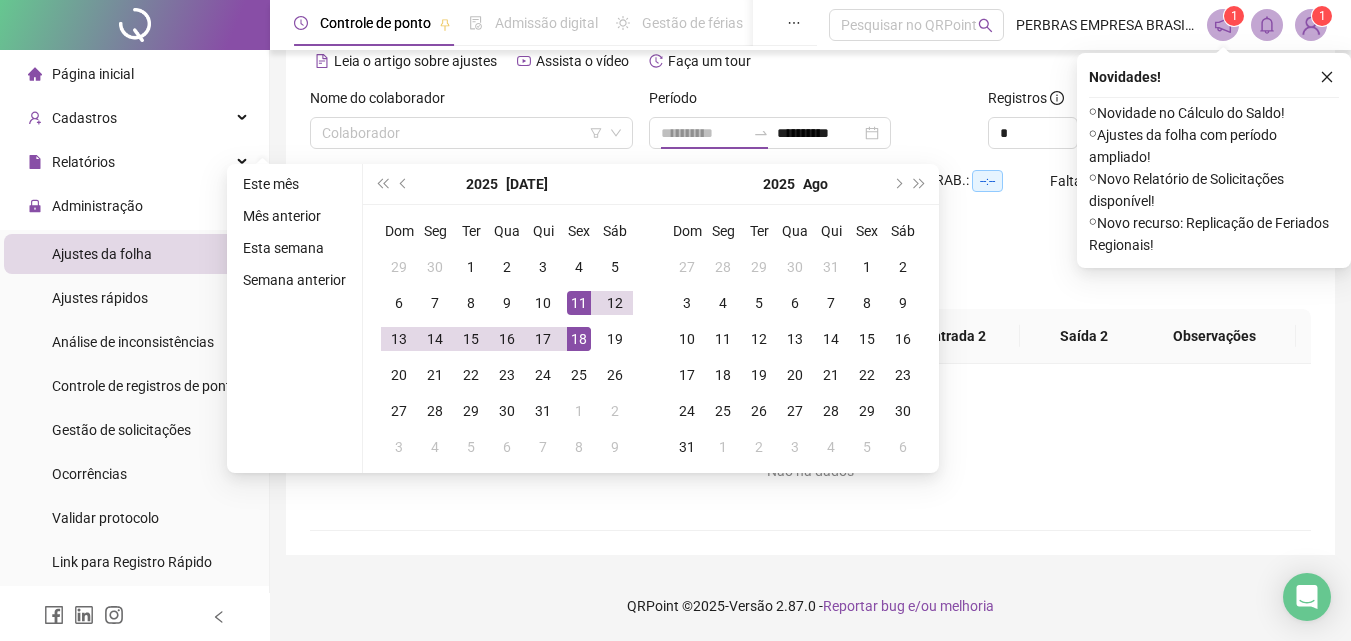 click on "11" at bounding box center (579, 303) 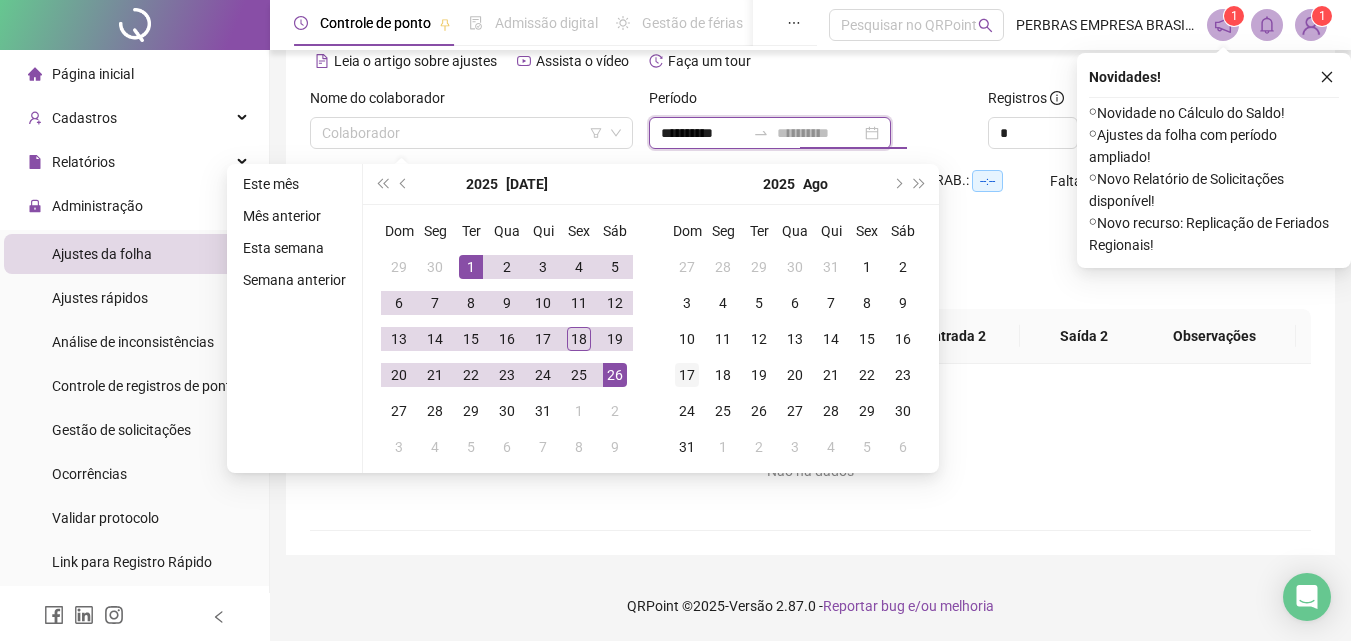 type on "**********" 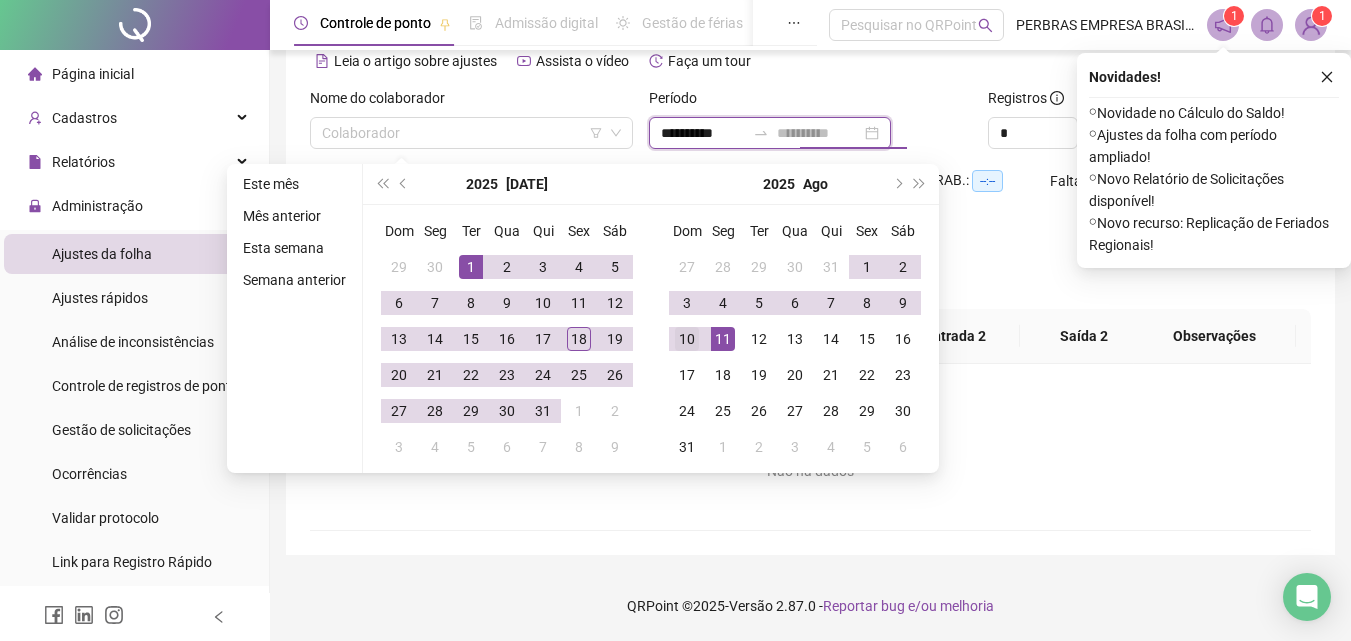 type on "**********" 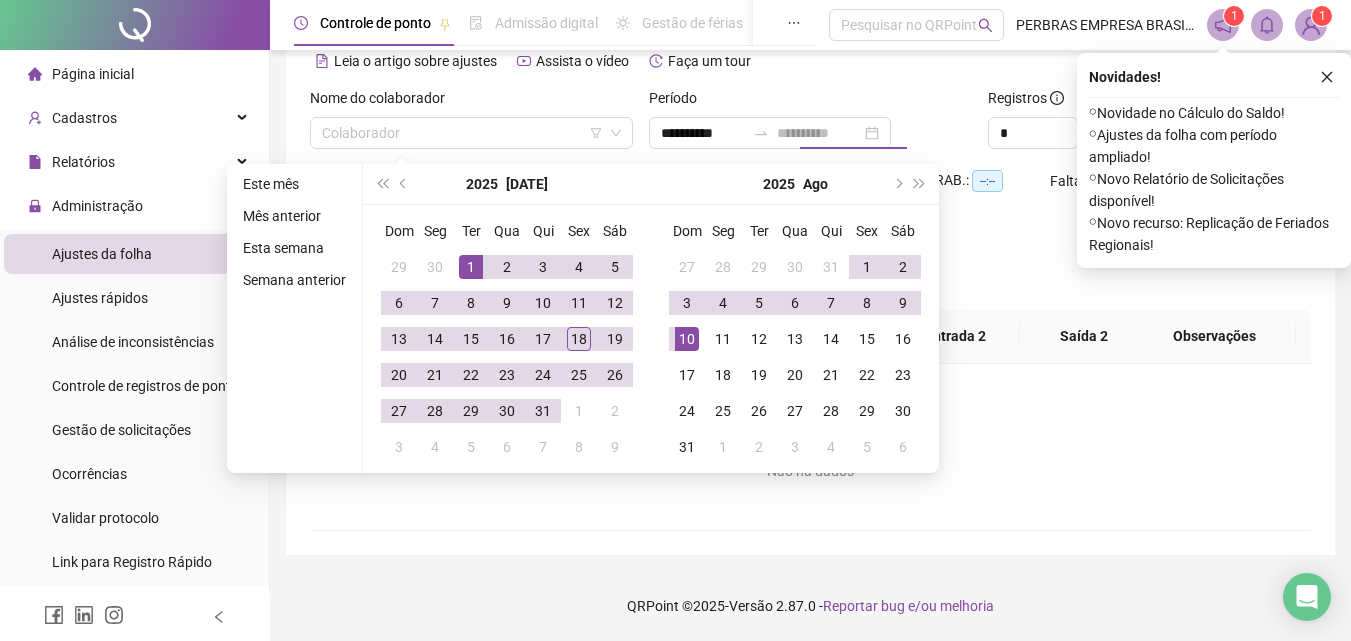 click on "10" at bounding box center [687, 339] 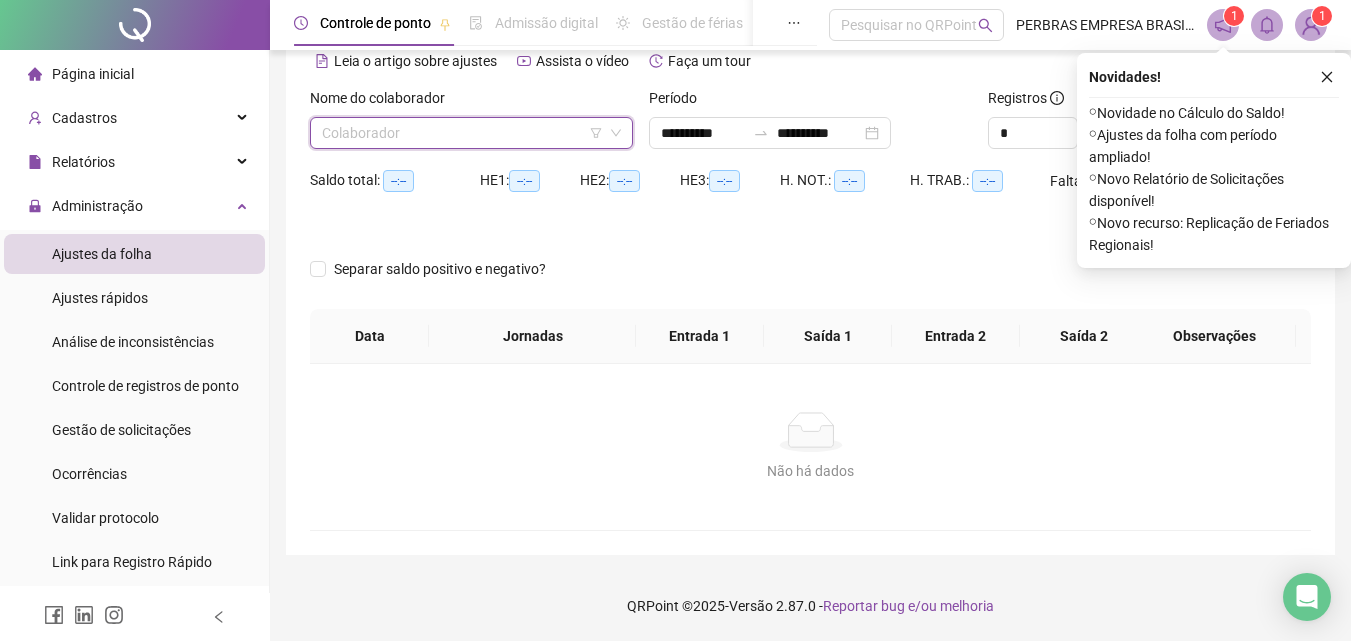 click at bounding box center (465, 133) 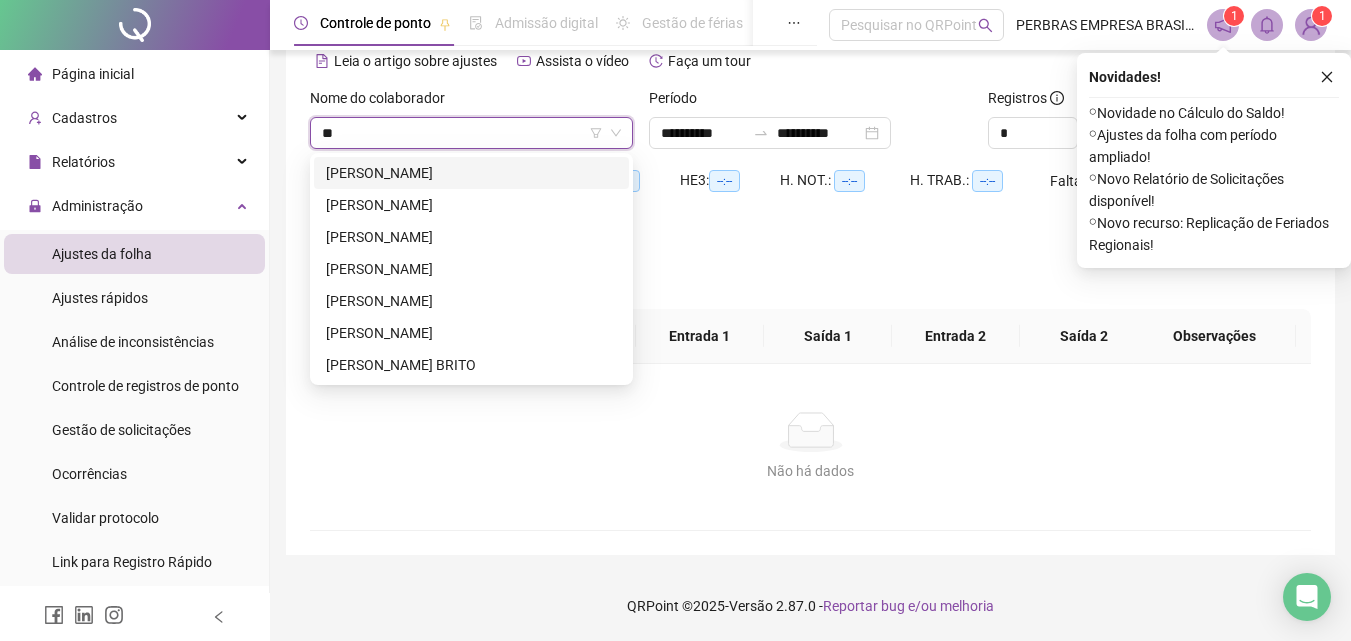 type on "***" 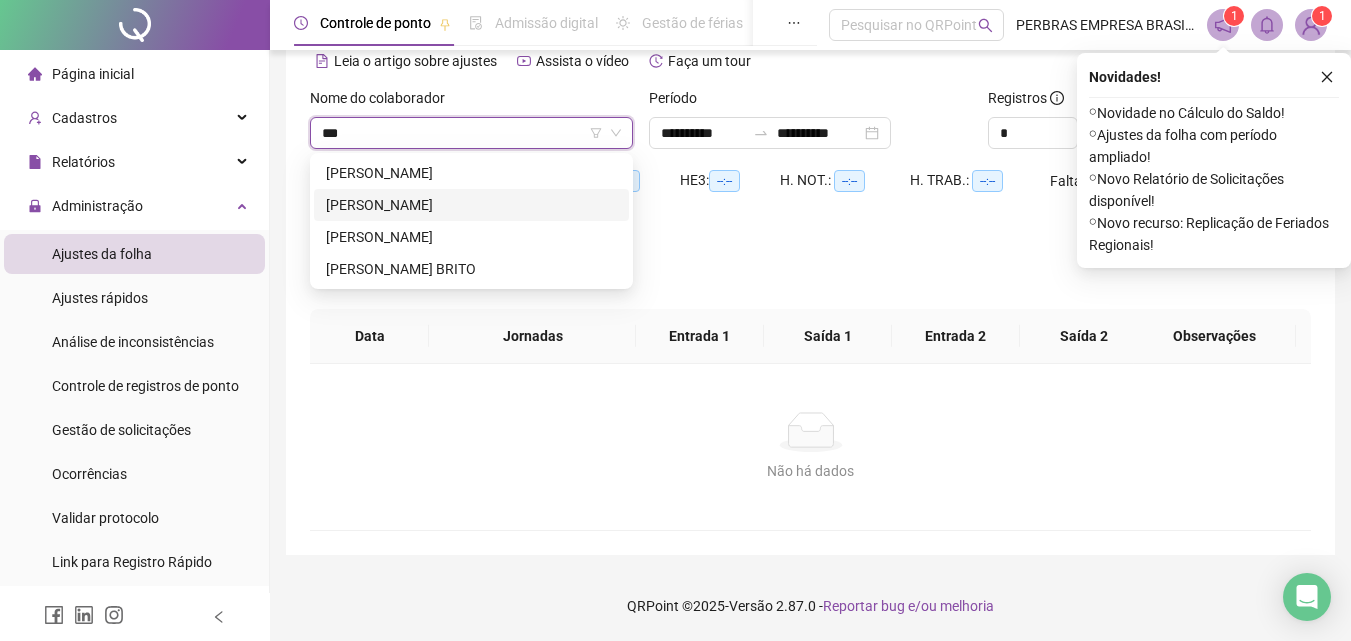click on "EMILLY CONCEIÇÃO DIAS" at bounding box center [471, 205] 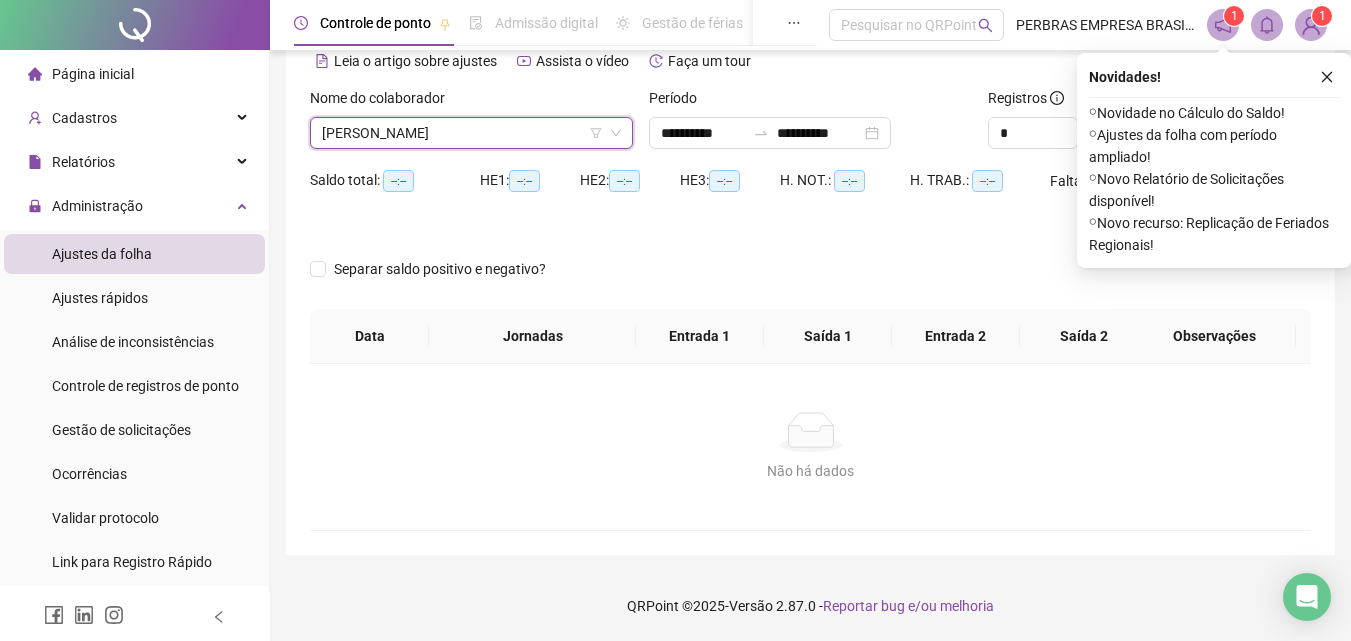 click 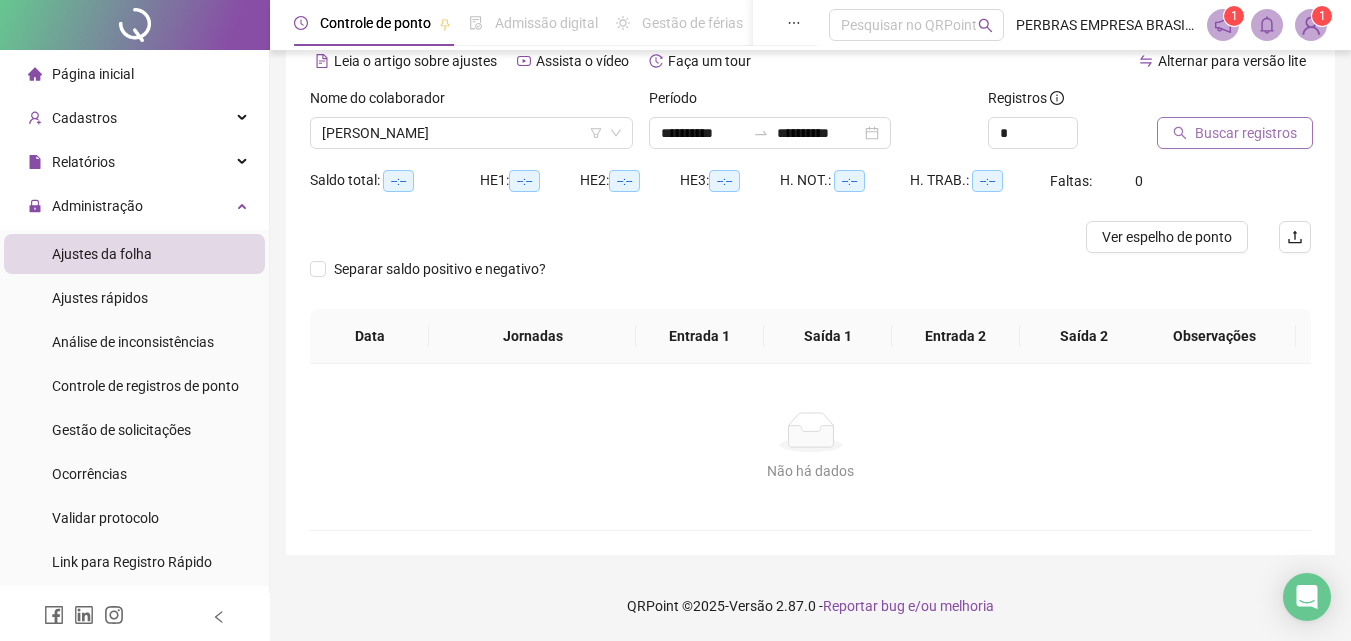 click on "Buscar registros" at bounding box center [1246, 133] 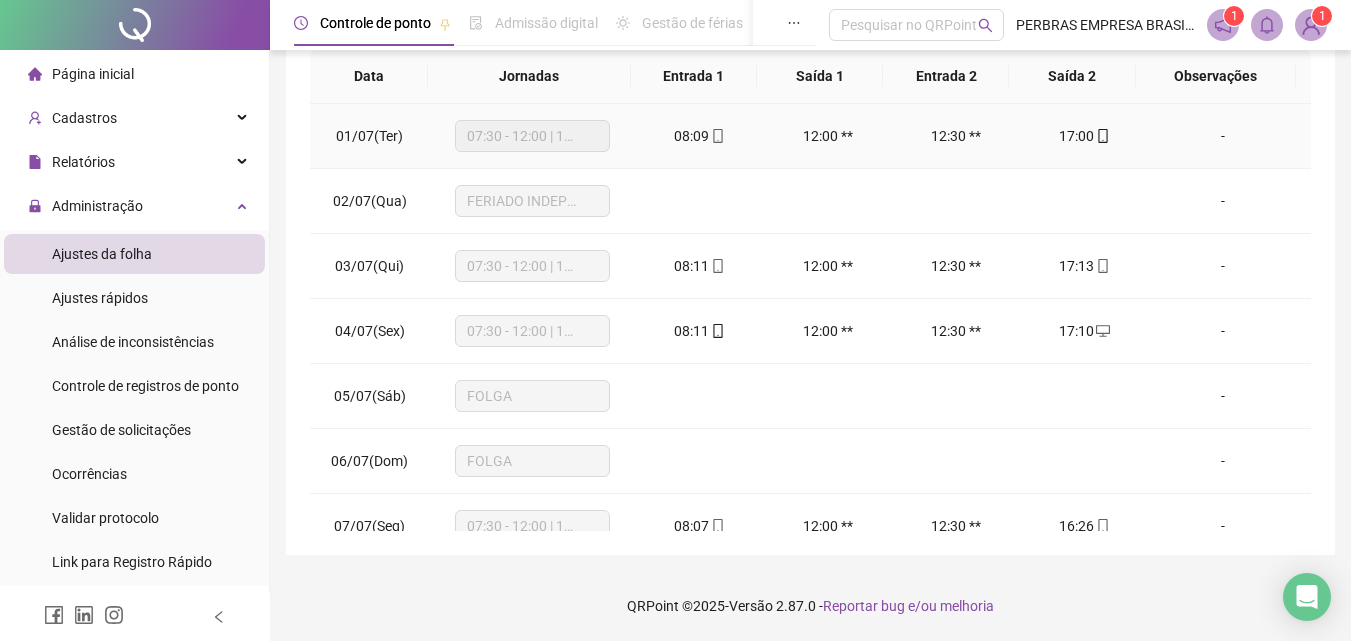 scroll, scrollTop: 0, scrollLeft: 0, axis: both 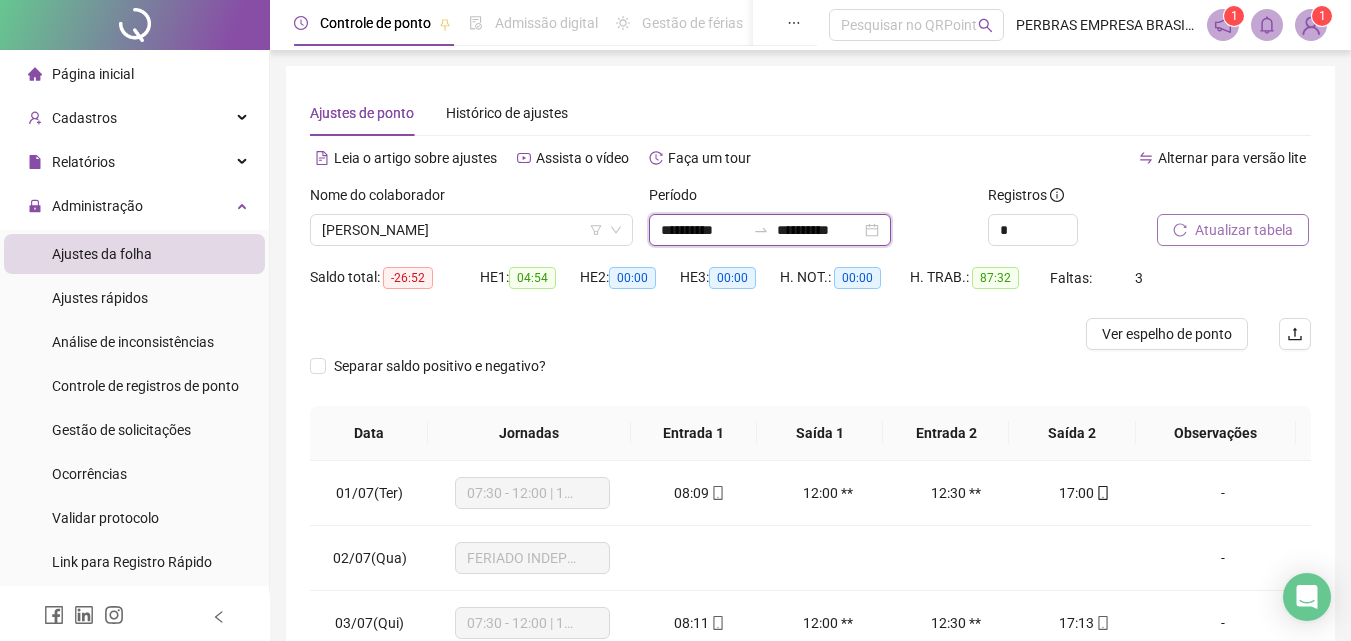 click on "**********" at bounding box center (703, 230) 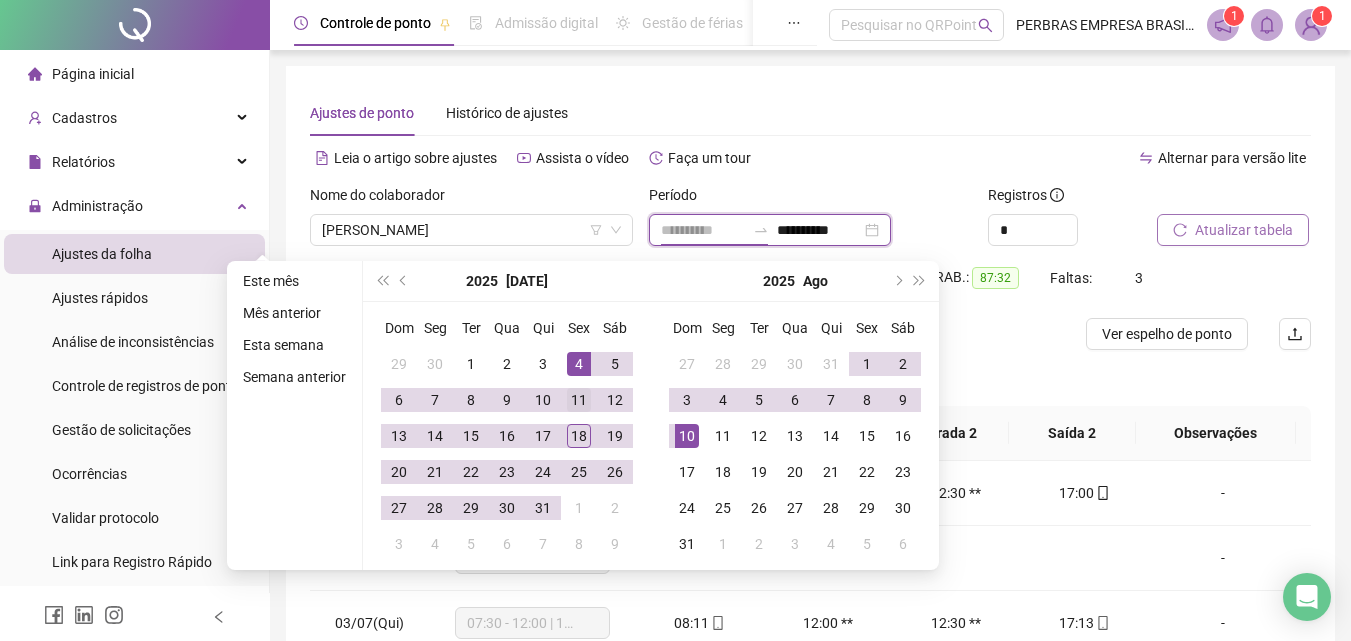 type on "**********" 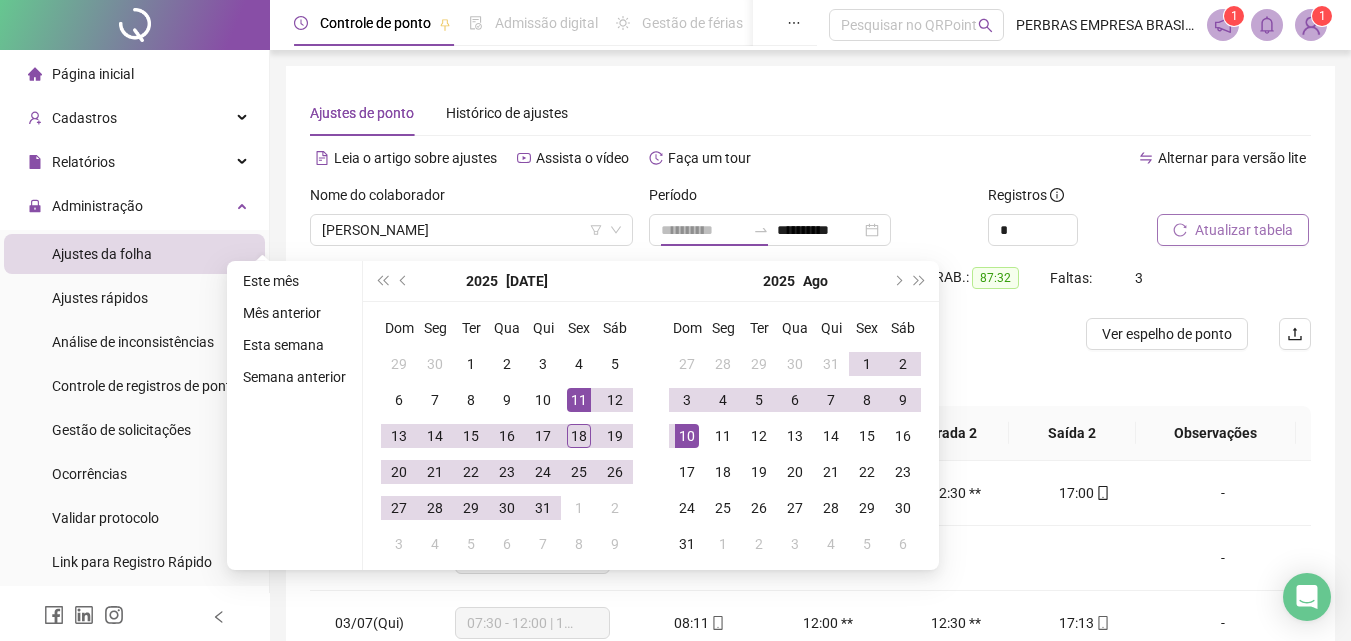 click on "11" at bounding box center (579, 400) 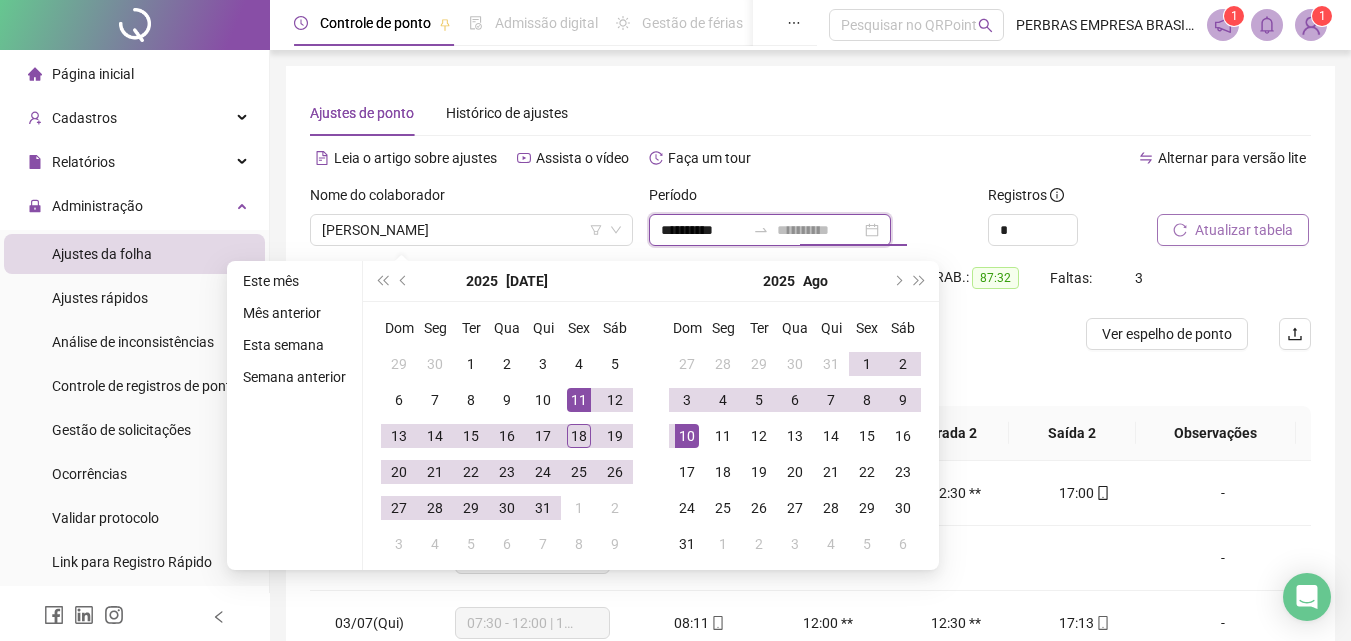 type on "**********" 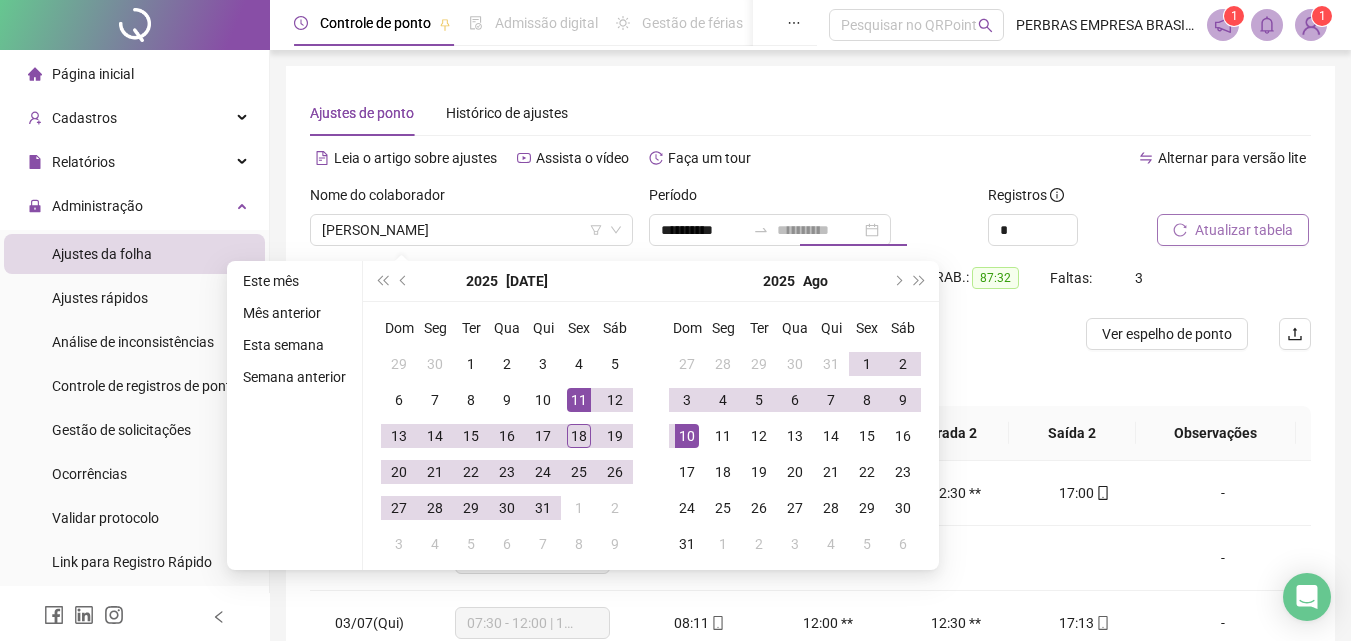 click on "10" at bounding box center (687, 436) 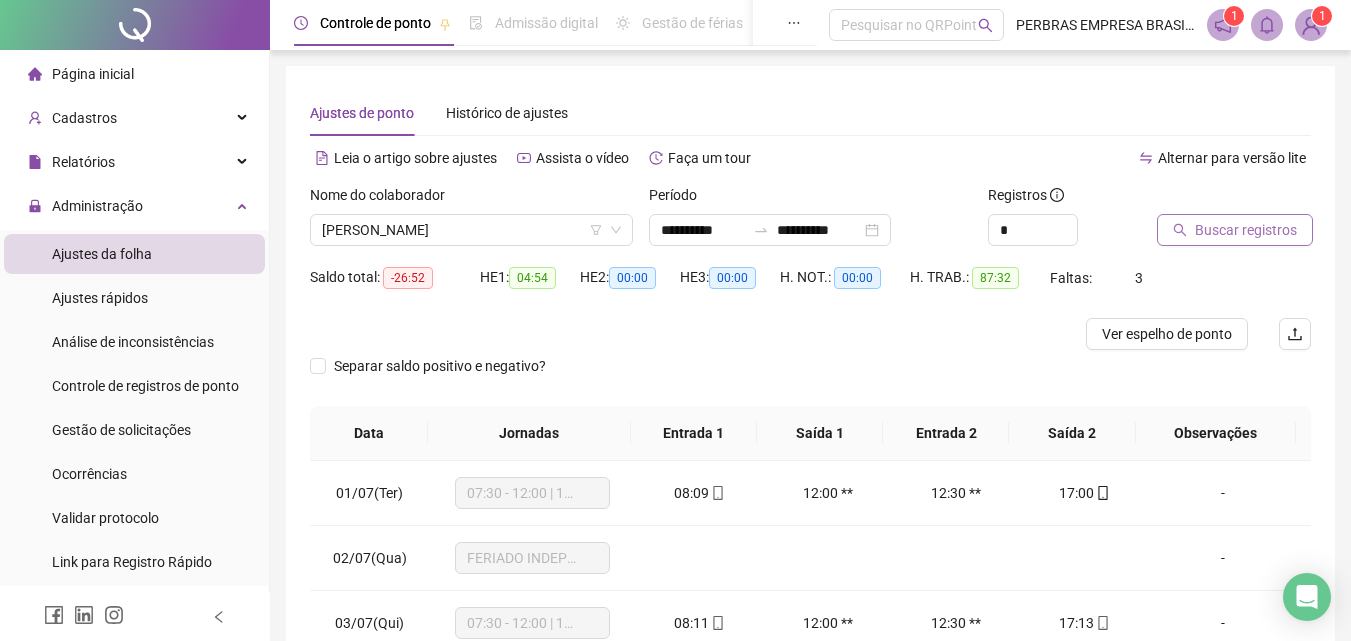 click on "Buscar registros" at bounding box center (1246, 230) 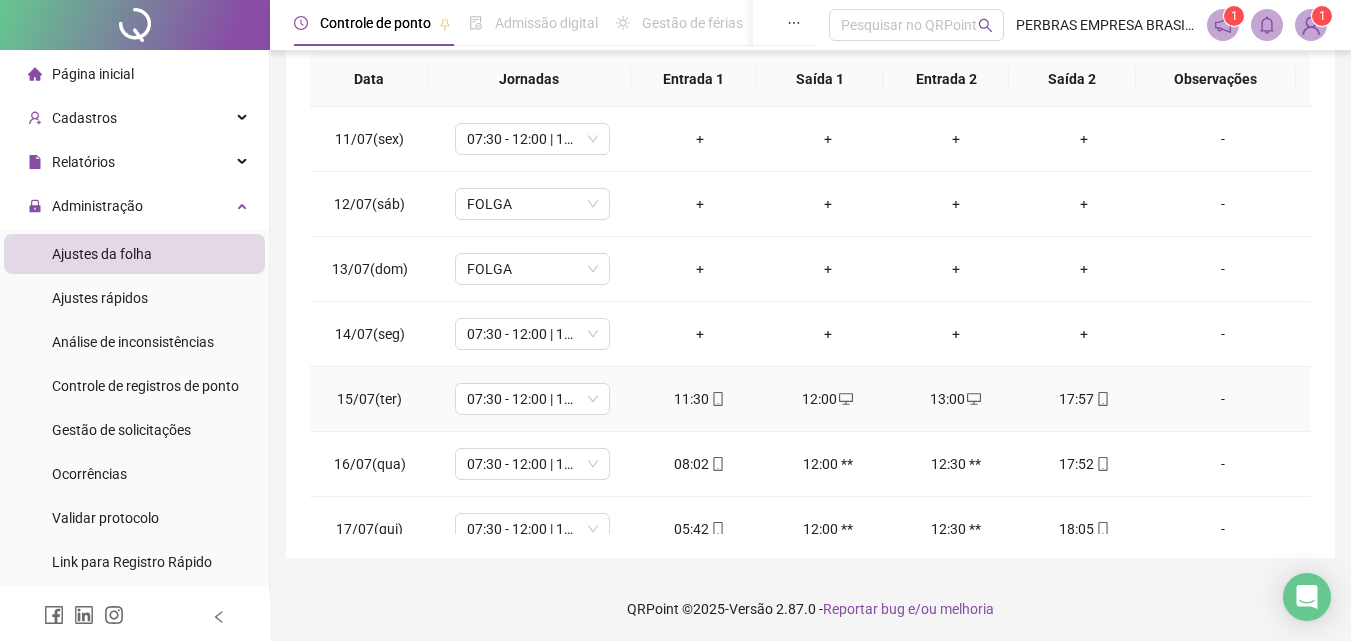 scroll, scrollTop: 357, scrollLeft: 0, axis: vertical 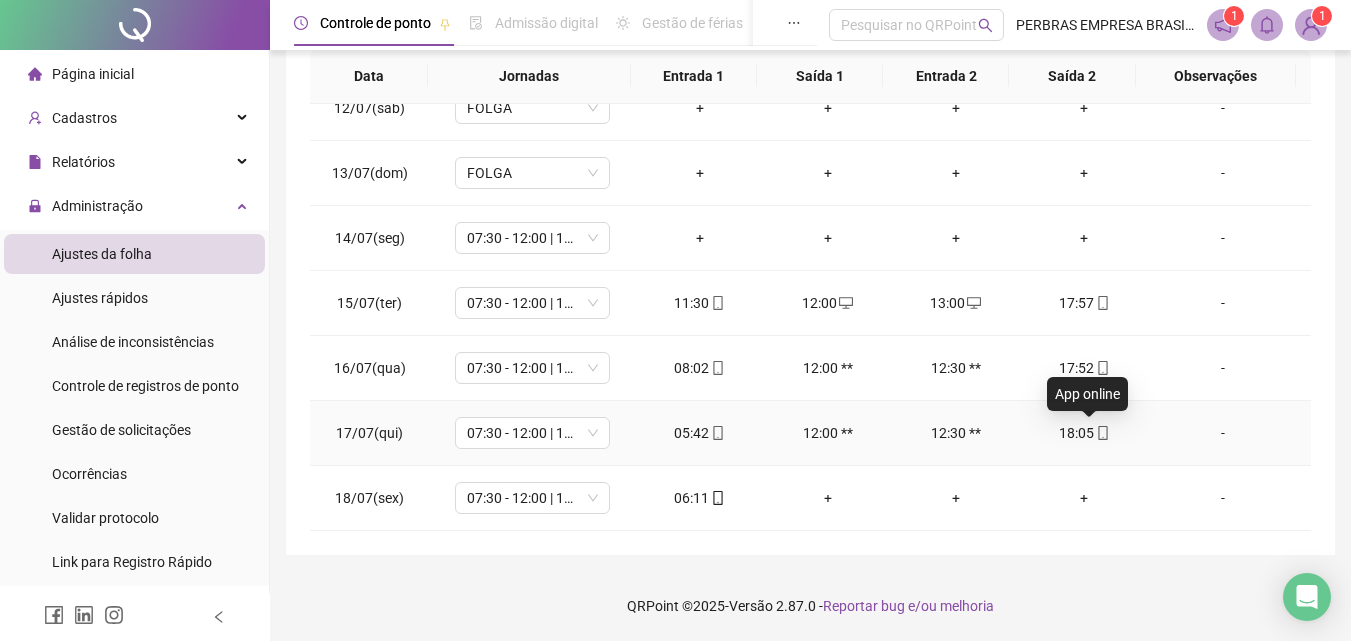 click 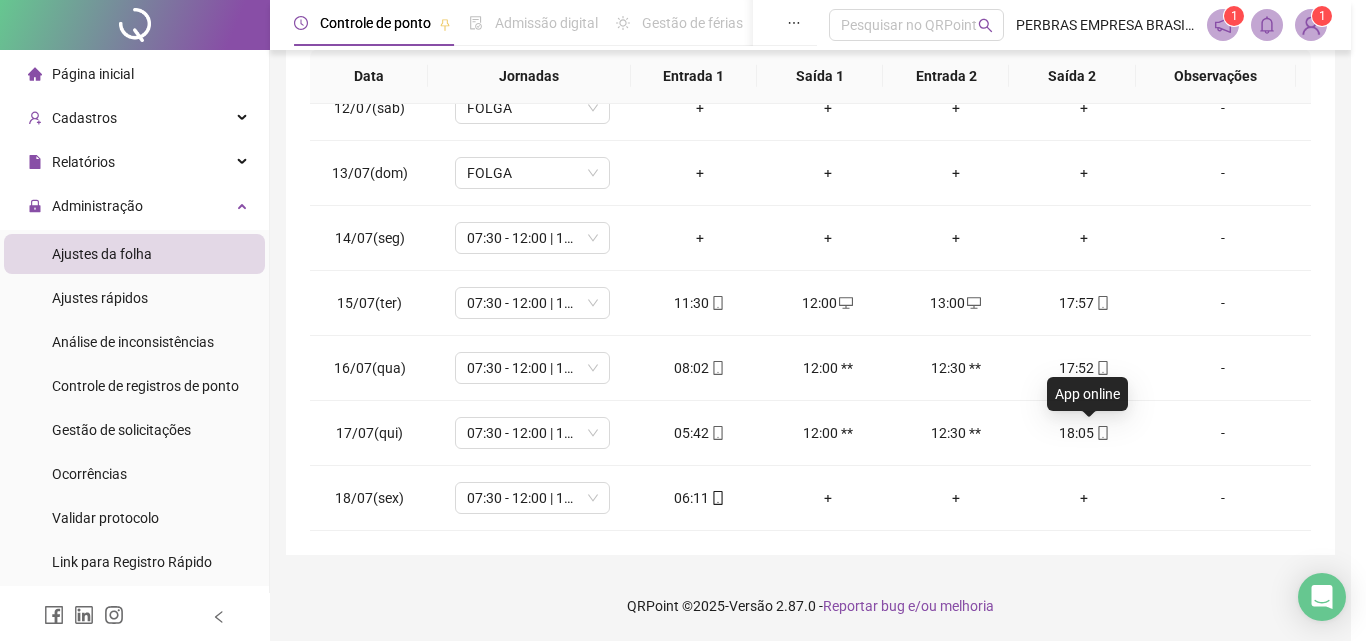 type on "**********" 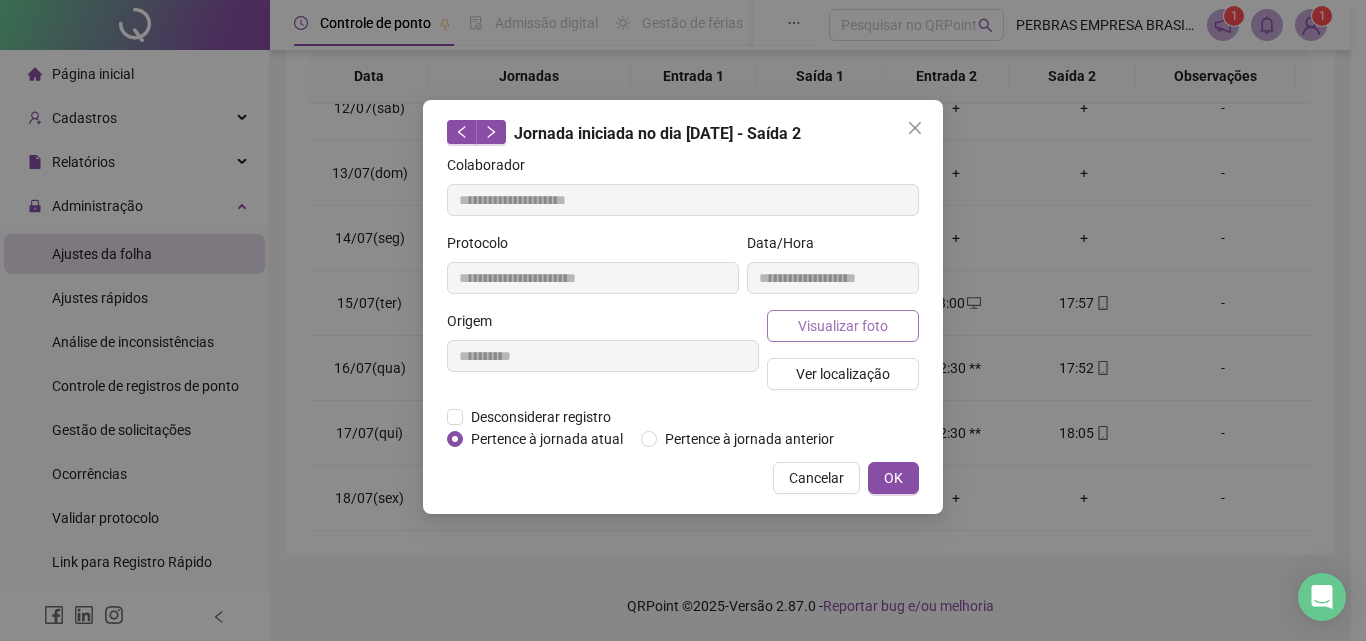 click on "Visualizar foto" at bounding box center (843, 326) 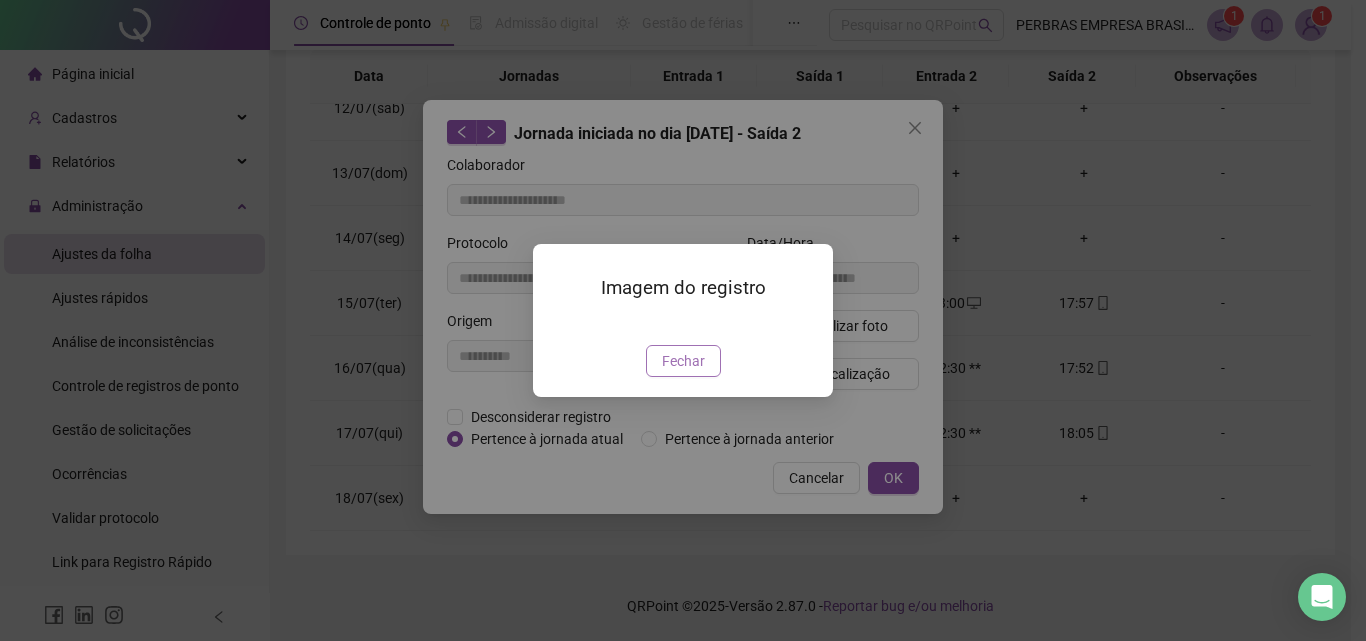 click on "Fechar" at bounding box center [683, 361] 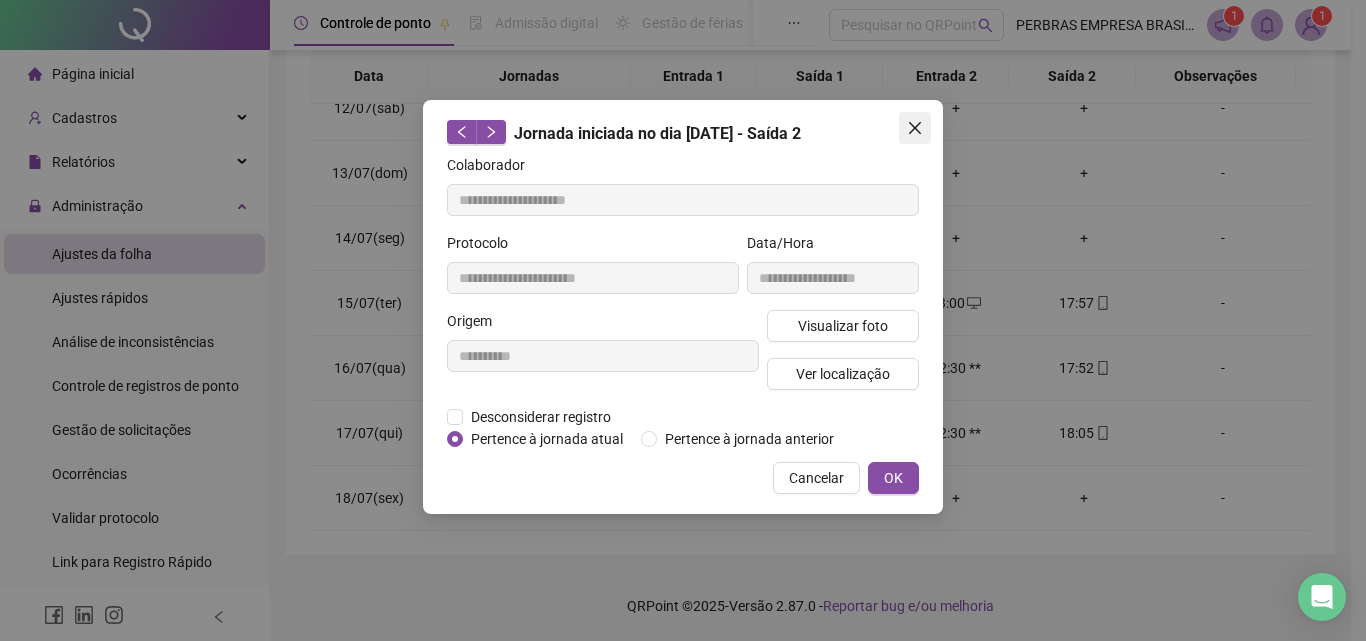 click at bounding box center [915, 128] 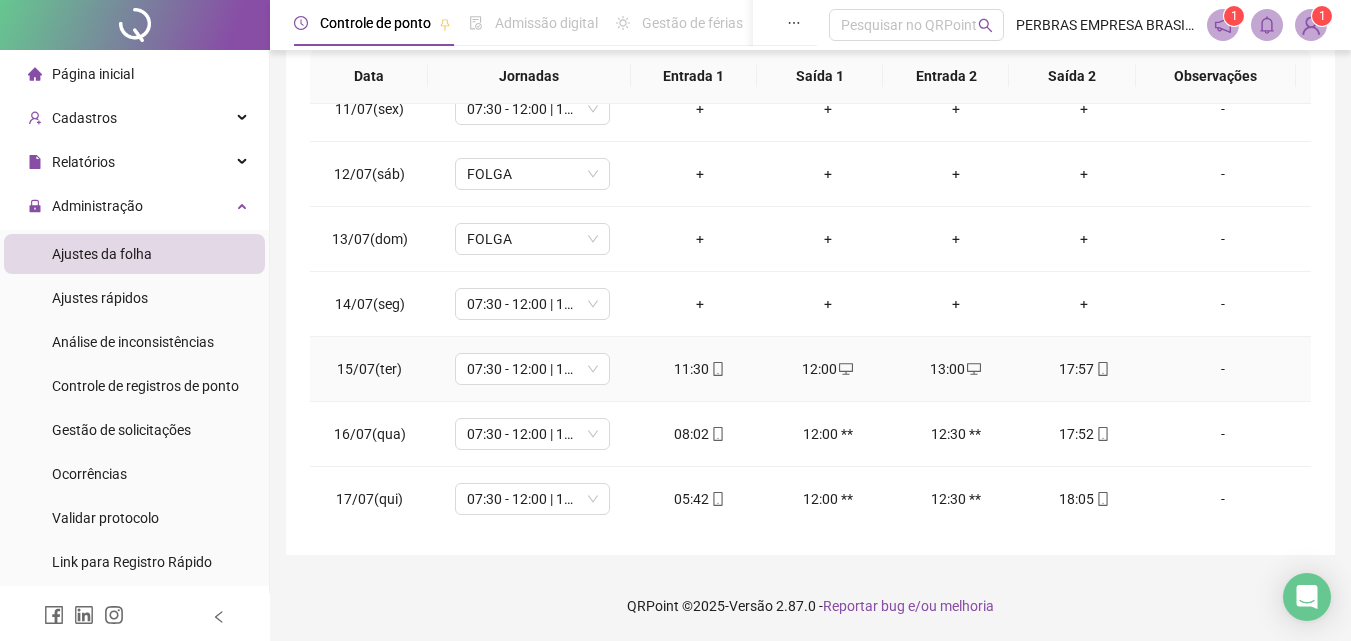 scroll, scrollTop: 0, scrollLeft: 0, axis: both 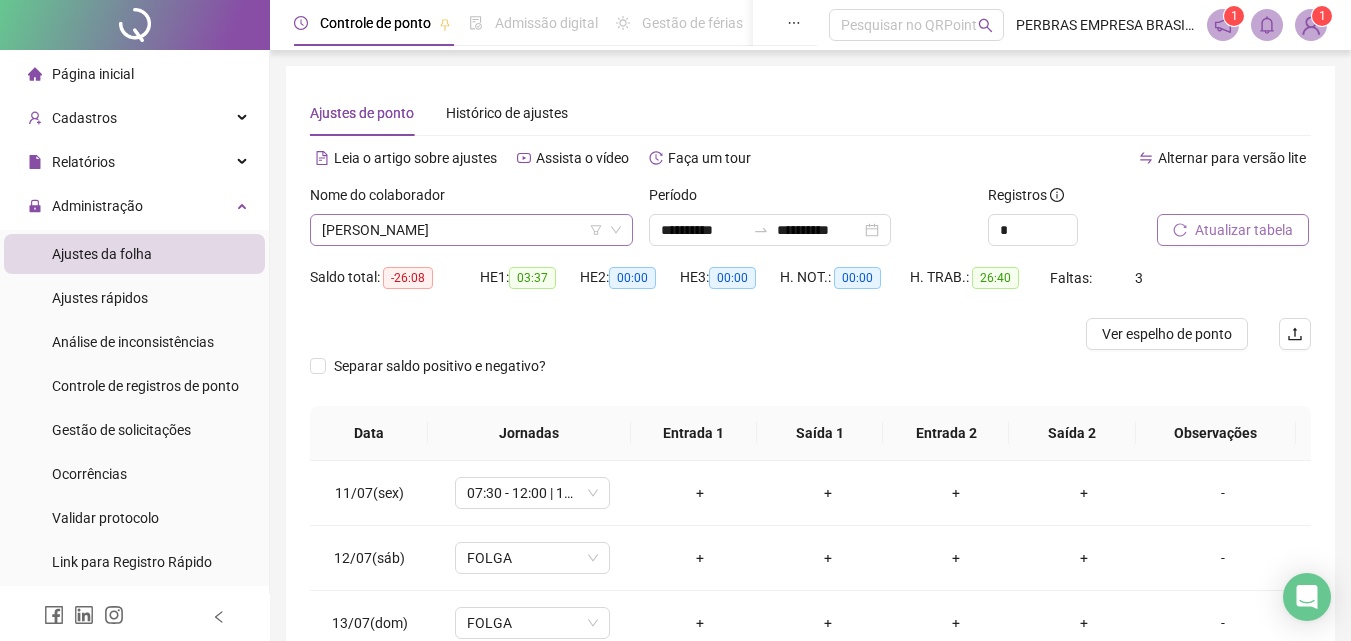 click on "EMILLY CONCEIÇÃO DIAS" at bounding box center [471, 230] 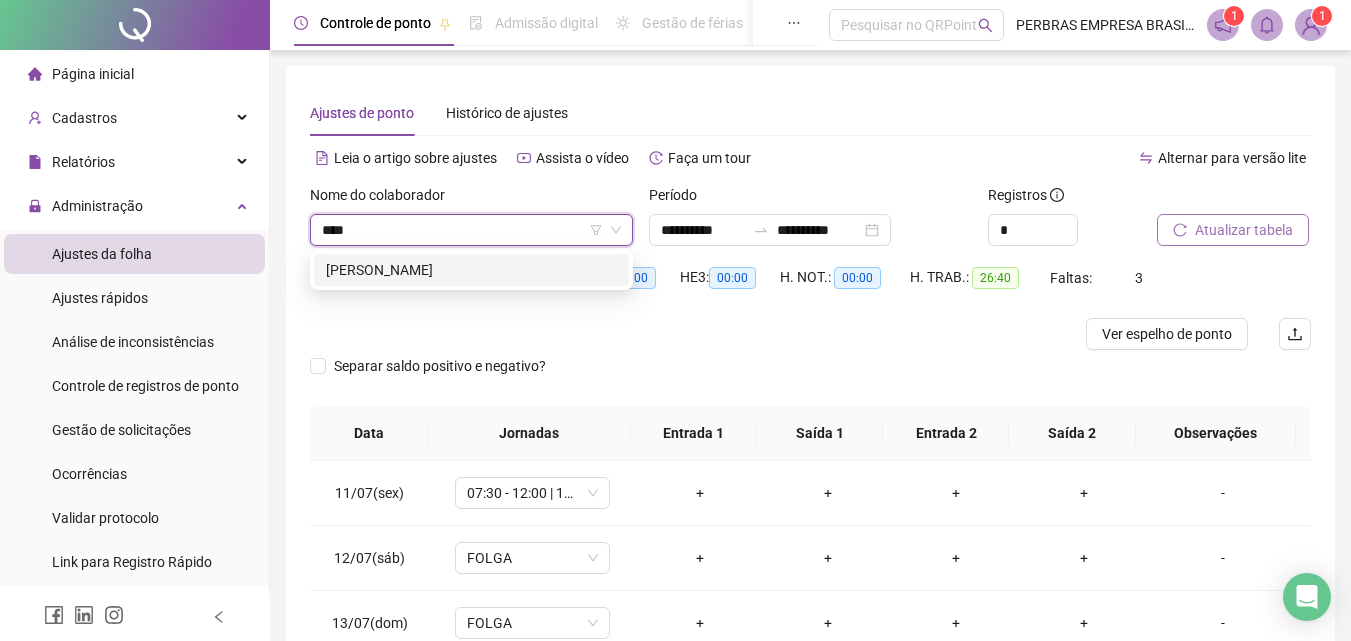 scroll, scrollTop: 0, scrollLeft: 0, axis: both 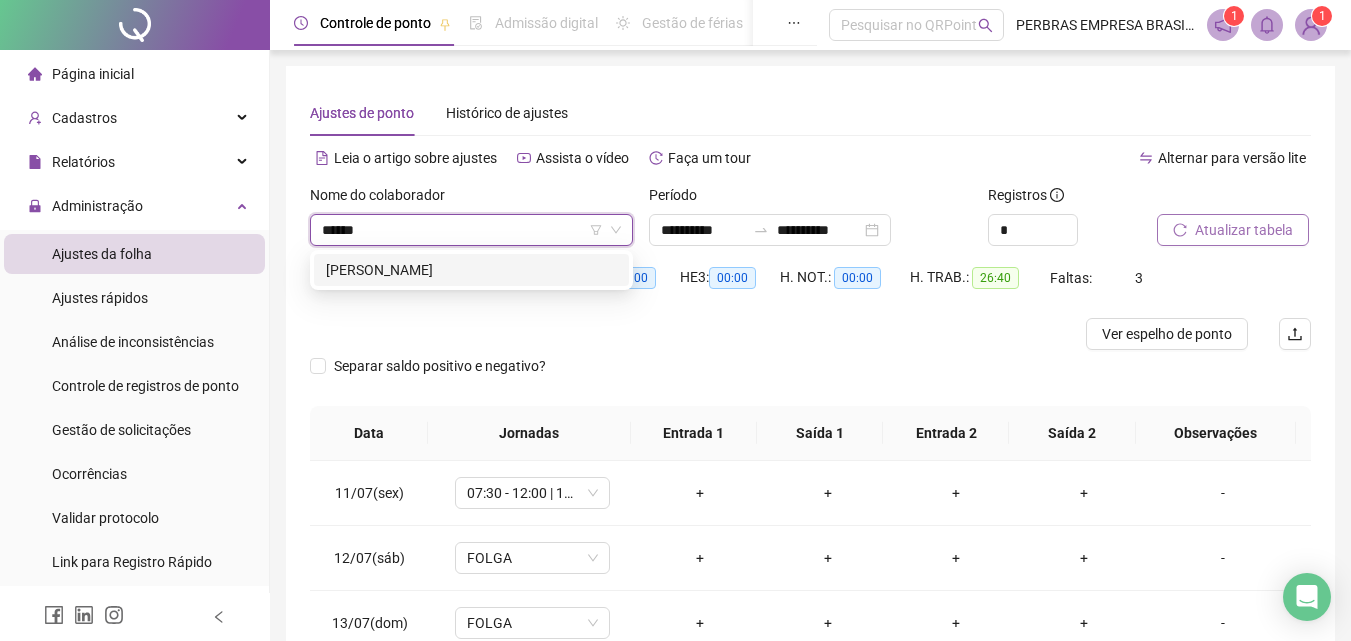 type on "*******" 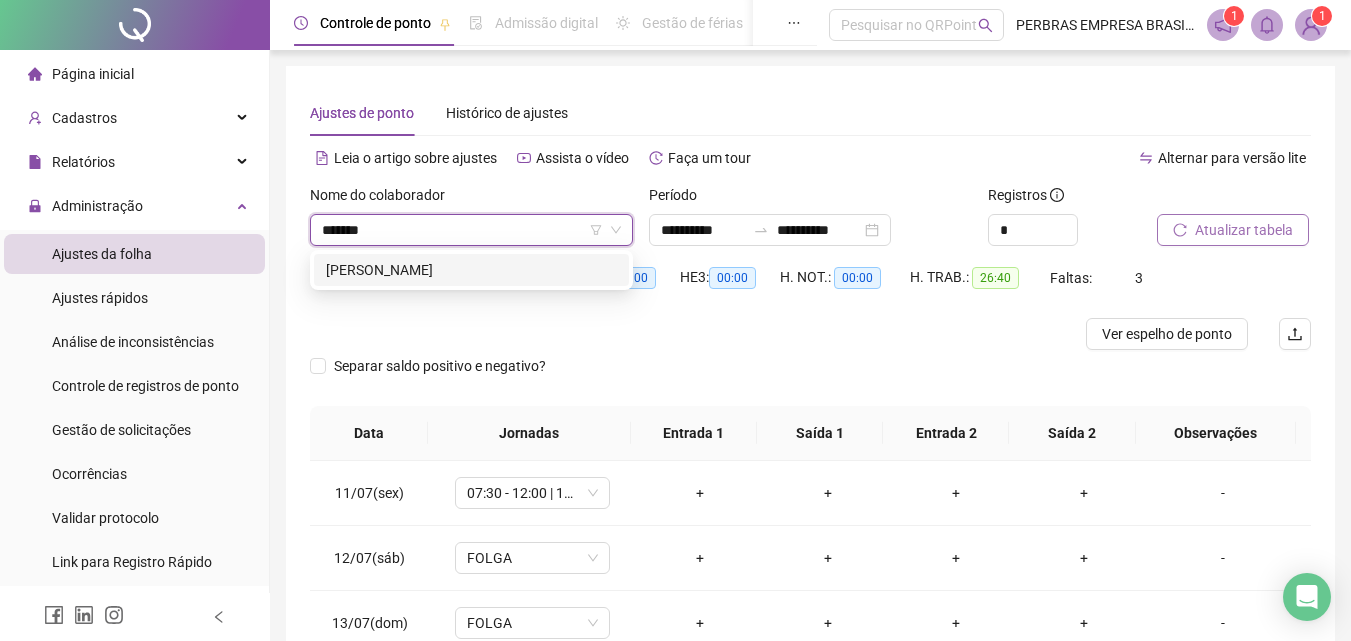 drag, startPoint x: 513, startPoint y: 274, endPoint x: 553, endPoint y: 268, distance: 40.4475 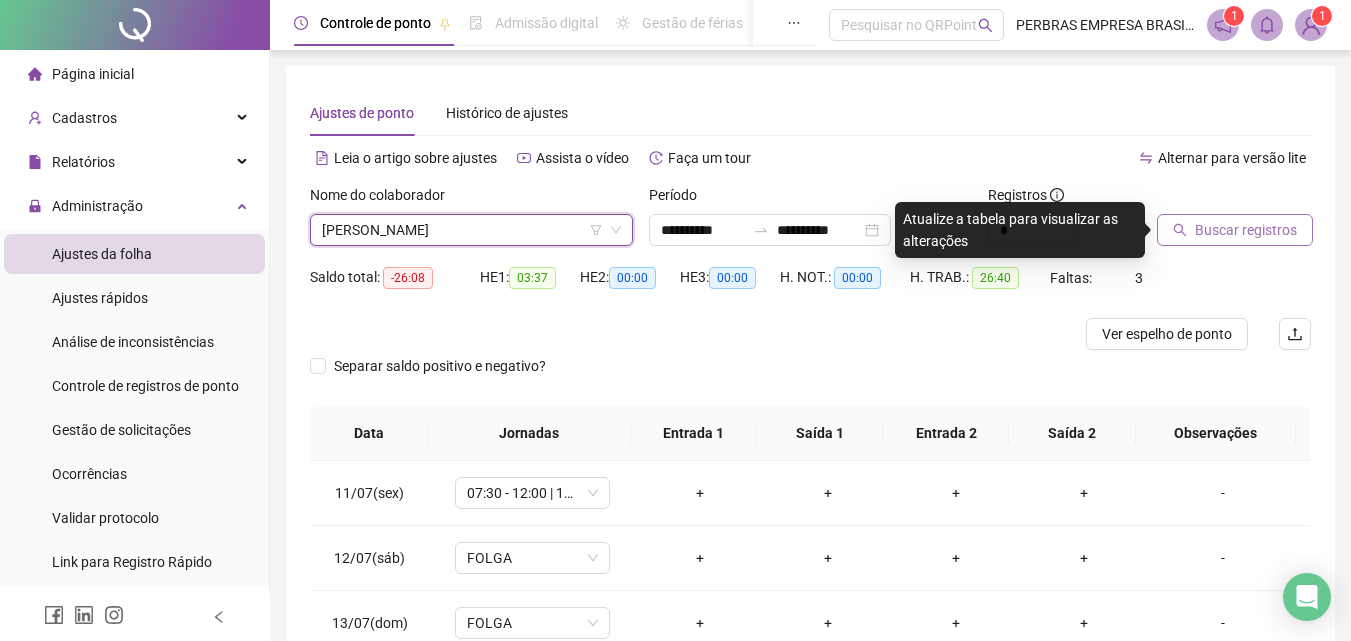 click on "Buscar registros" at bounding box center (1246, 230) 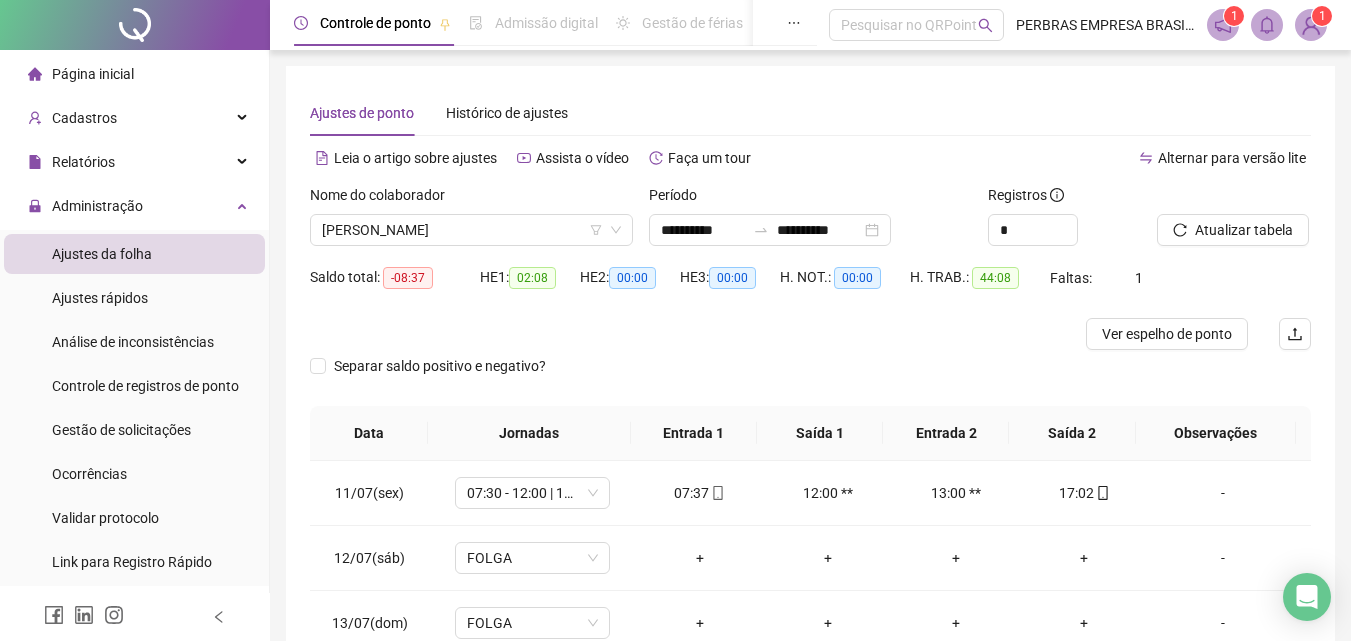 scroll, scrollTop: 357, scrollLeft: 0, axis: vertical 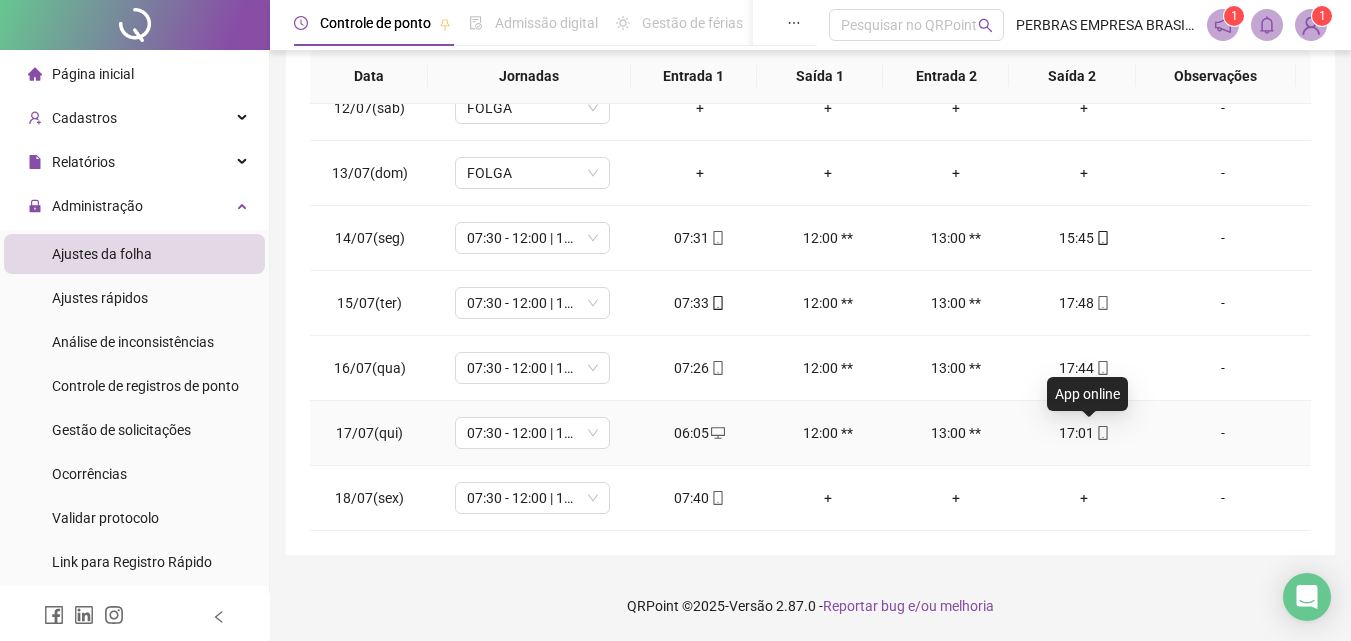 click 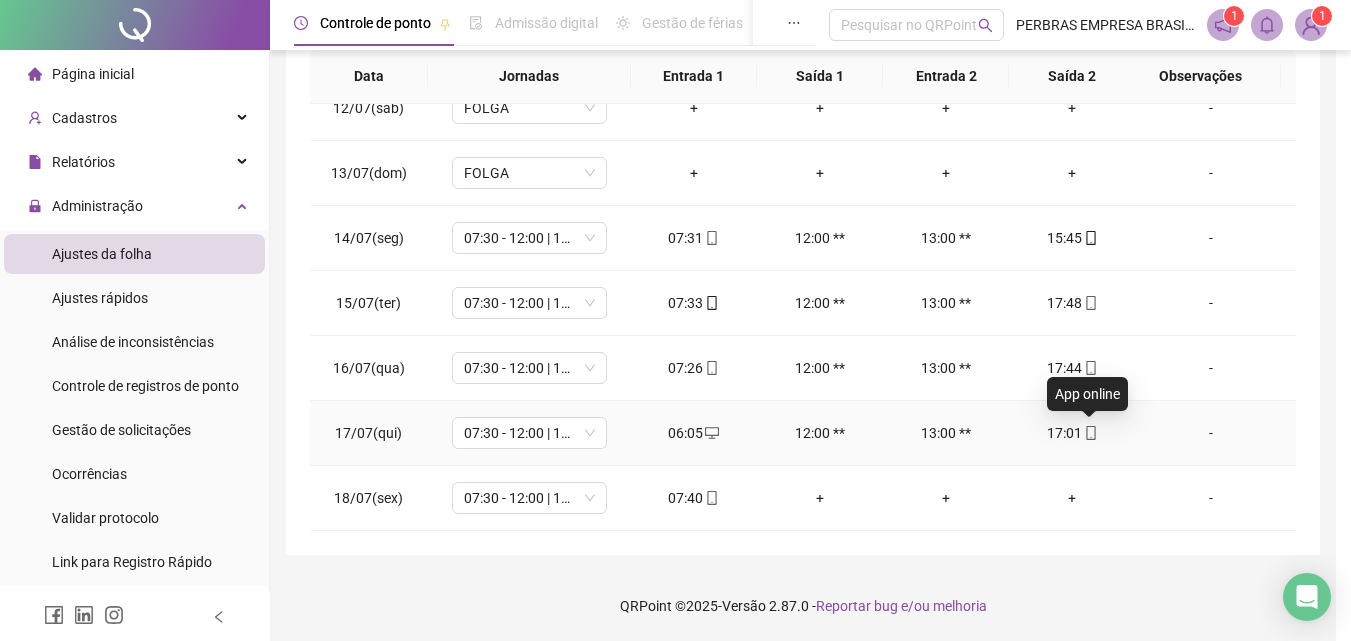type on "**********" 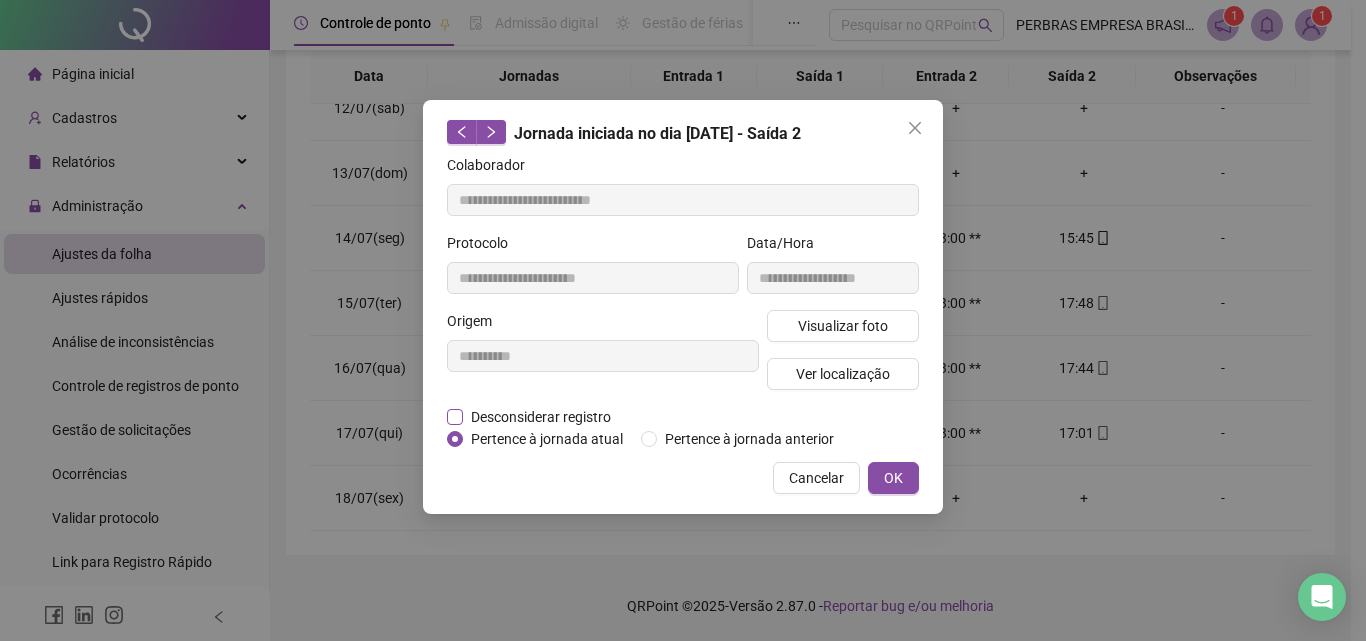 drag, startPoint x: 545, startPoint y: 412, endPoint x: 557, endPoint y: 411, distance: 12.0415945 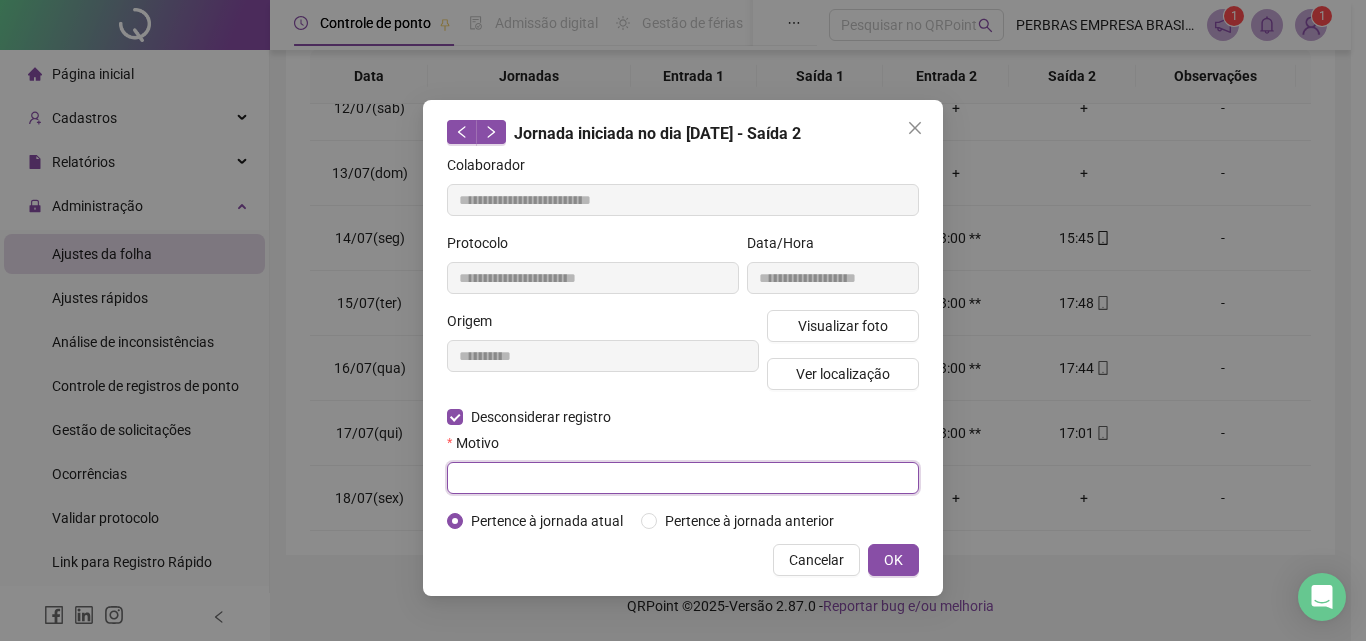 click at bounding box center (683, 478) 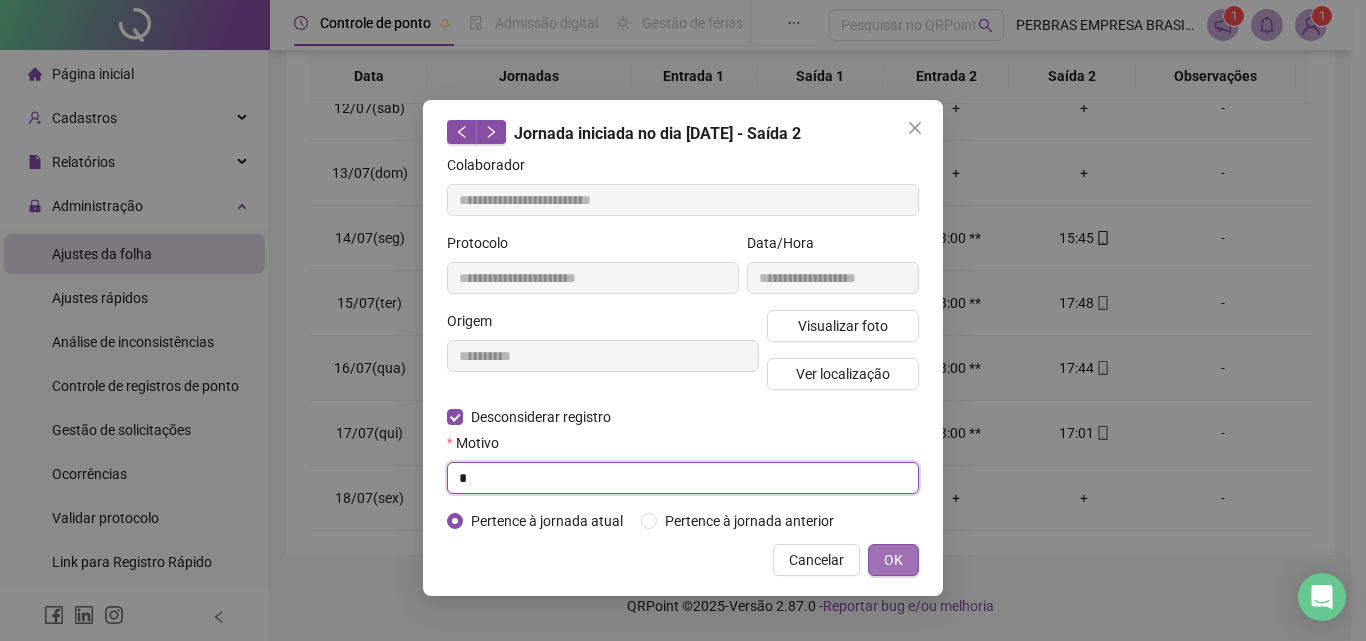 type on "*" 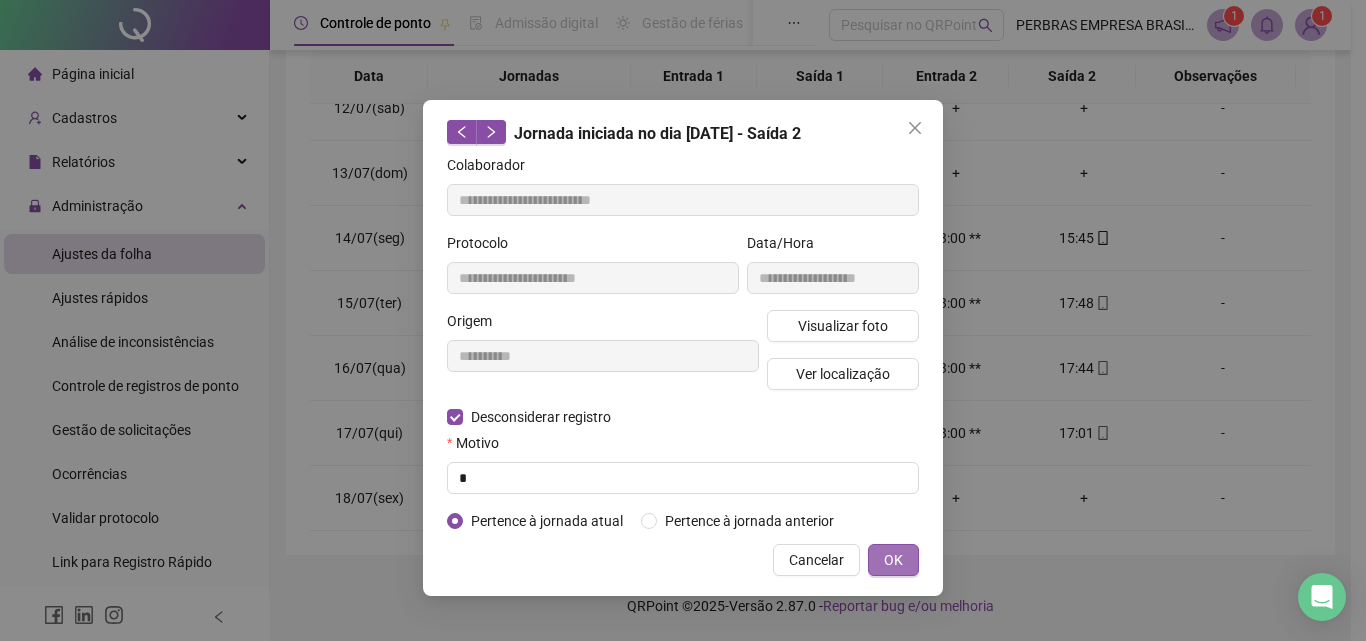 click on "OK" at bounding box center (893, 560) 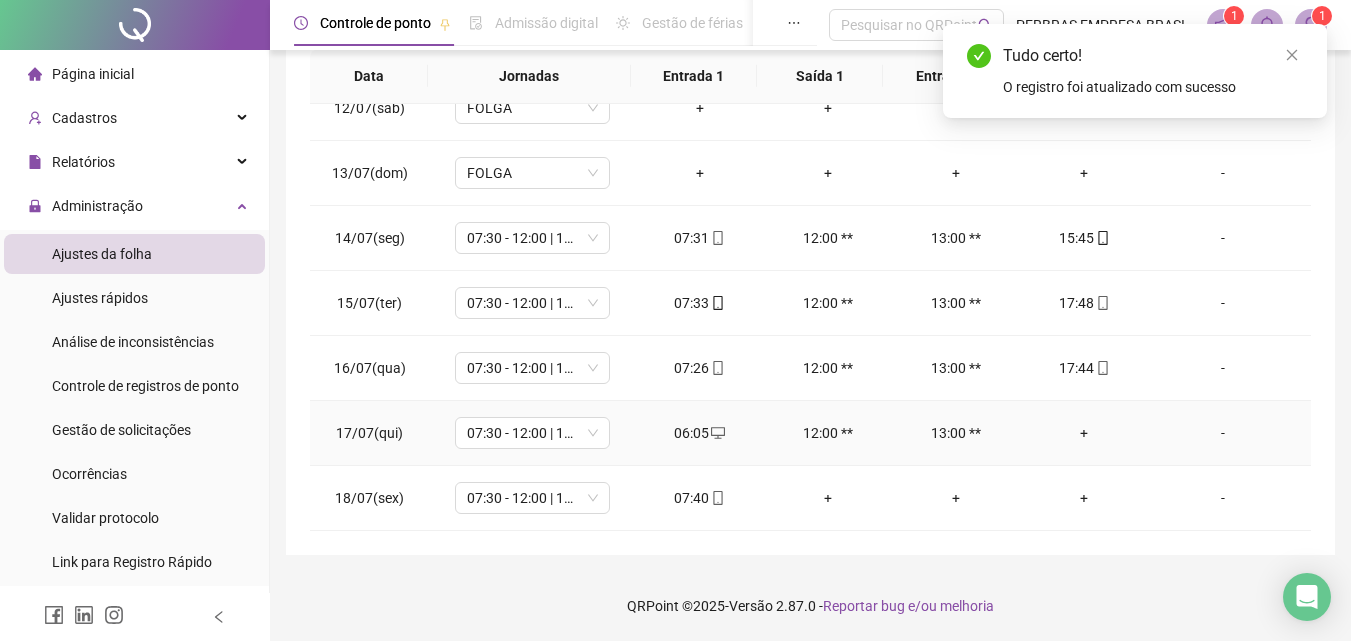 click on "+" at bounding box center (1084, 433) 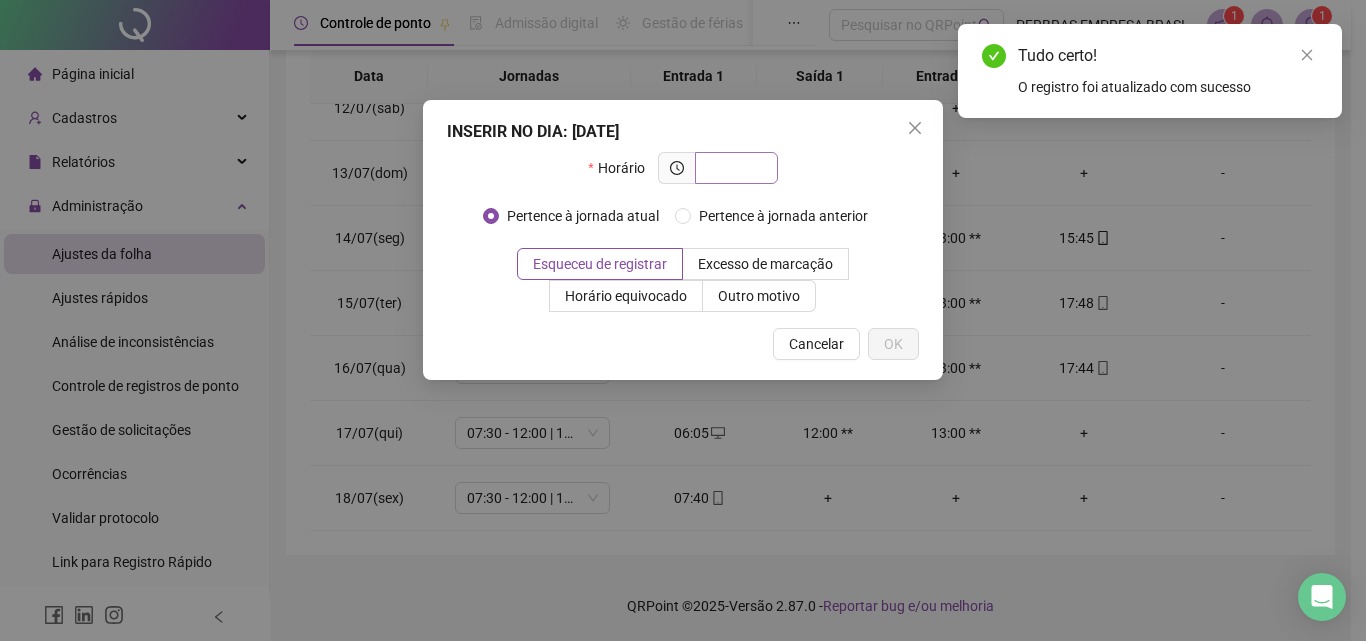 click at bounding box center [734, 168] 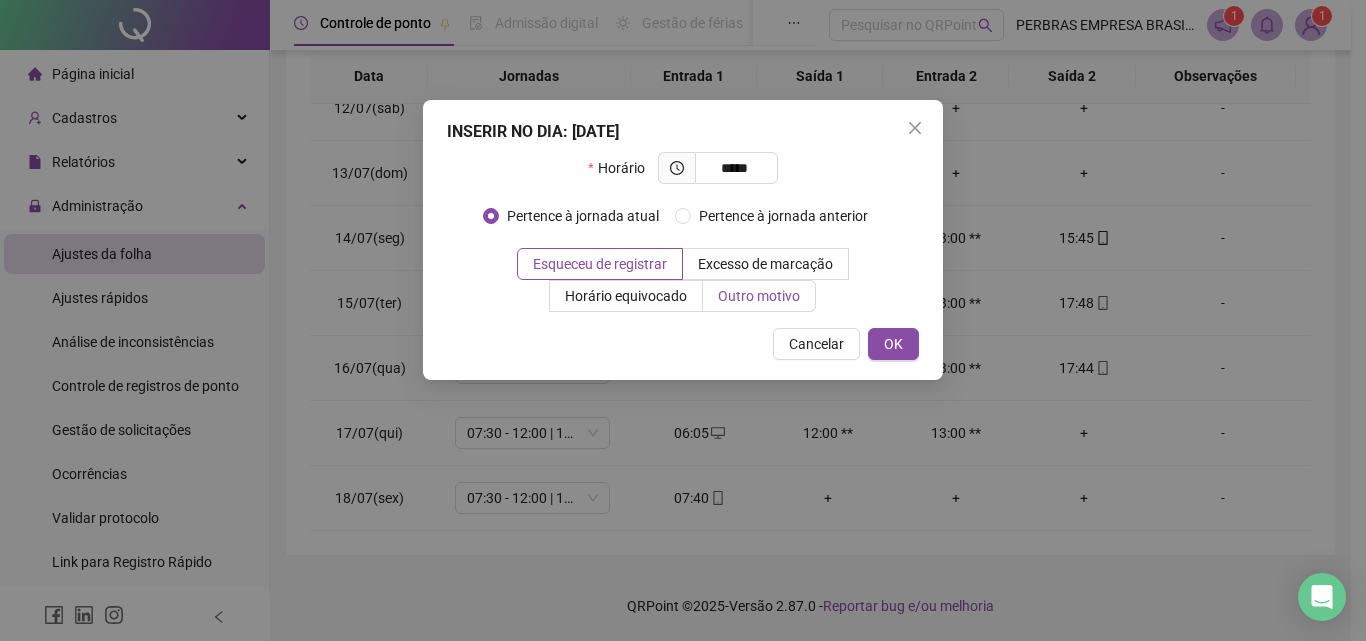 type on "*****" 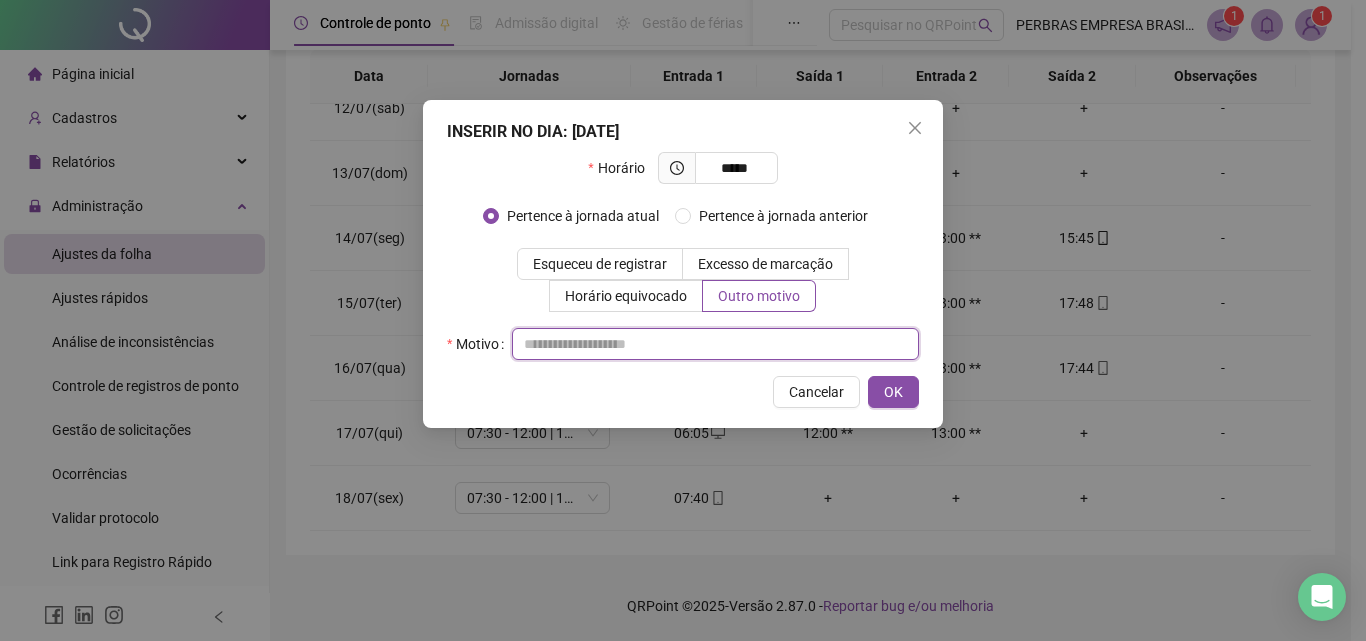 click at bounding box center [715, 344] 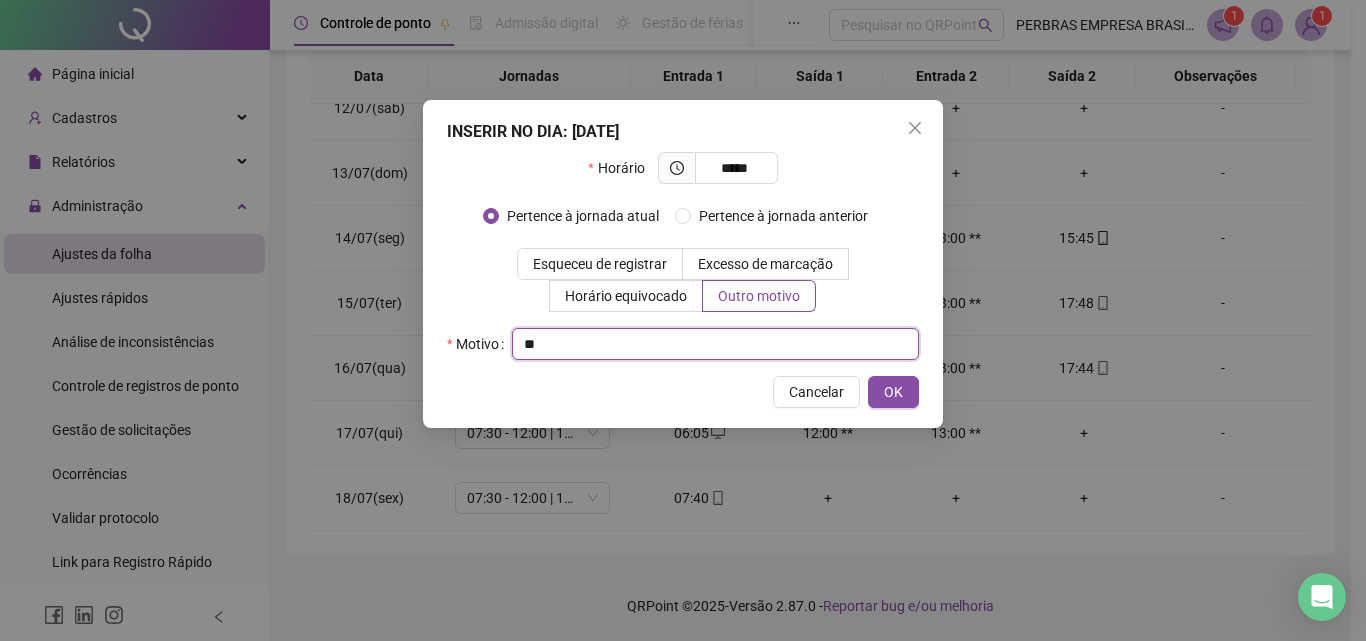 type on "*" 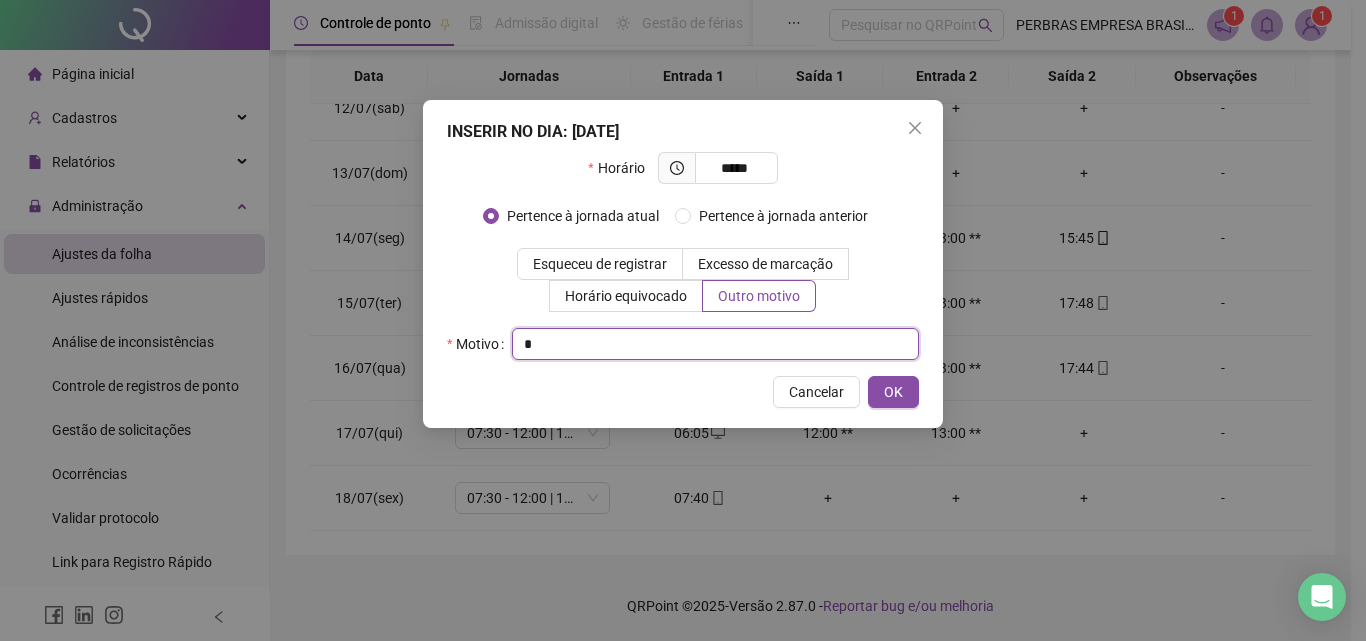 type 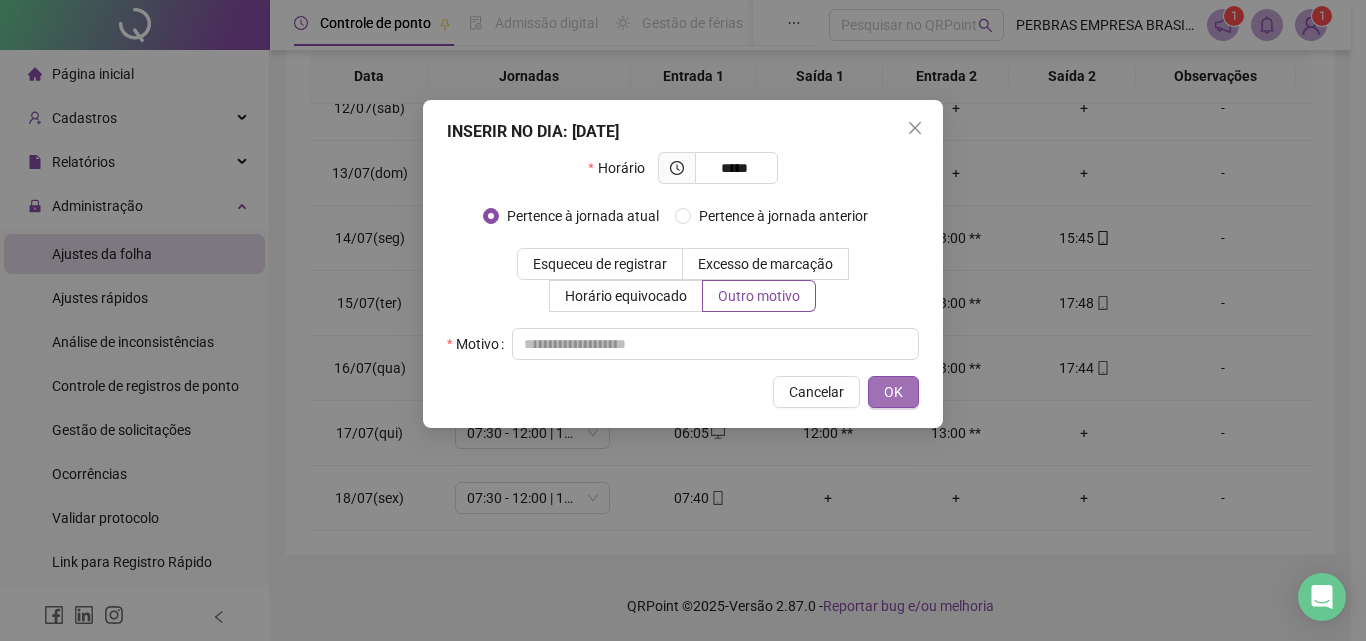 click on "OK" at bounding box center [893, 392] 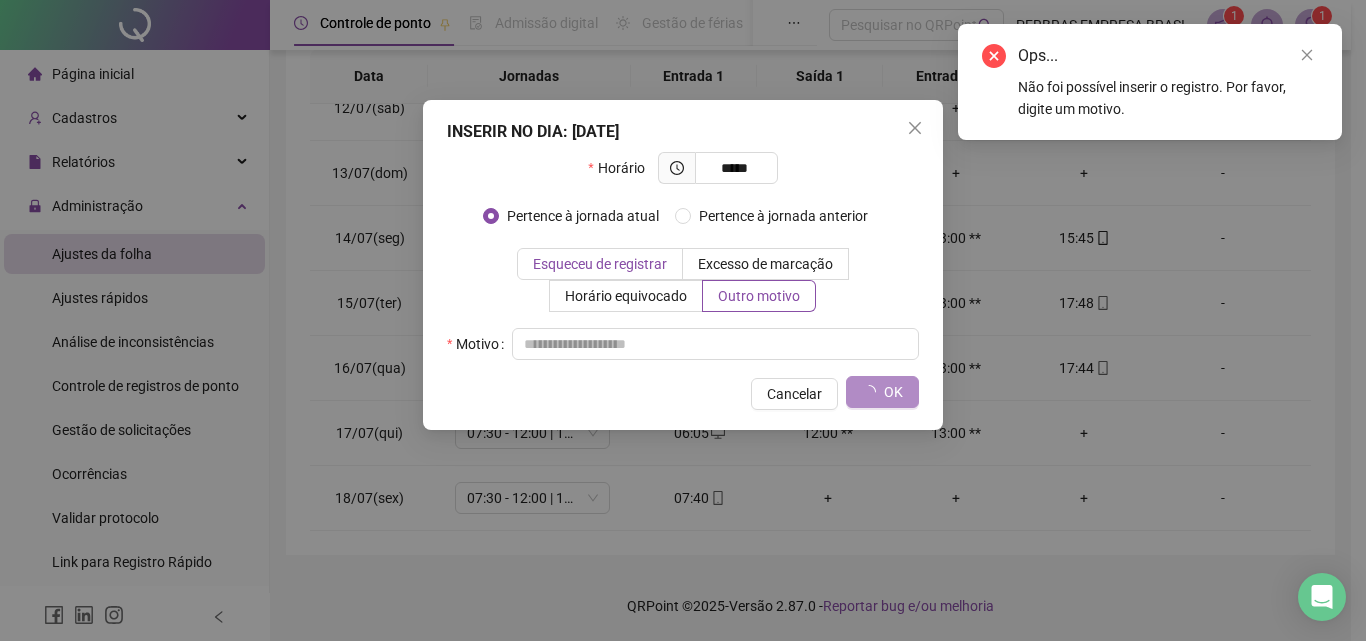 click on "Esqueceu de registrar" at bounding box center [600, 264] 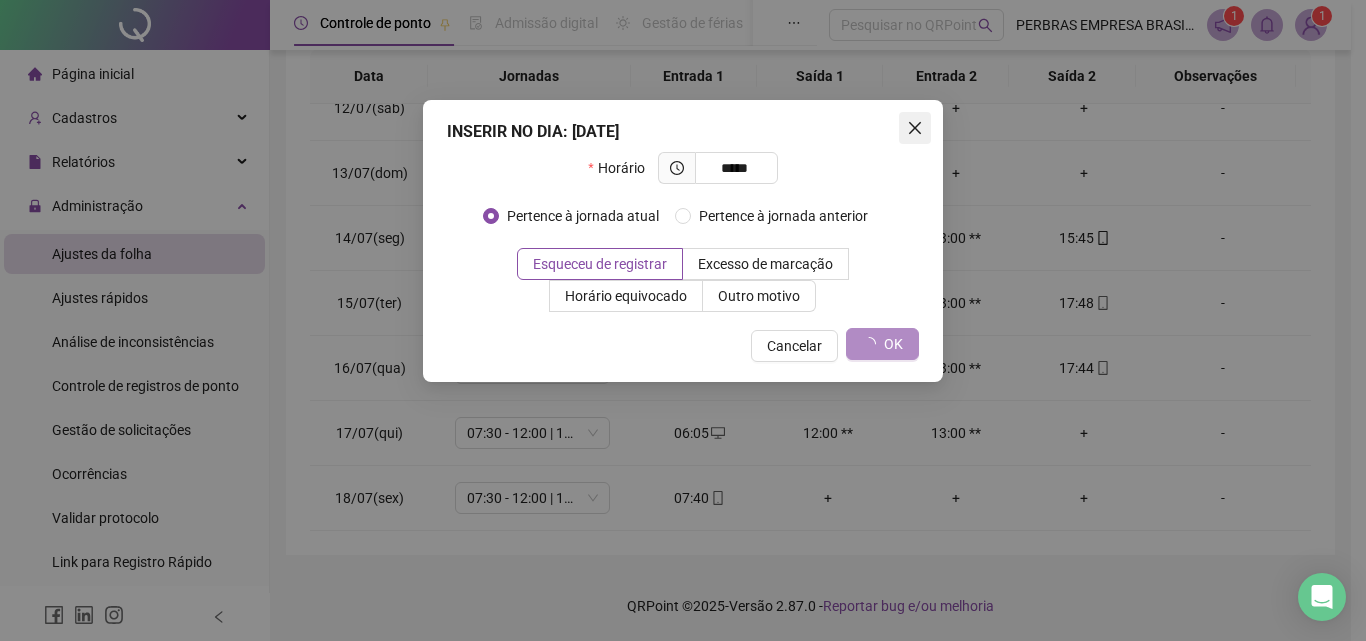 click 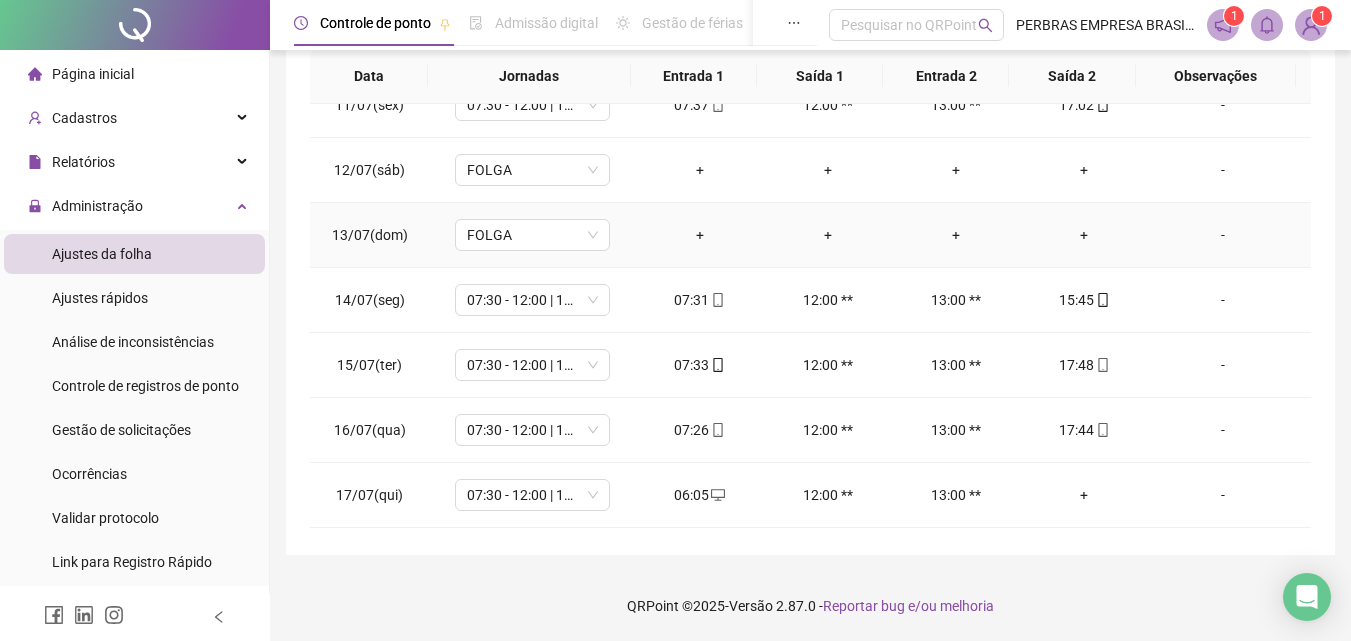 scroll, scrollTop: 0, scrollLeft: 0, axis: both 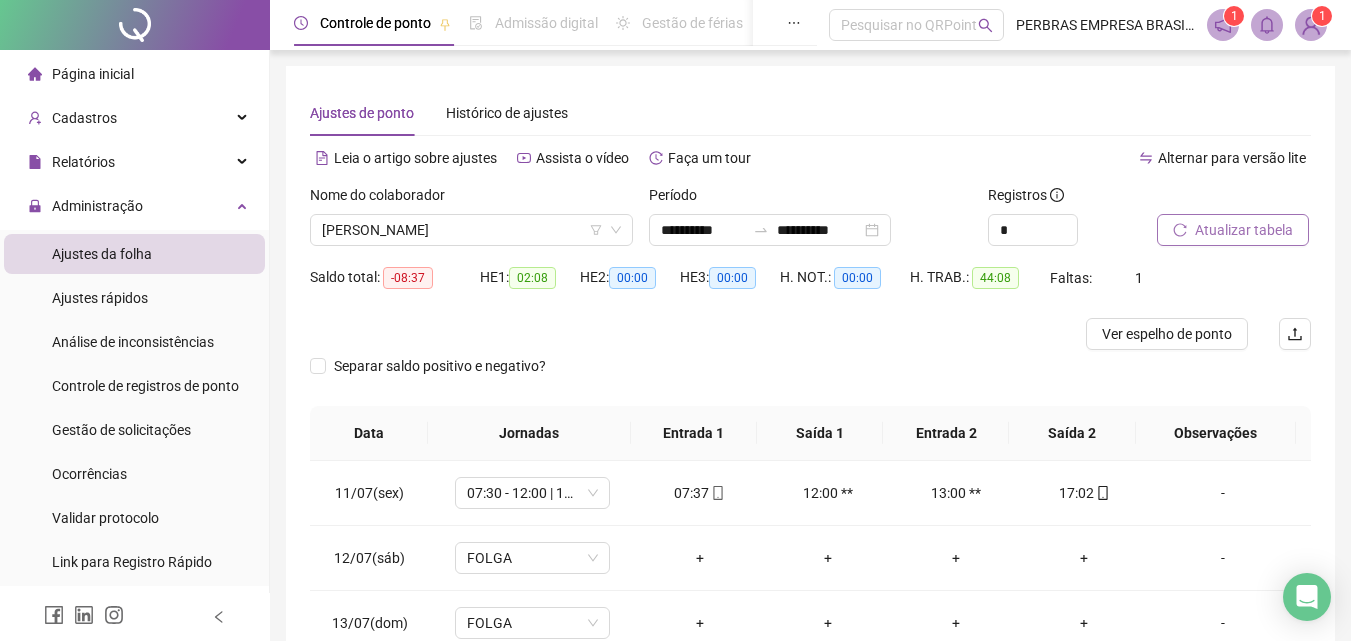 click on "Atualizar tabela" at bounding box center (1244, 230) 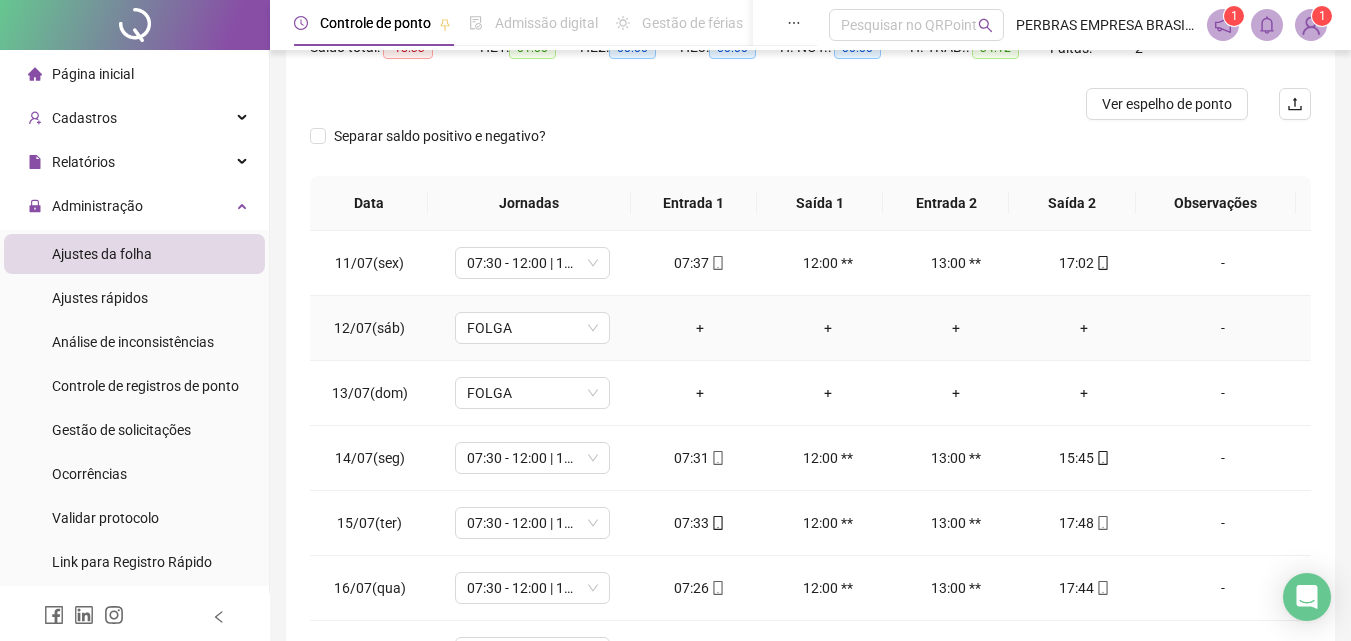 scroll, scrollTop: 357, scrollLeft: 0, axis: vertical 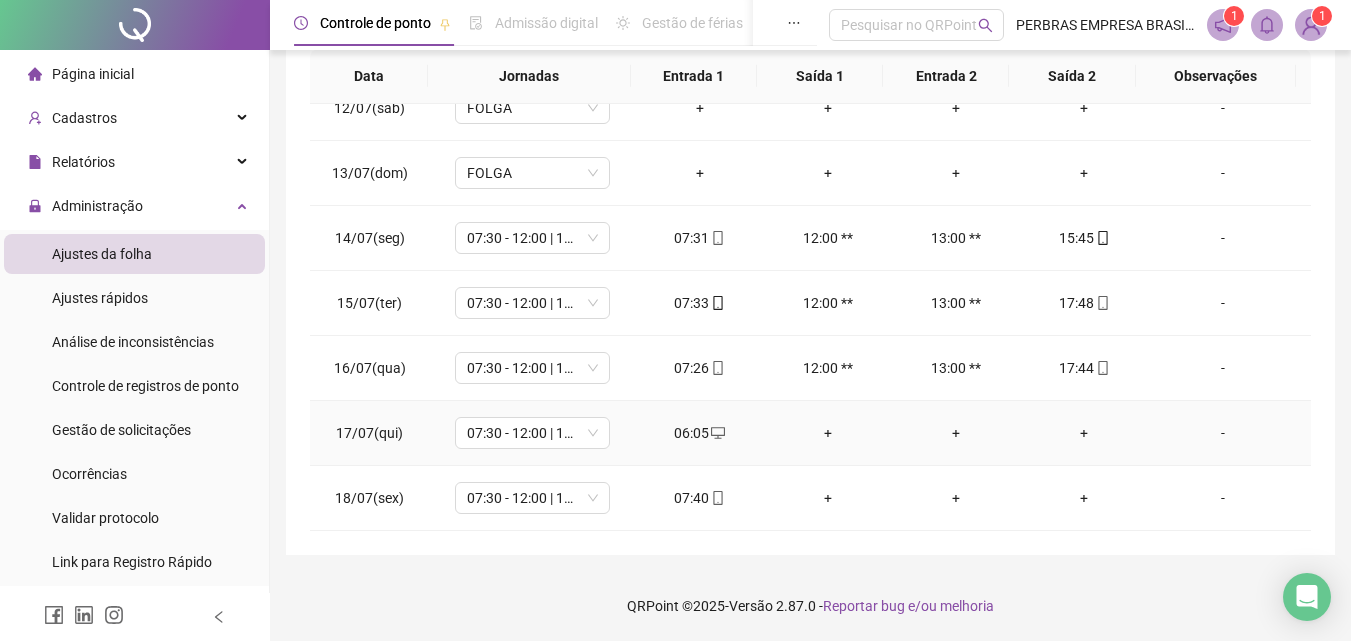 click on "+" at bounding box center [1084, 433] 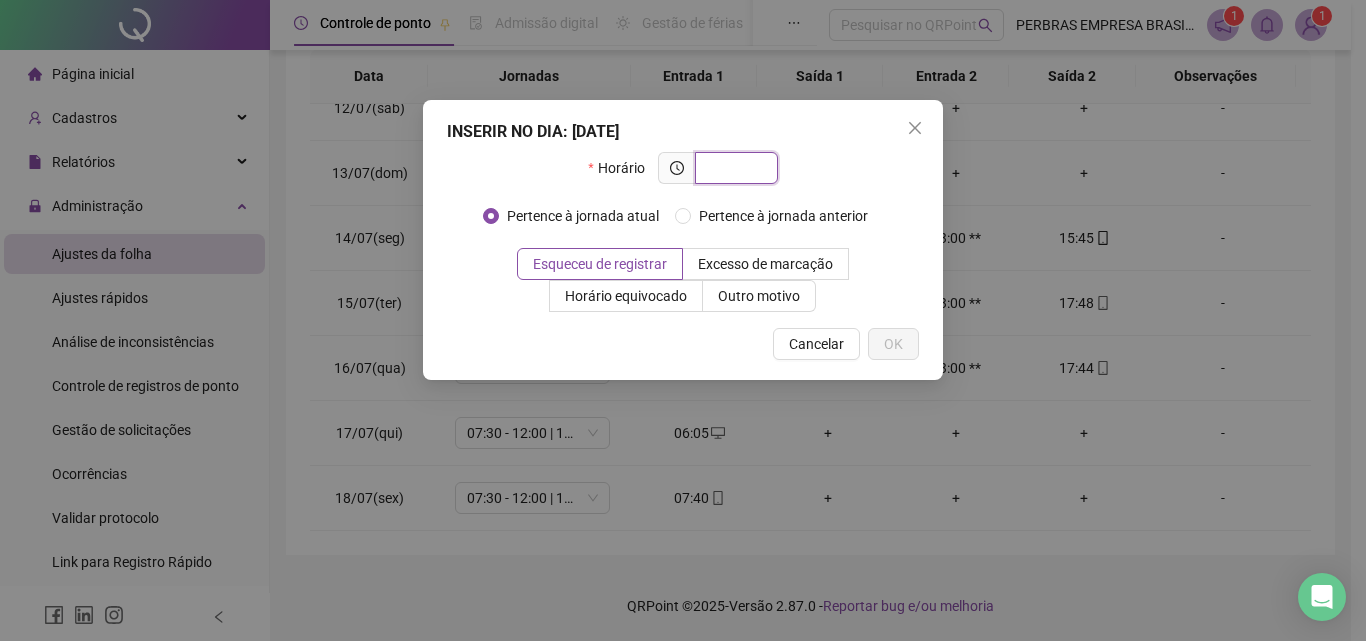click at bounding box center [734, 168] 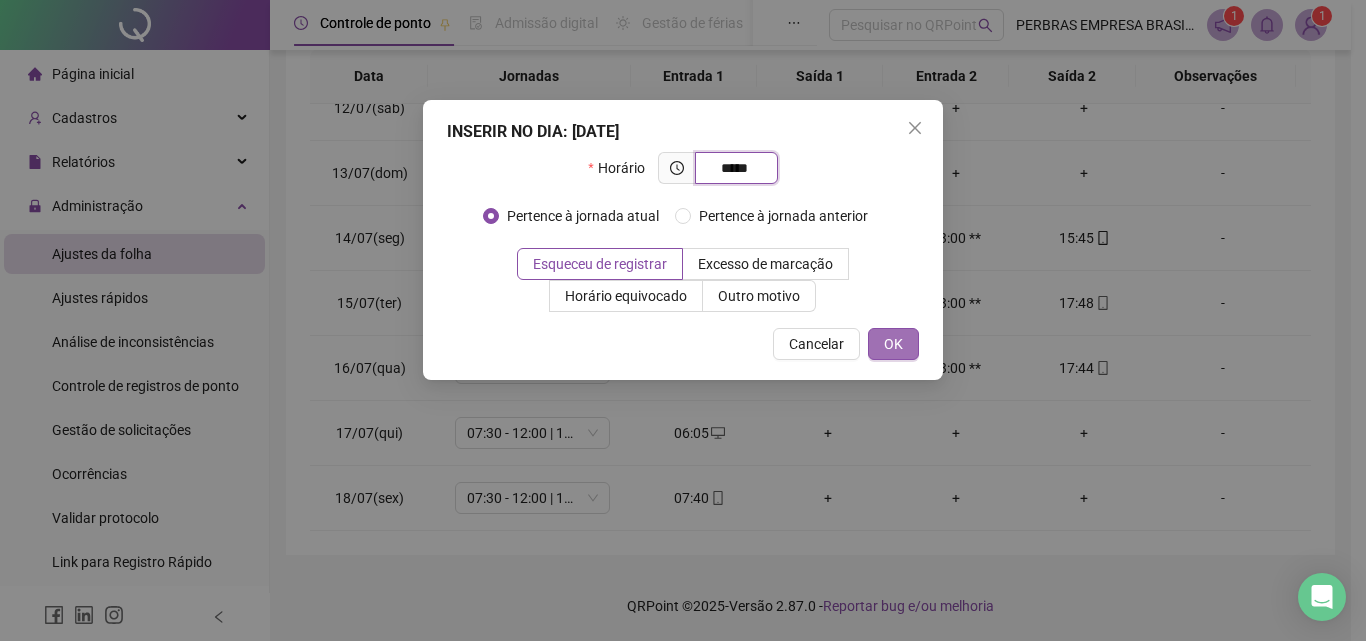 type on "*****" 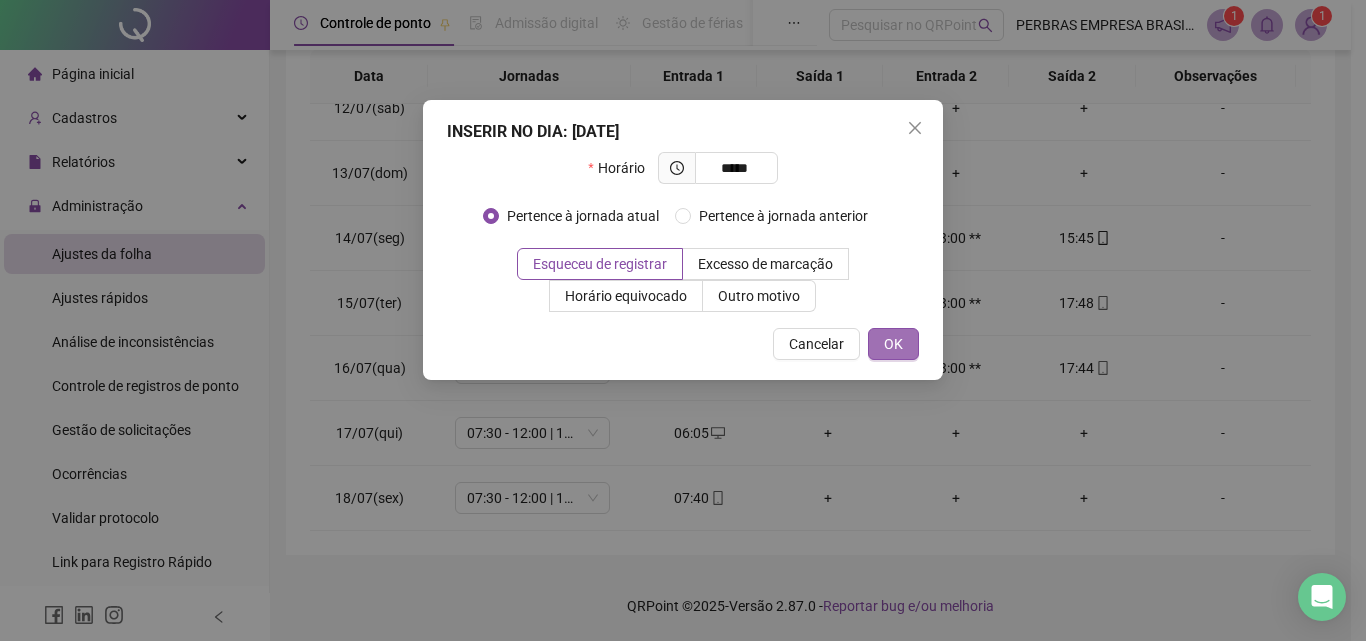 click on "OK" at bounding box center (893, 344) 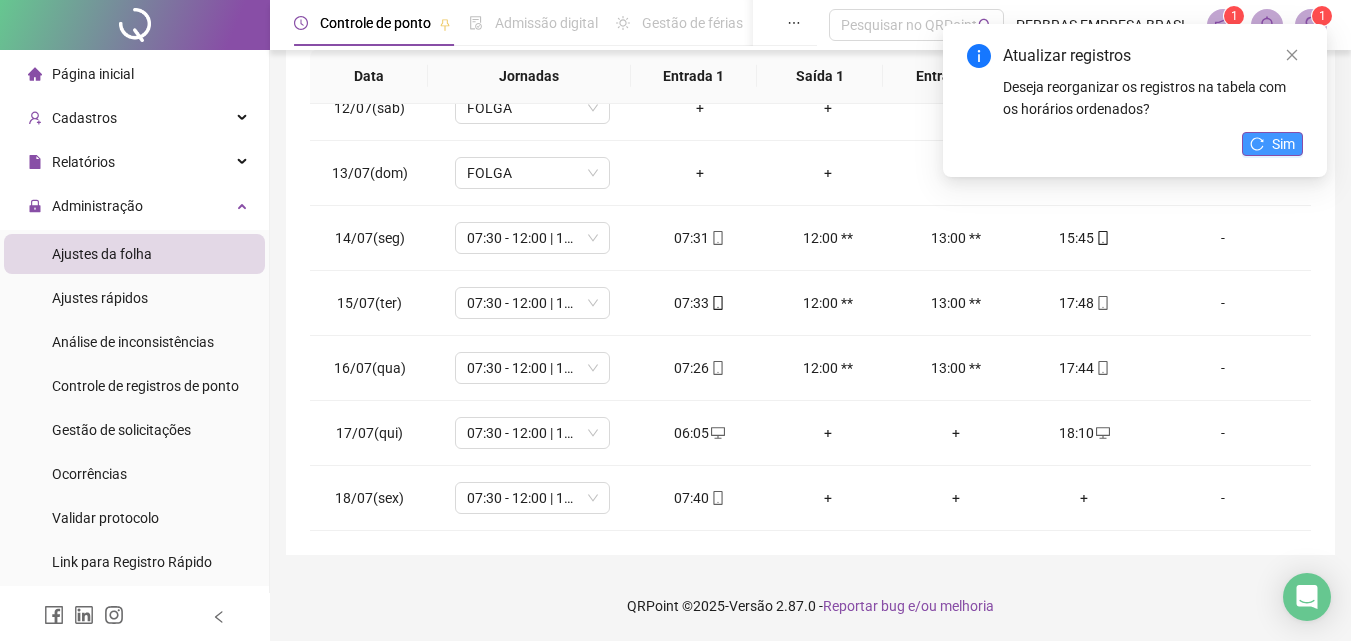 click on "Sim" at bounding box center (1283, 144) 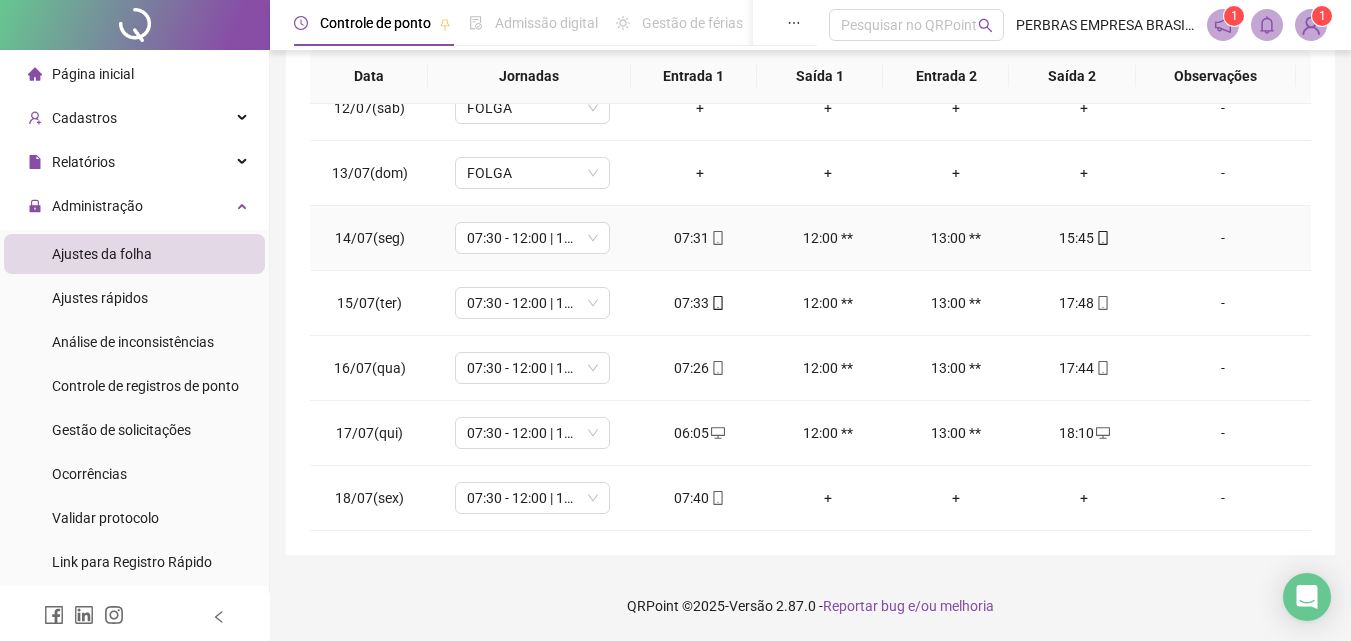 scroll, scrollTop: 0, scrollLeft: 0, axis: both 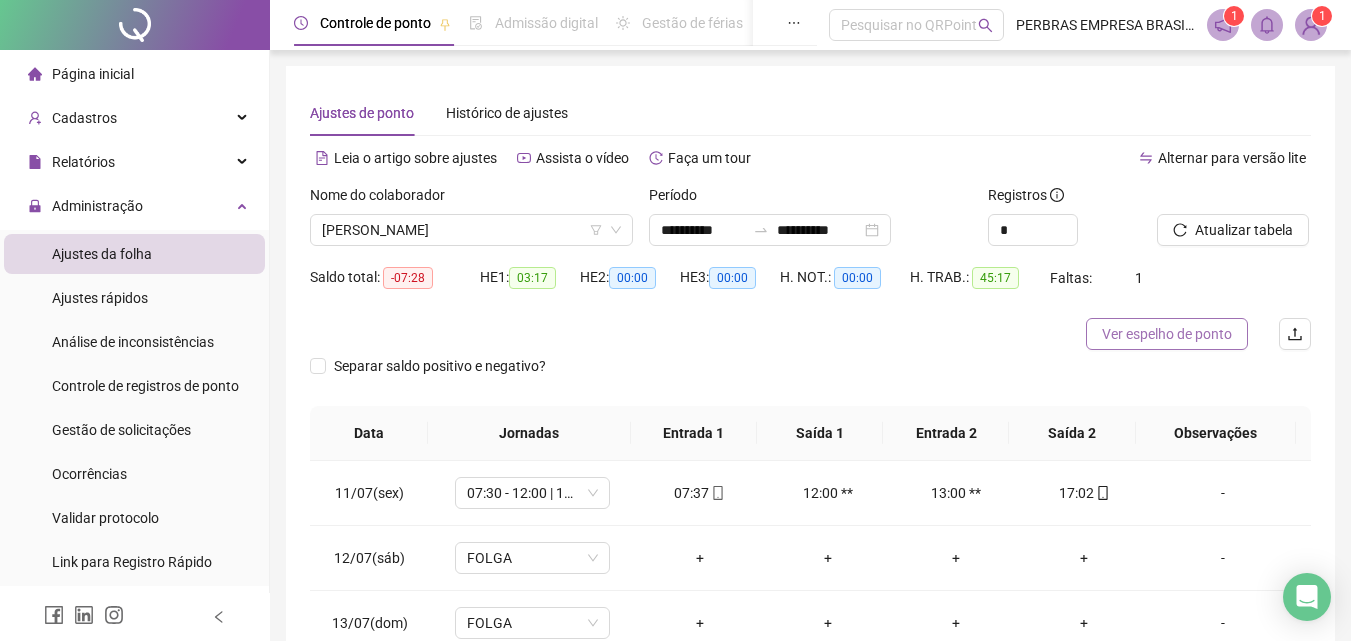 click on "Ver espelho de ponto" at bounding box center [1167, 334] 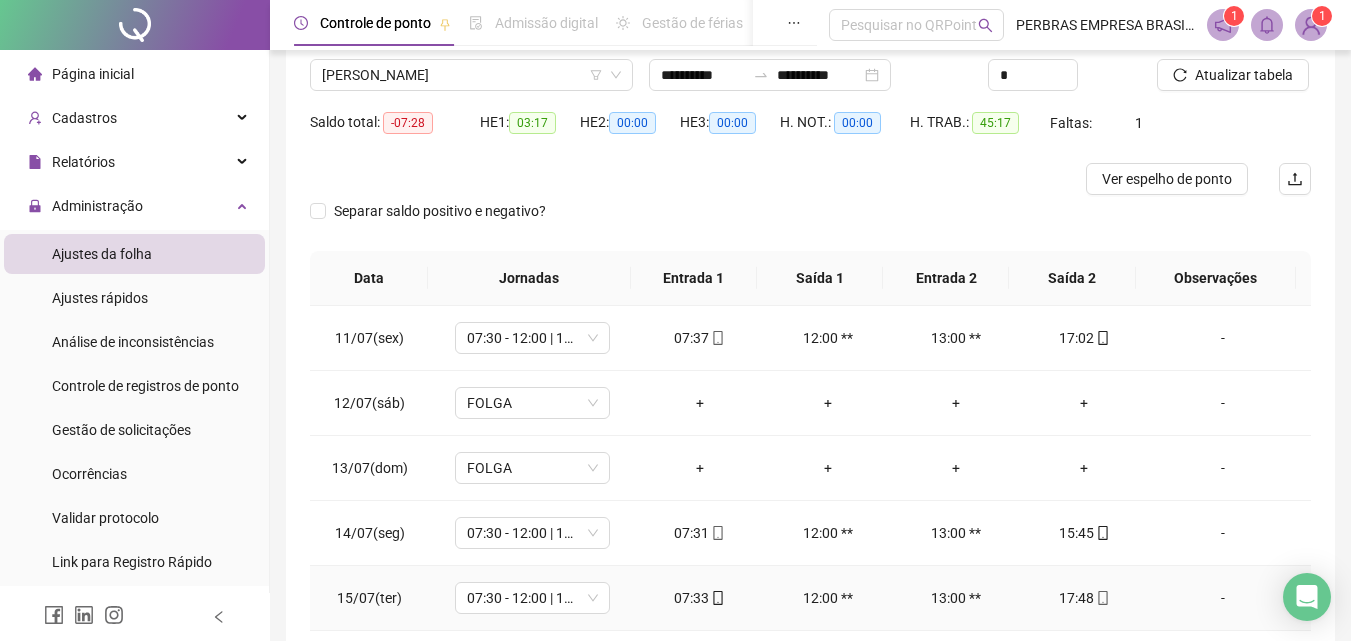 scroll, scrollTop: 357, scrollLeft: 0, axis: vertical 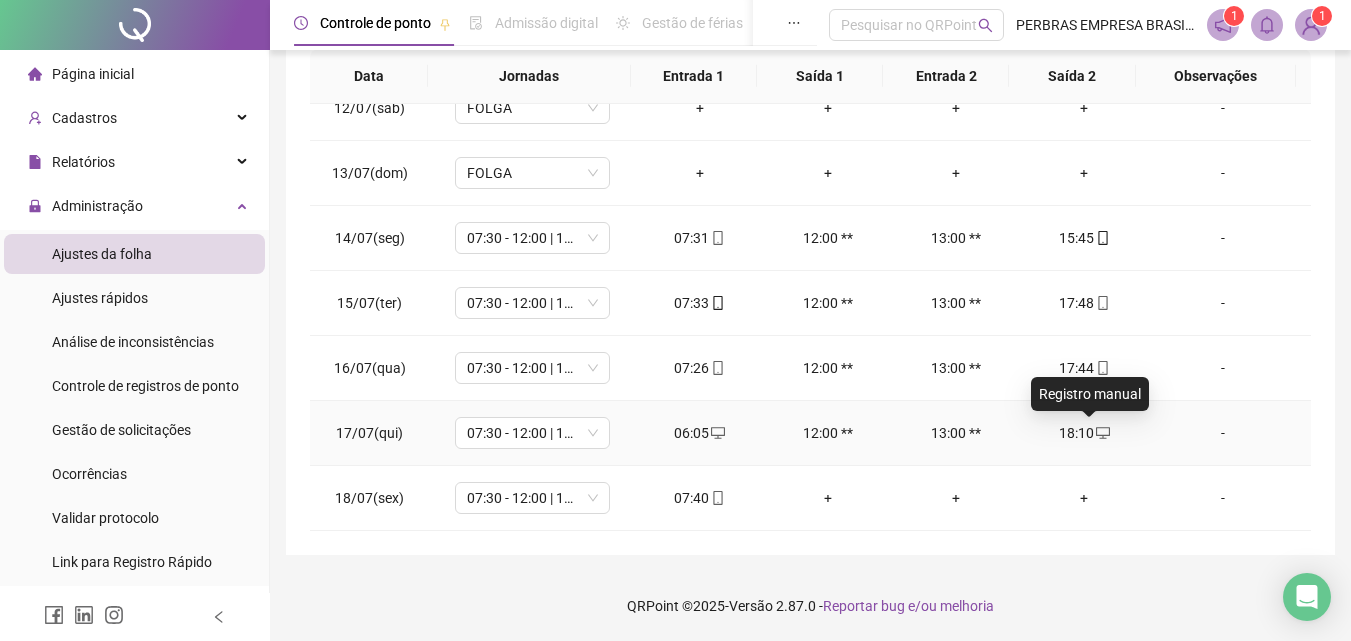 click 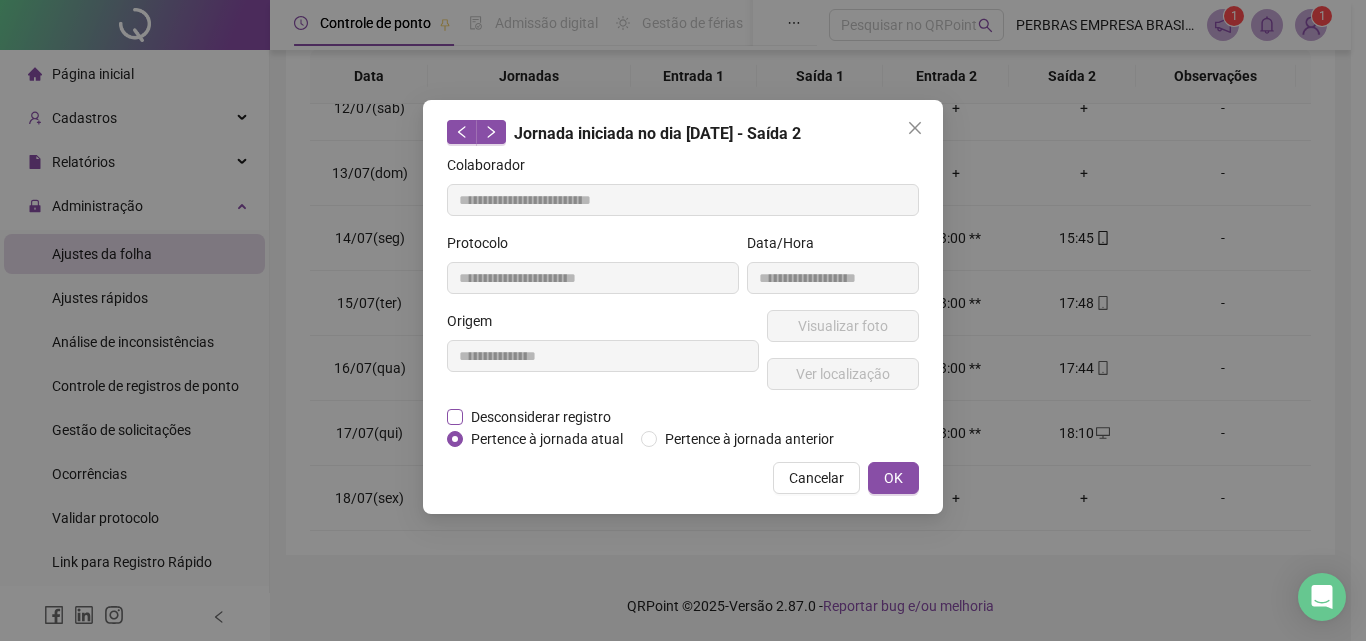 click on "Desconsiderar registro" at bounding box center (541, 417) 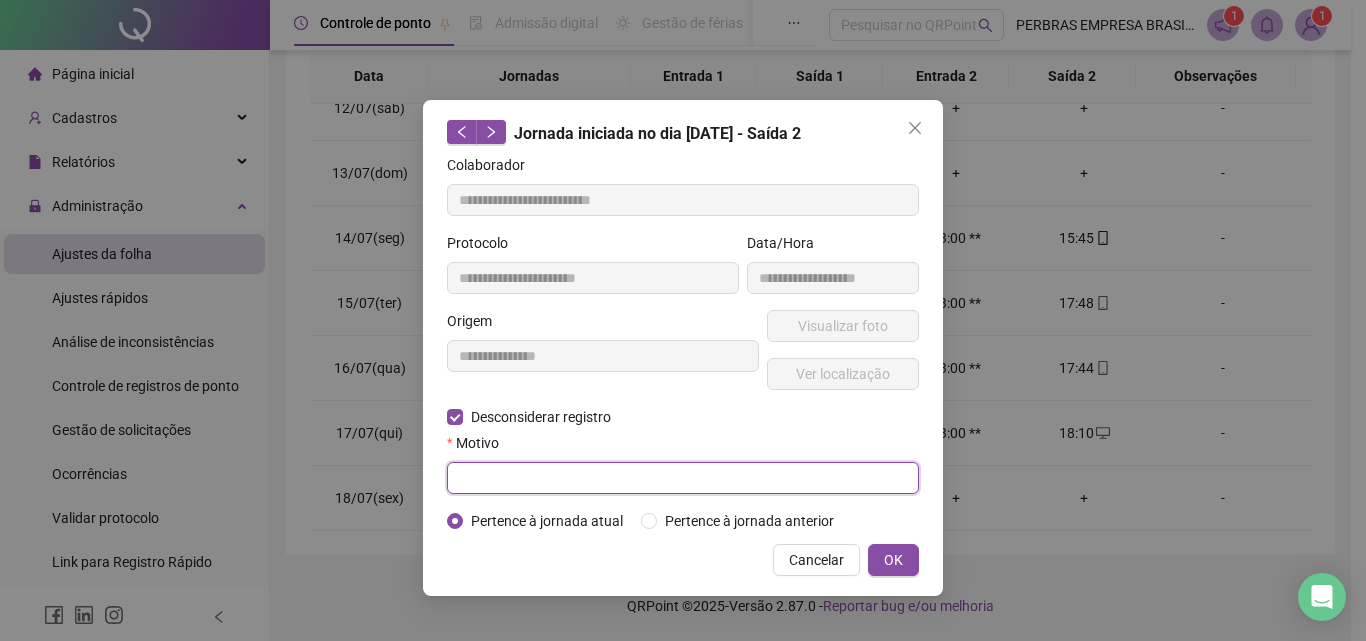 click at bounding box center (683, 478) 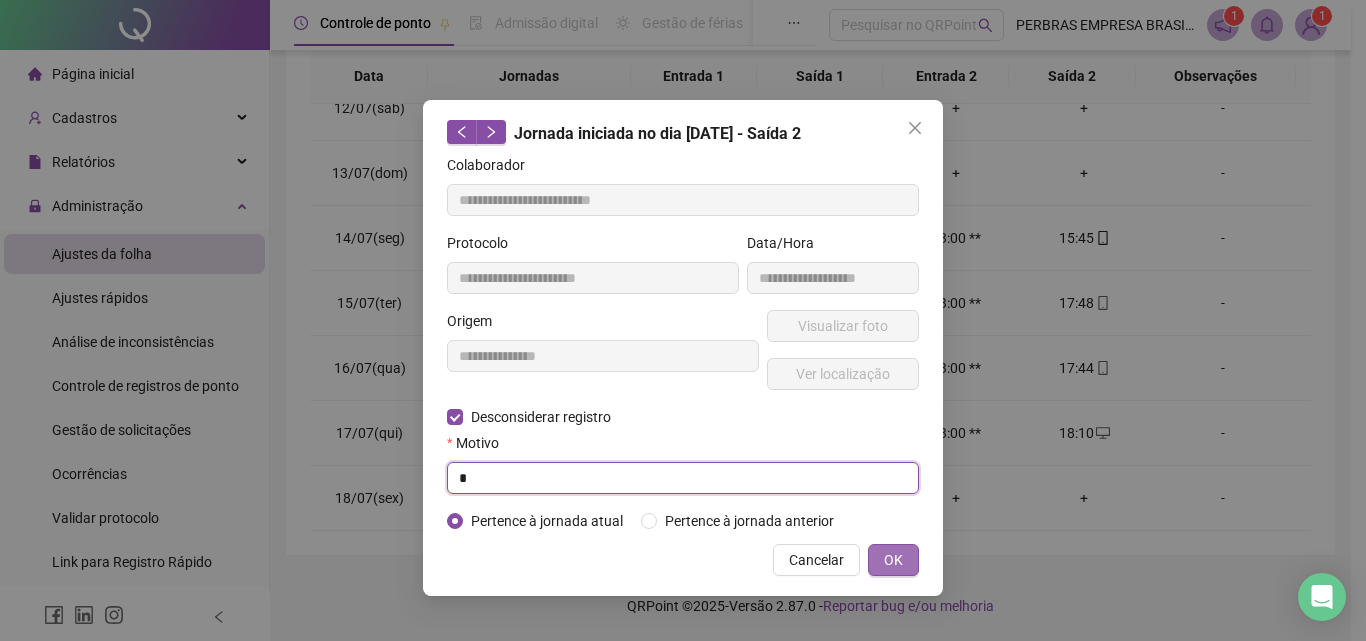 type on "*" 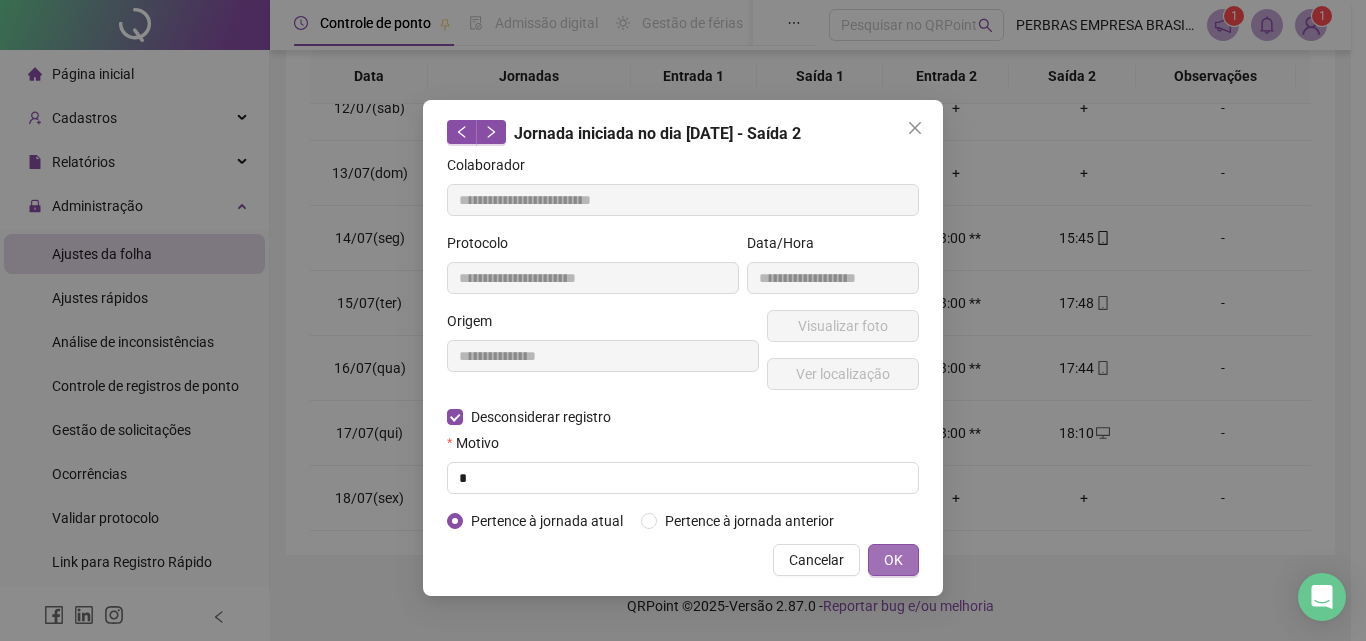 click on "OK" at bounding box center [893, 560] 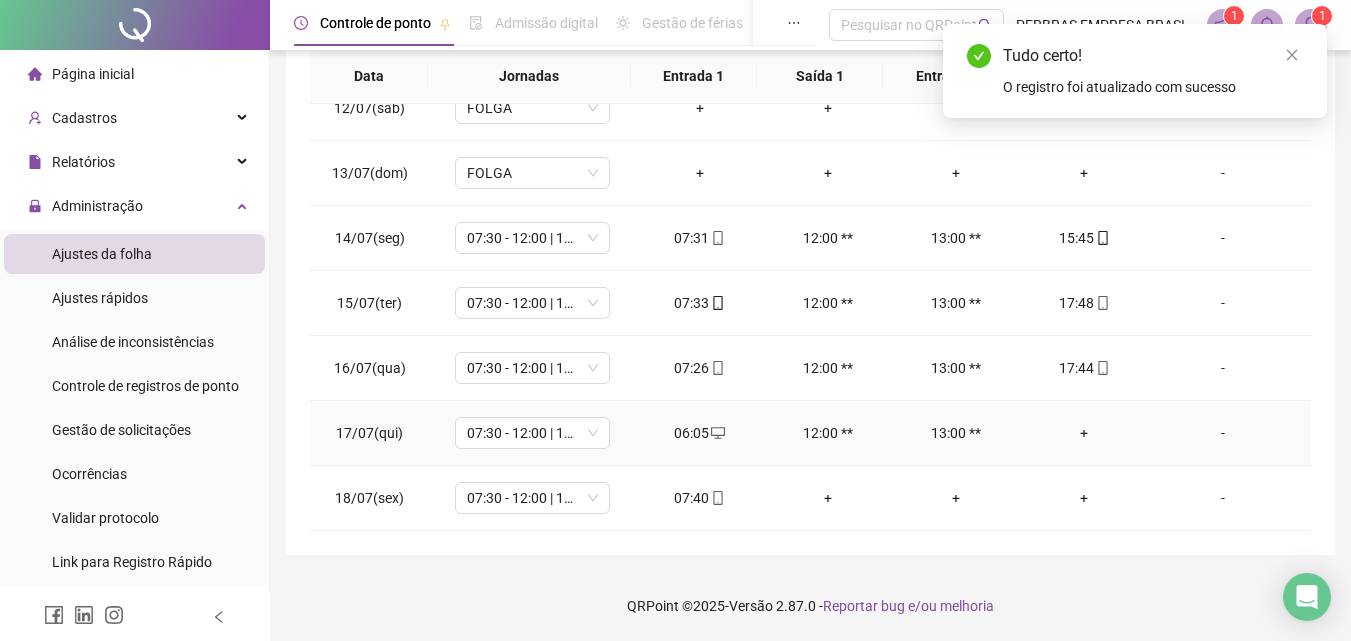 click on "+" at bounding box center [1084, 433] 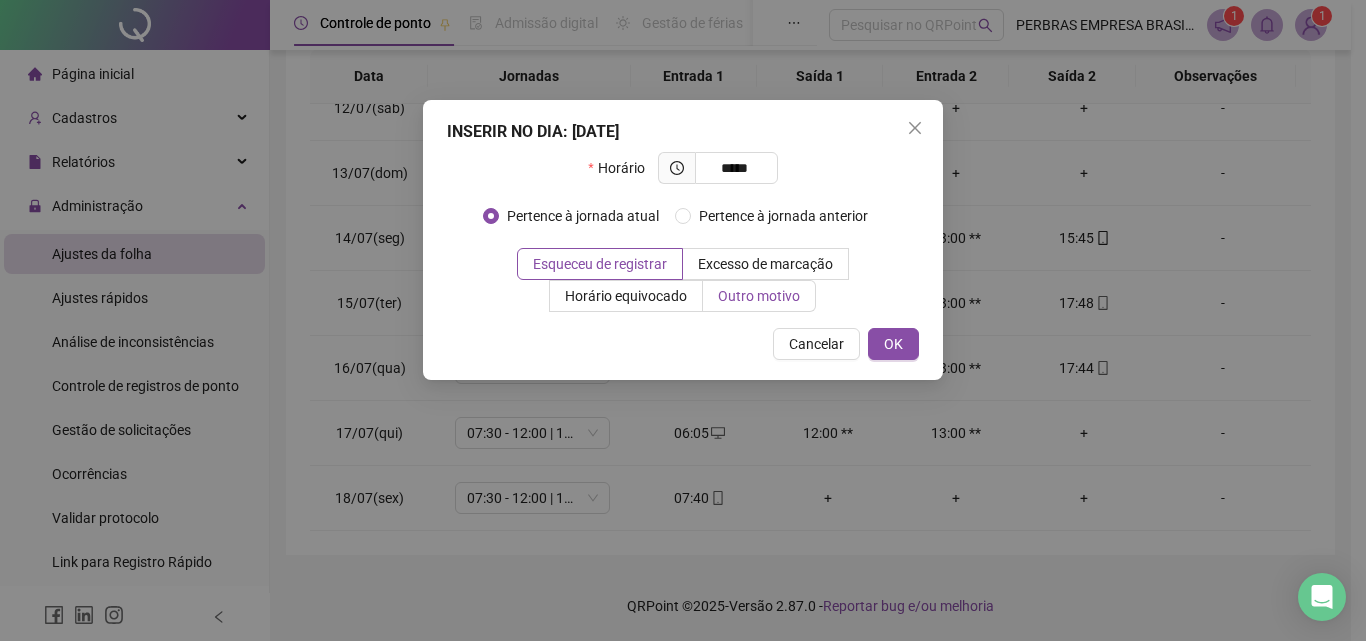 type on "*****" 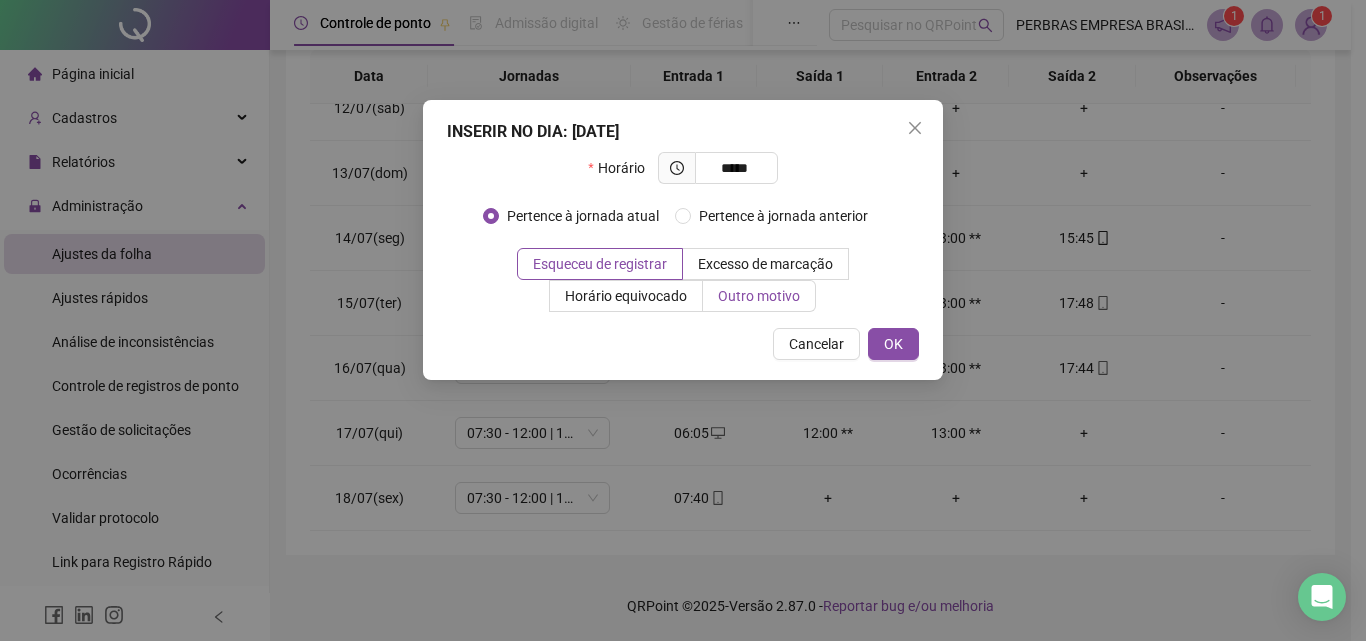 click on "Outro motivo" at bounding box center (759, 296) 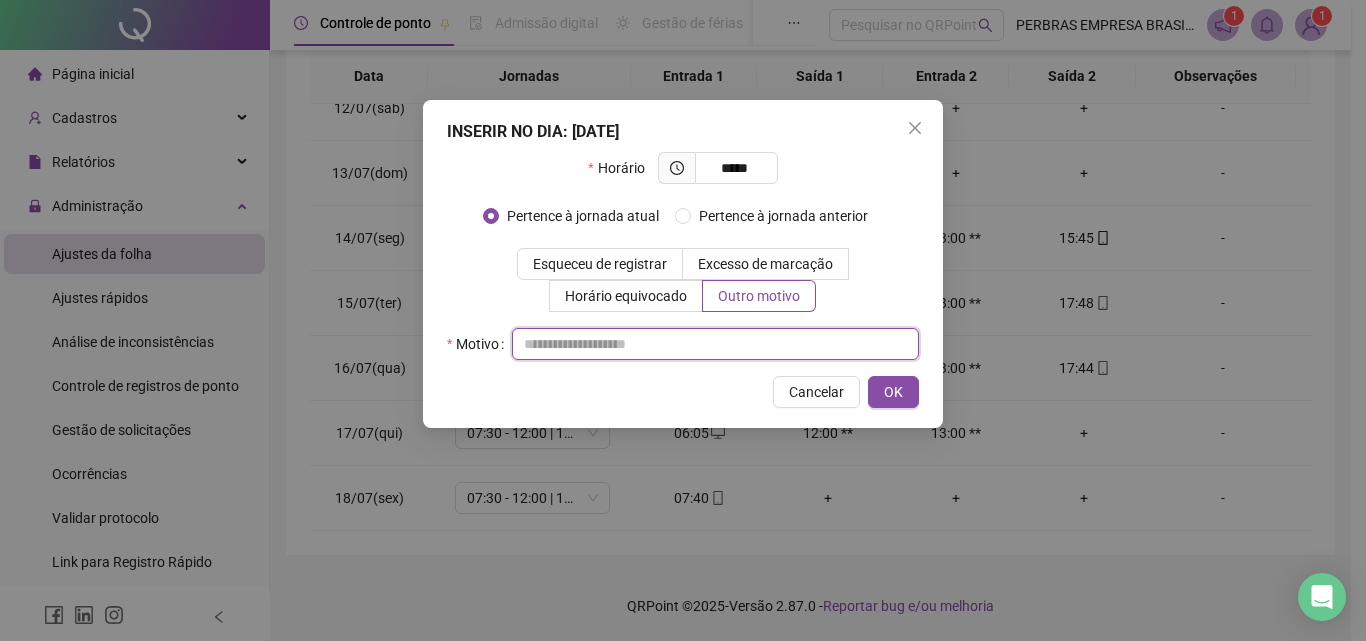 click at bounding box center (715, 344) 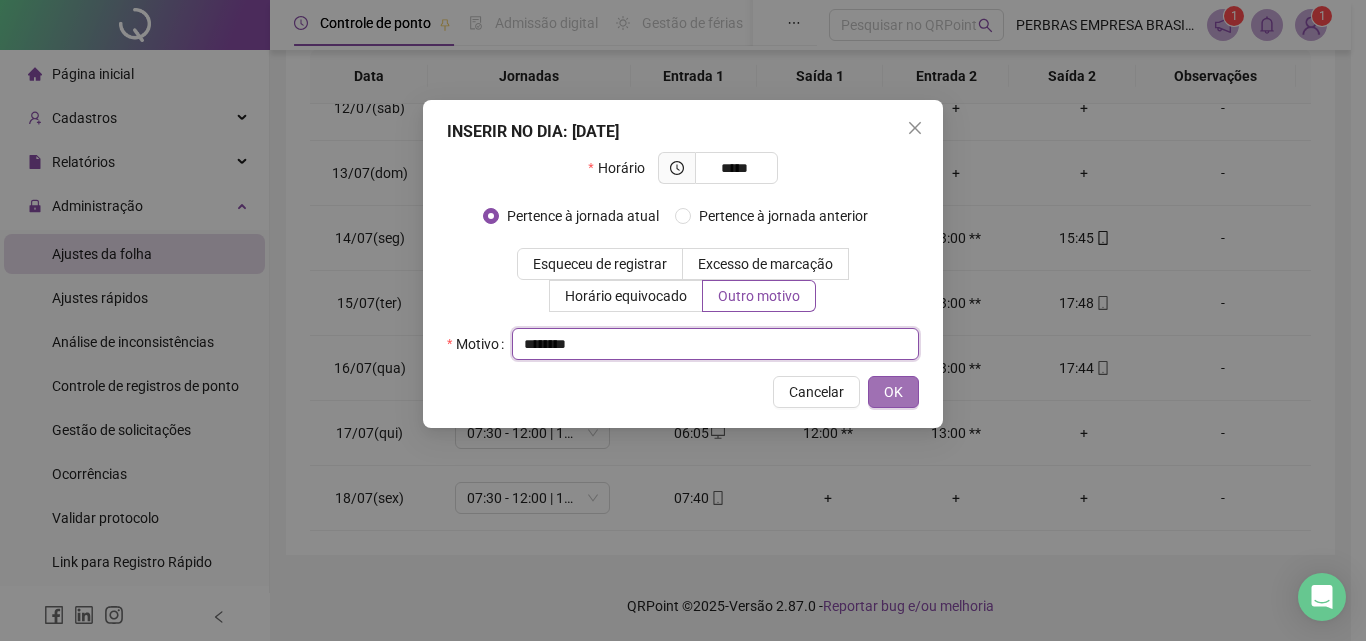 type on "********" 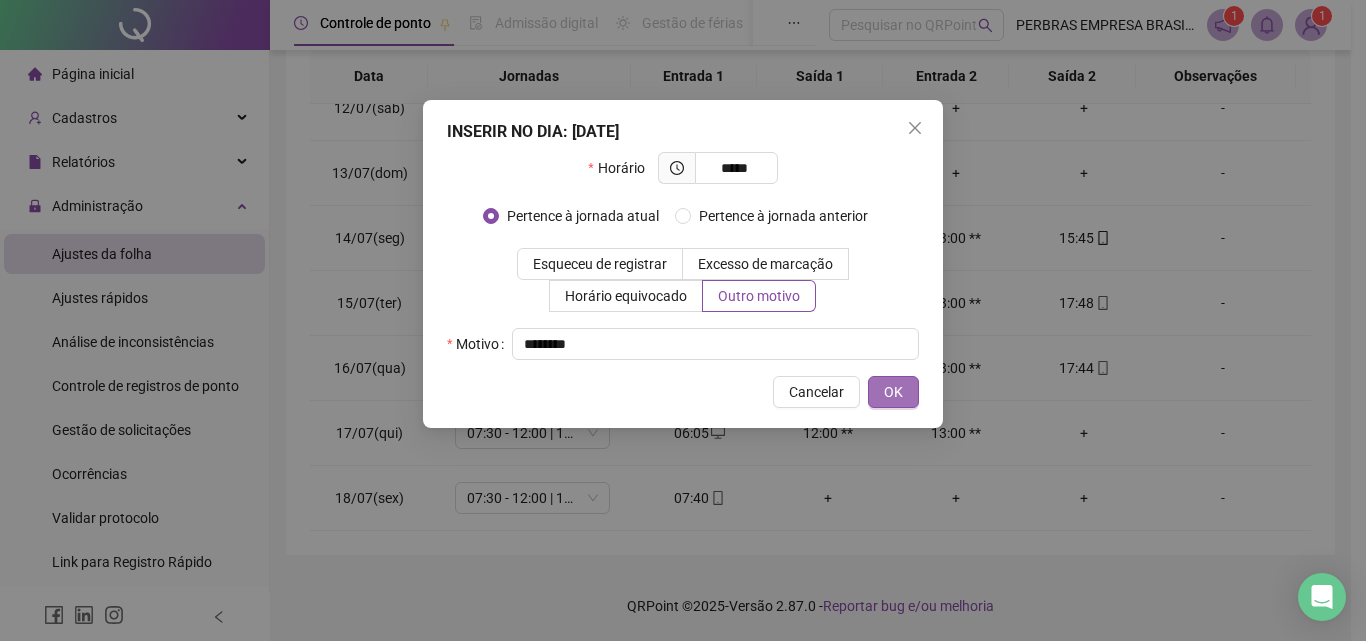 click on "OK" at bounding box center [893, 392] 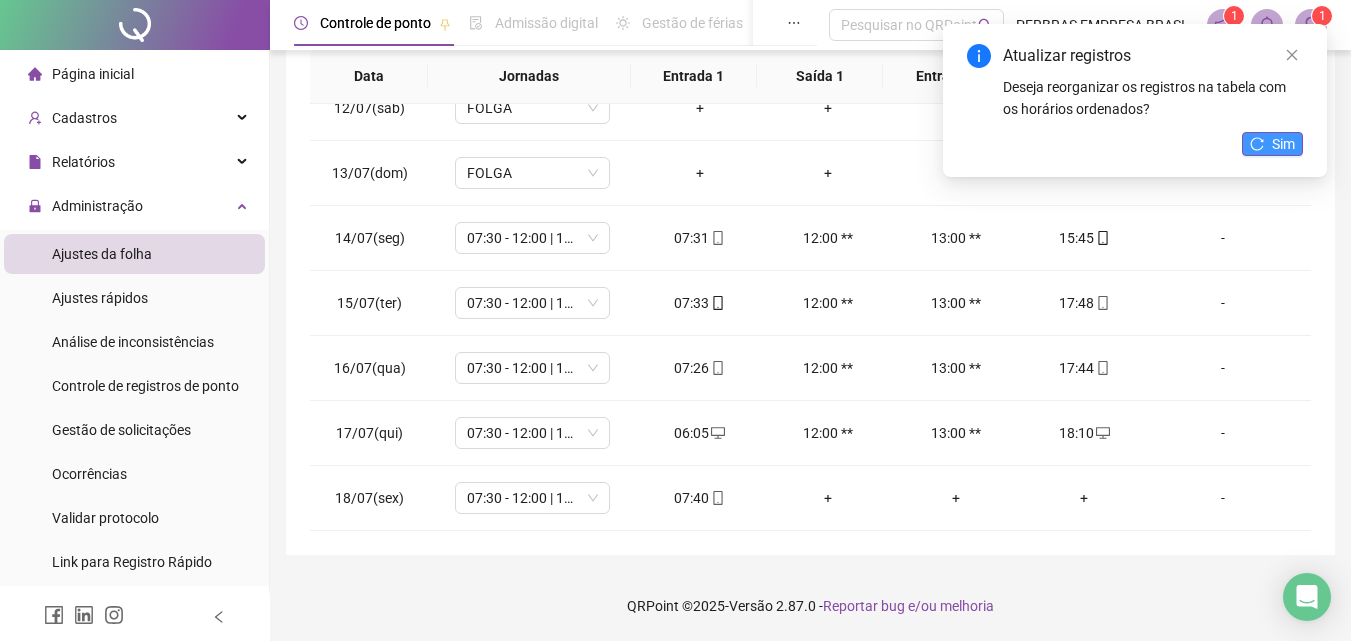 click on "Sim" at bounding box center [1283, 144] 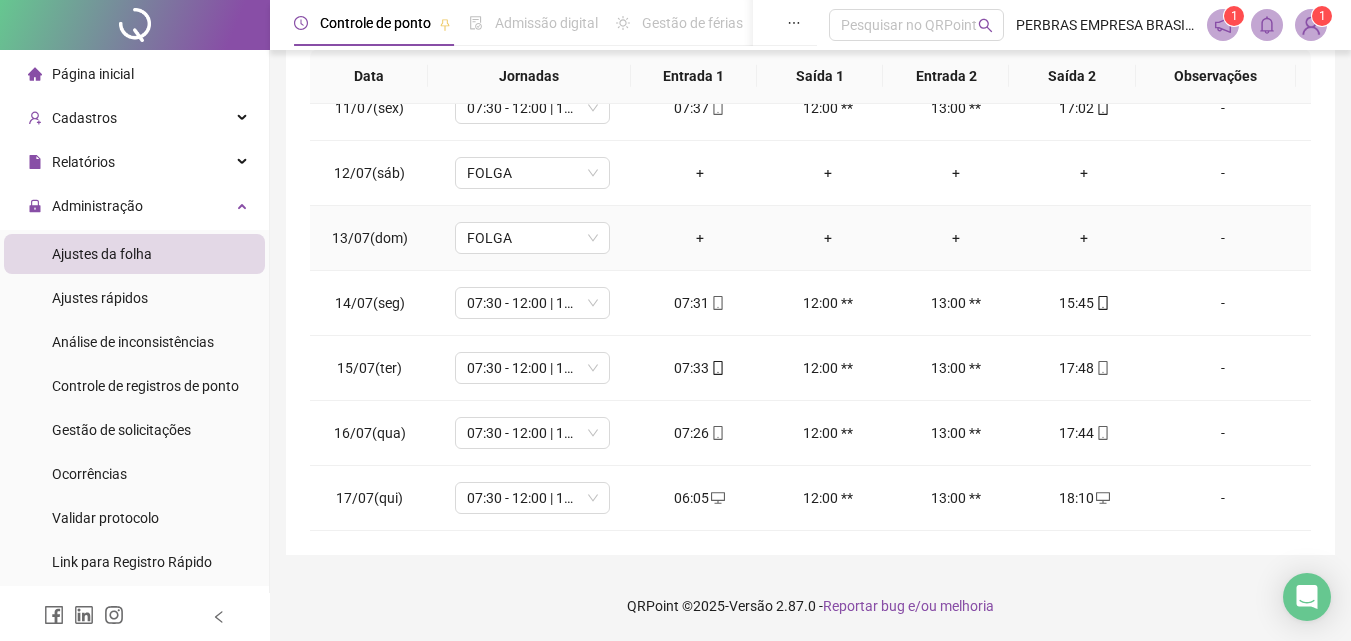 scroll, scrollTop: 0, scrollLeft: 0, axis: both 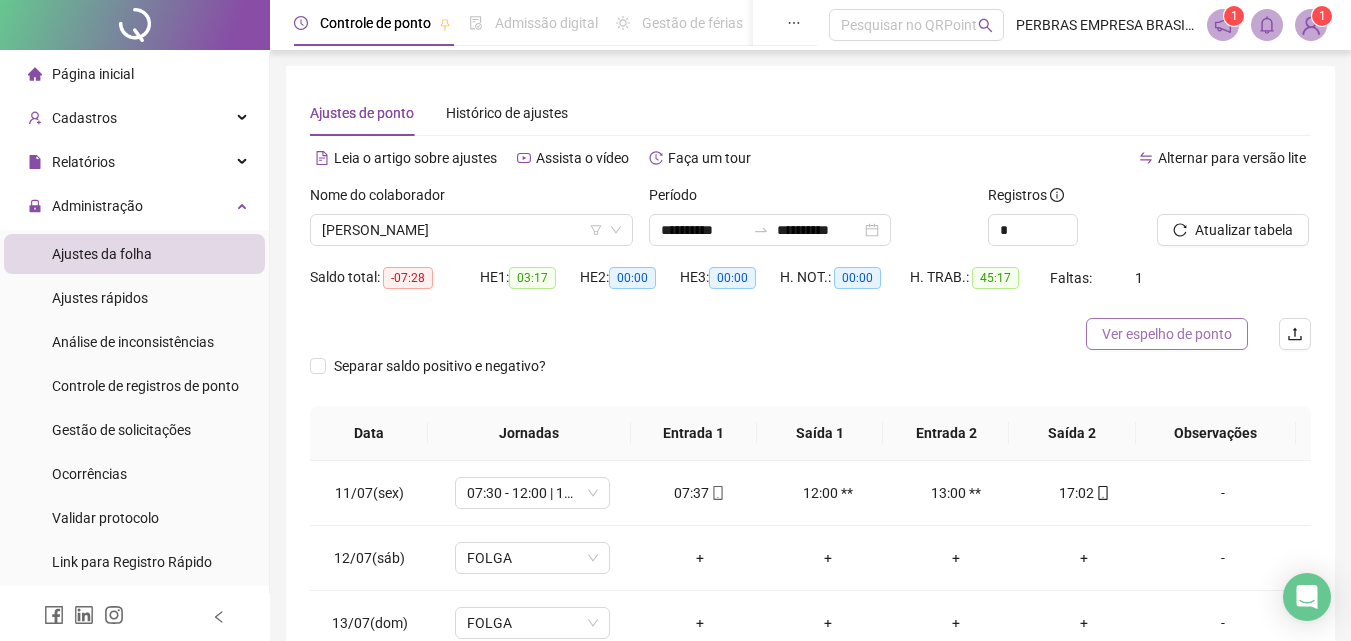 click on "Ver espelho de ponto" at bounding box center [1167, 334] 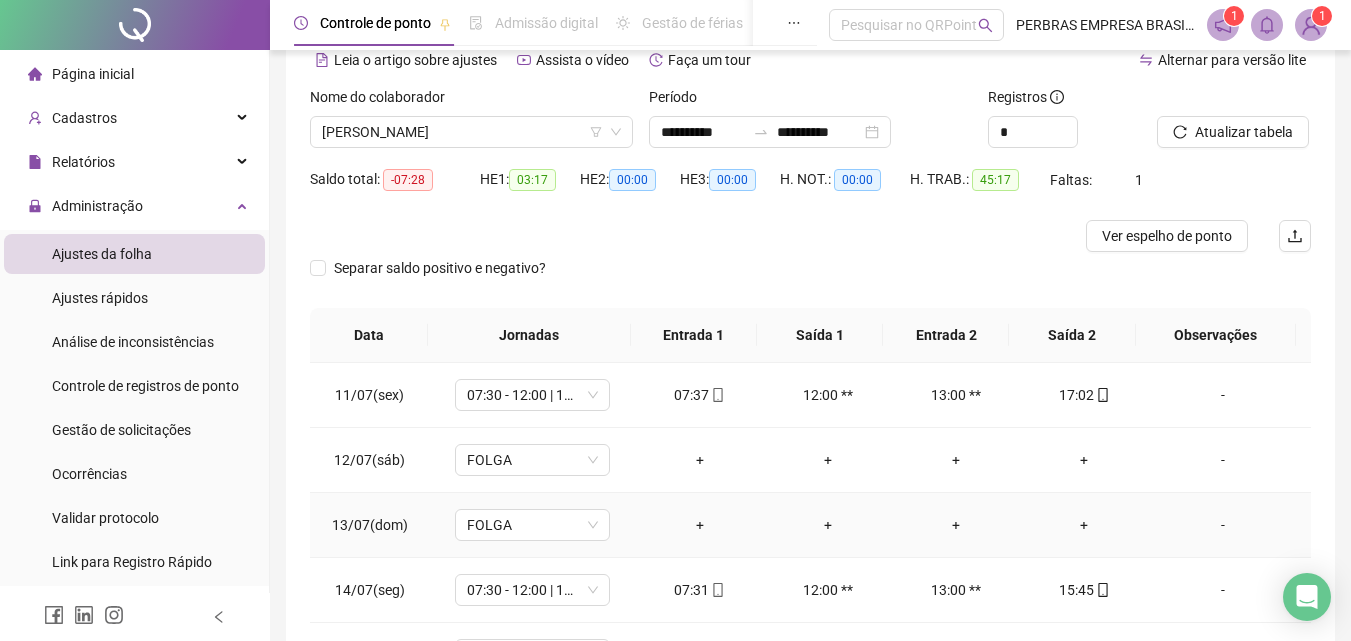 scroll, scrollTop: 0, scrollLeft: 0, axis: both 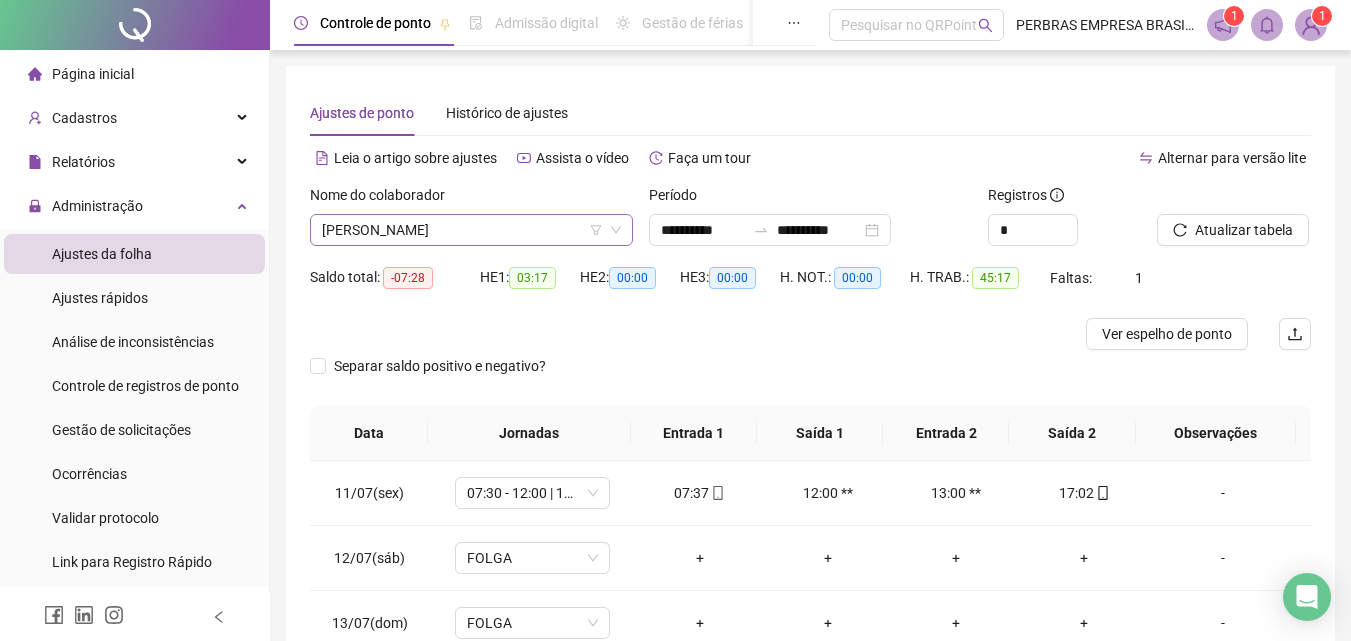 click on "[PERSON_NAME]" at bounding box center [471, 230] 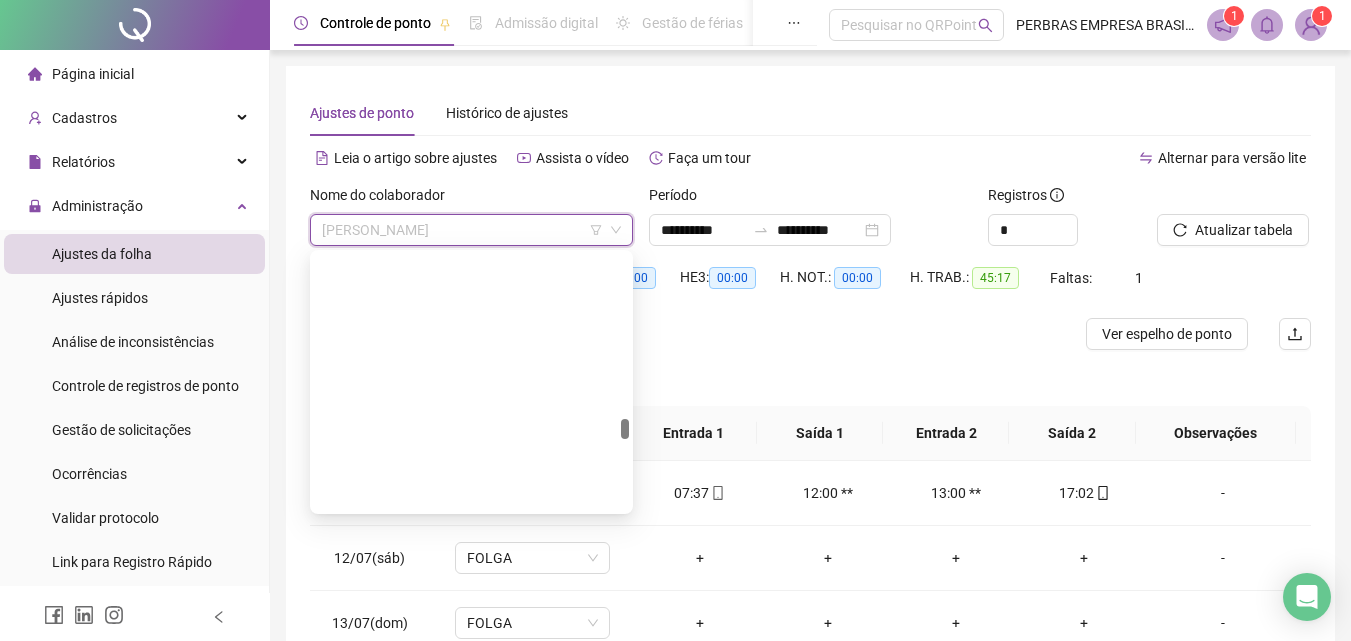 scroll, scrollTop: 5696, scrollLeft: 0, axis: vertical 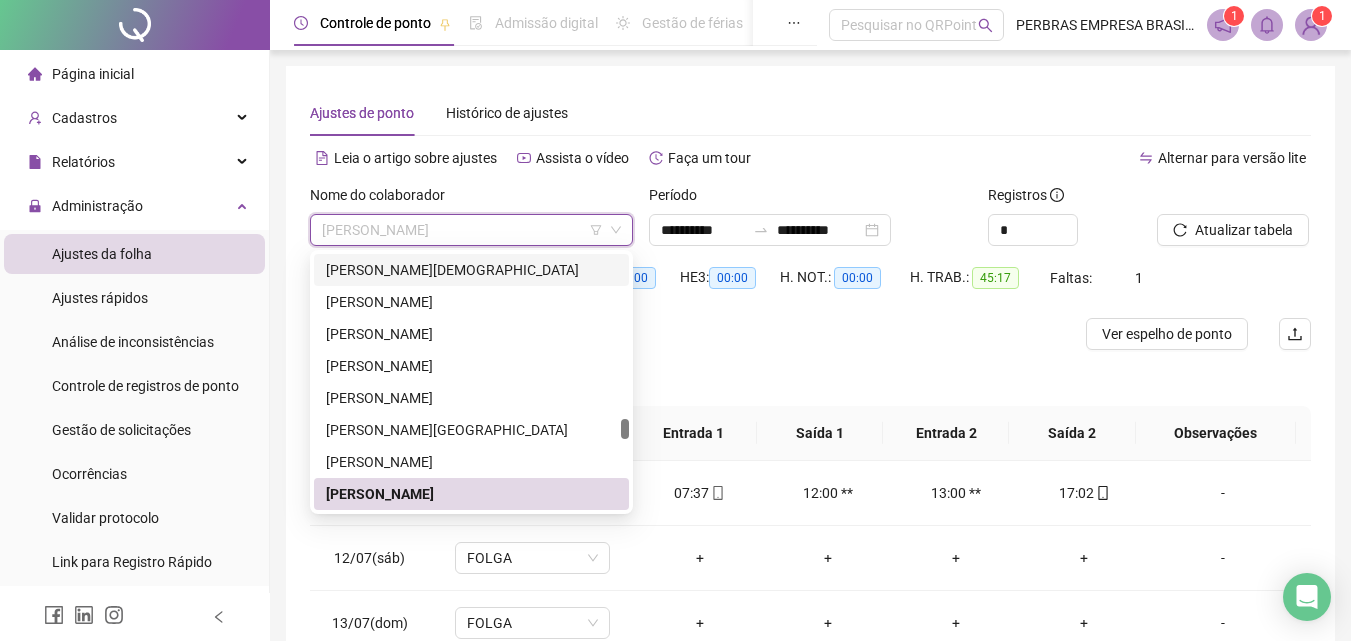 click on "[PERSON_NAME]" at bounding box center [471, 230] 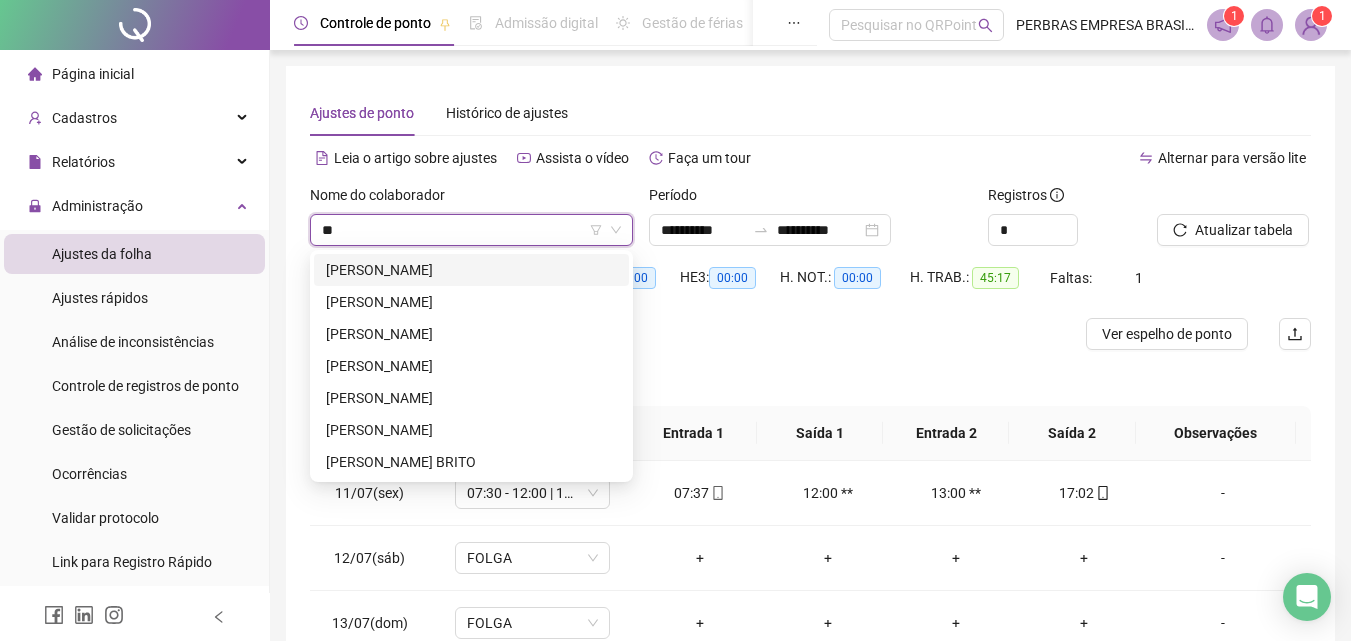 scroll, scrollTop: 0, scrollLeft: 0, axis: both 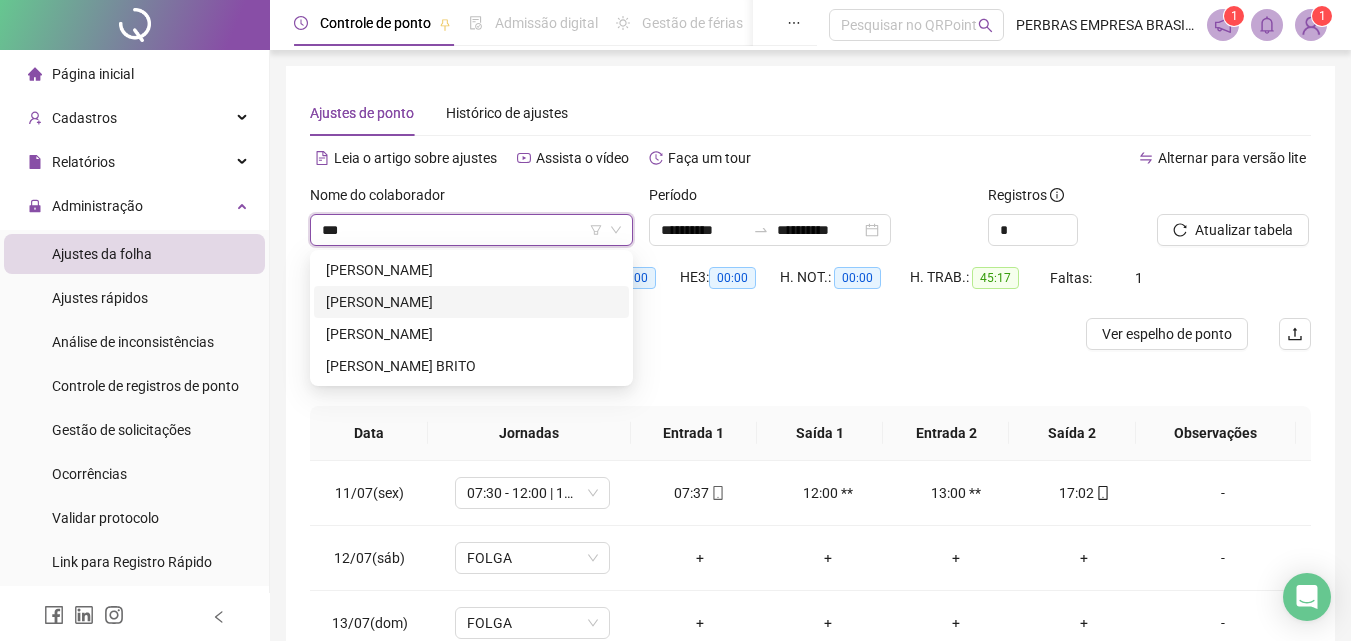 click on "EMILLY CONCEIÇÃO DIAS" at bounding box center [471, 302] 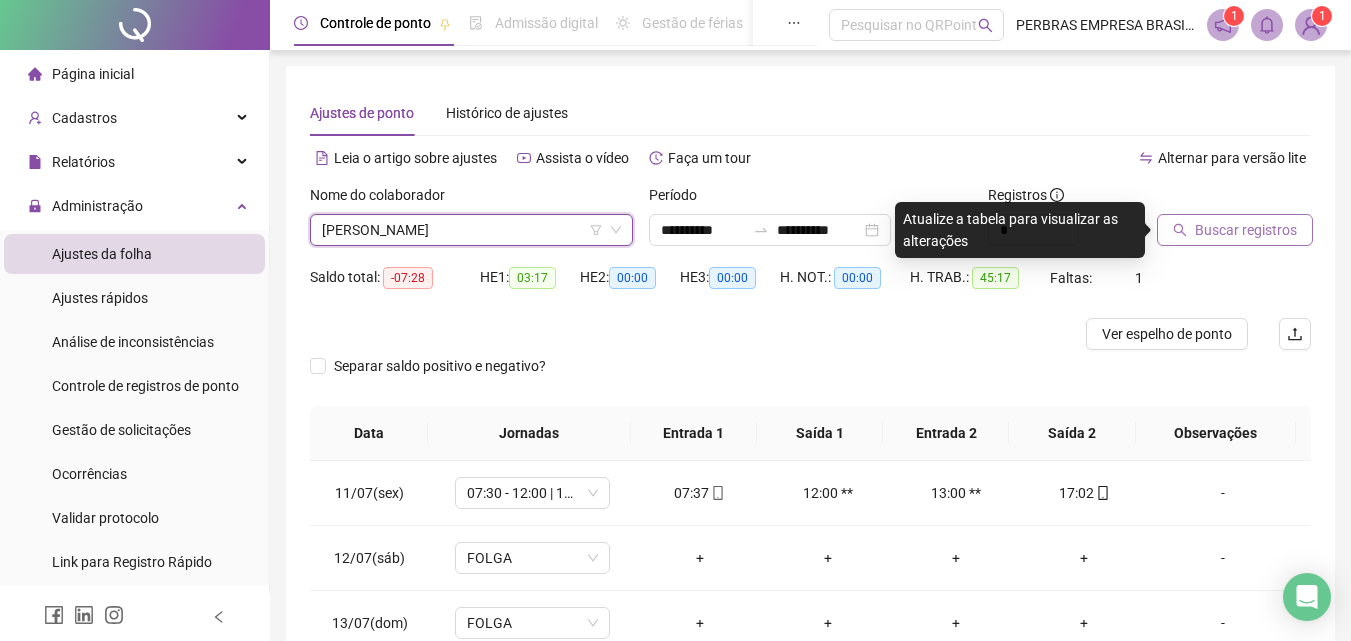 click on "Buscar registros" at bounding box center [1246, 230] 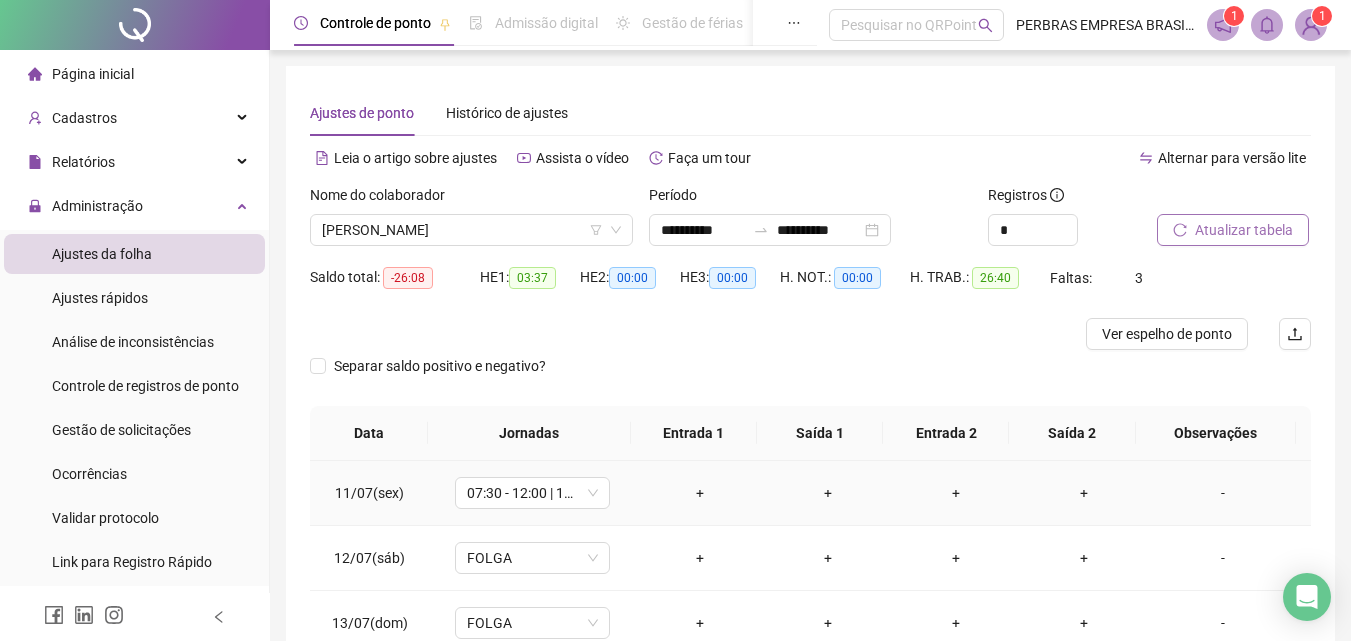 scroll, scrollTop: 200, scrollLeft: 0, axis: vertical 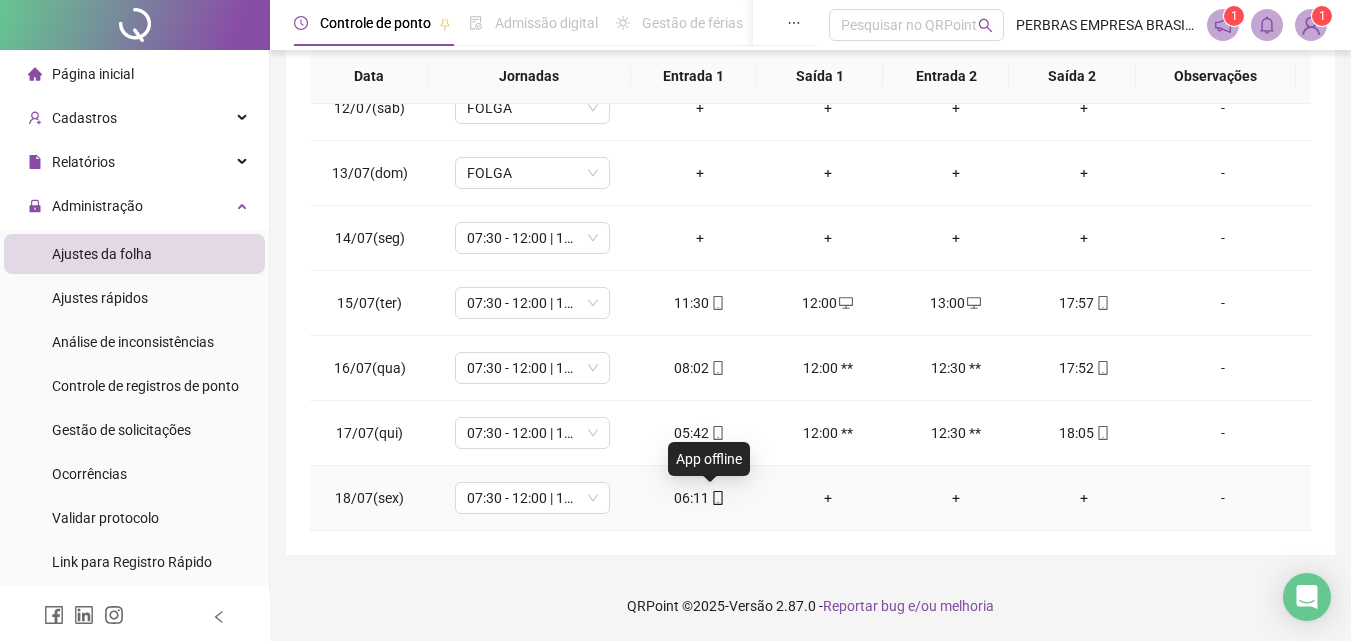 click 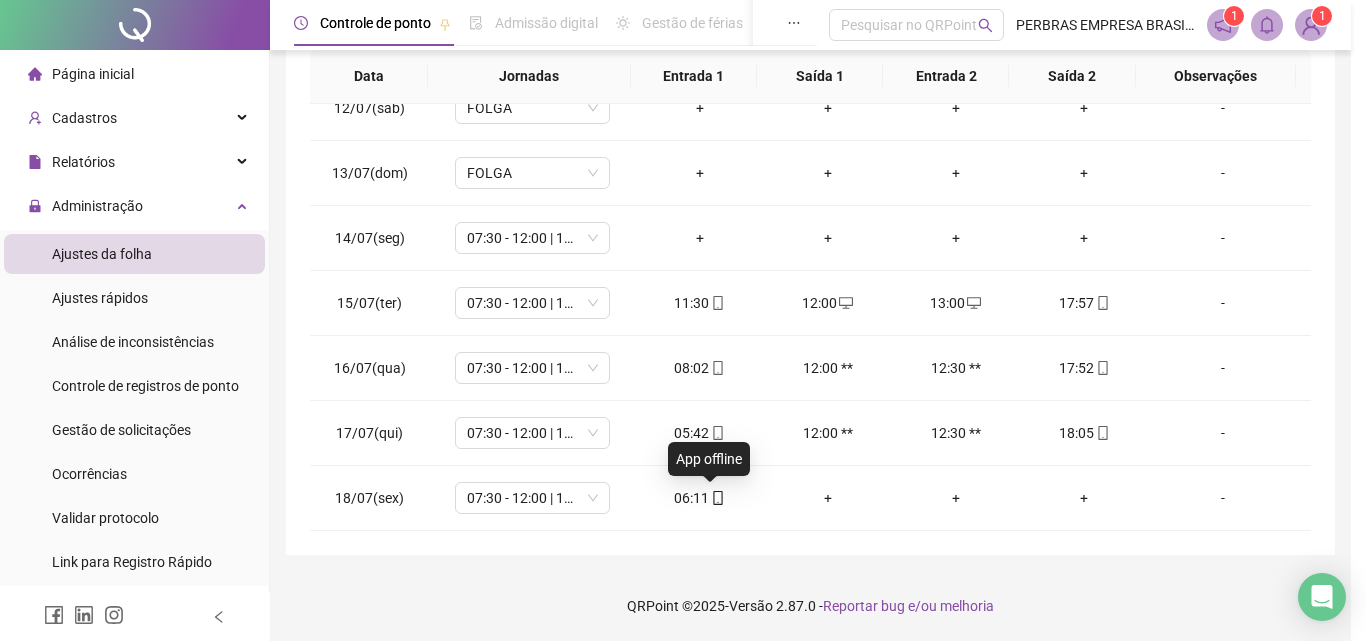 type on "**********" 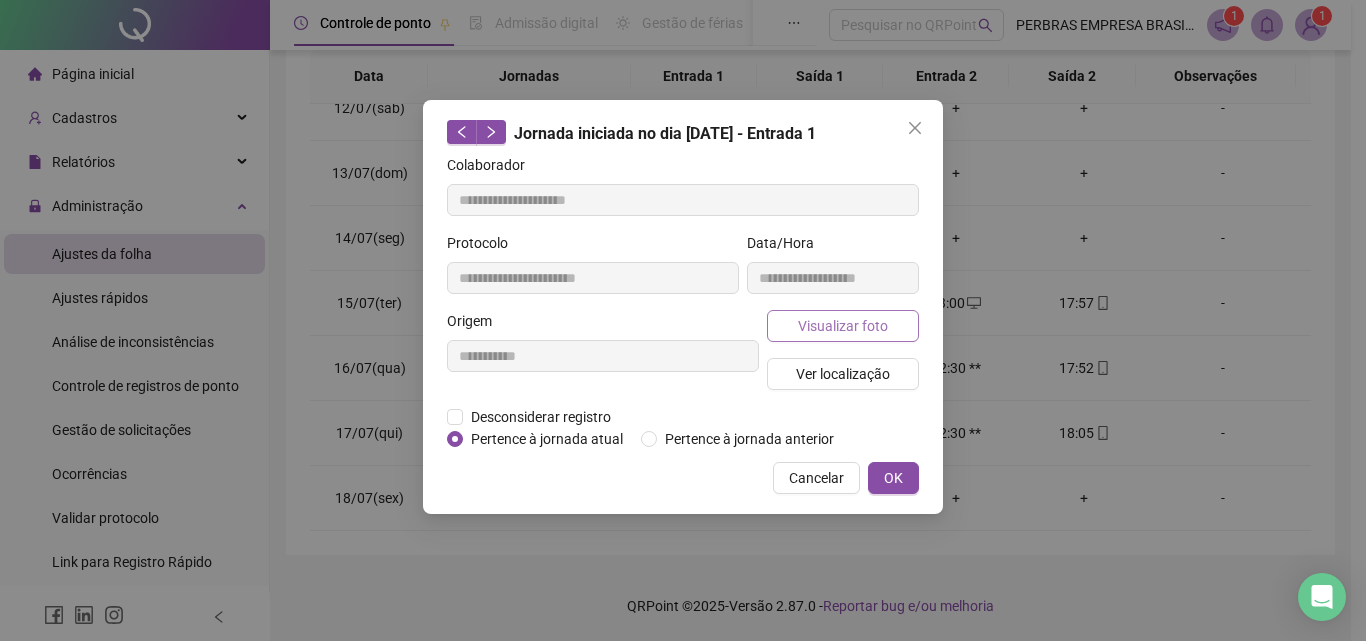 click on "Visualizar foto" at bounding box center [843, 326] 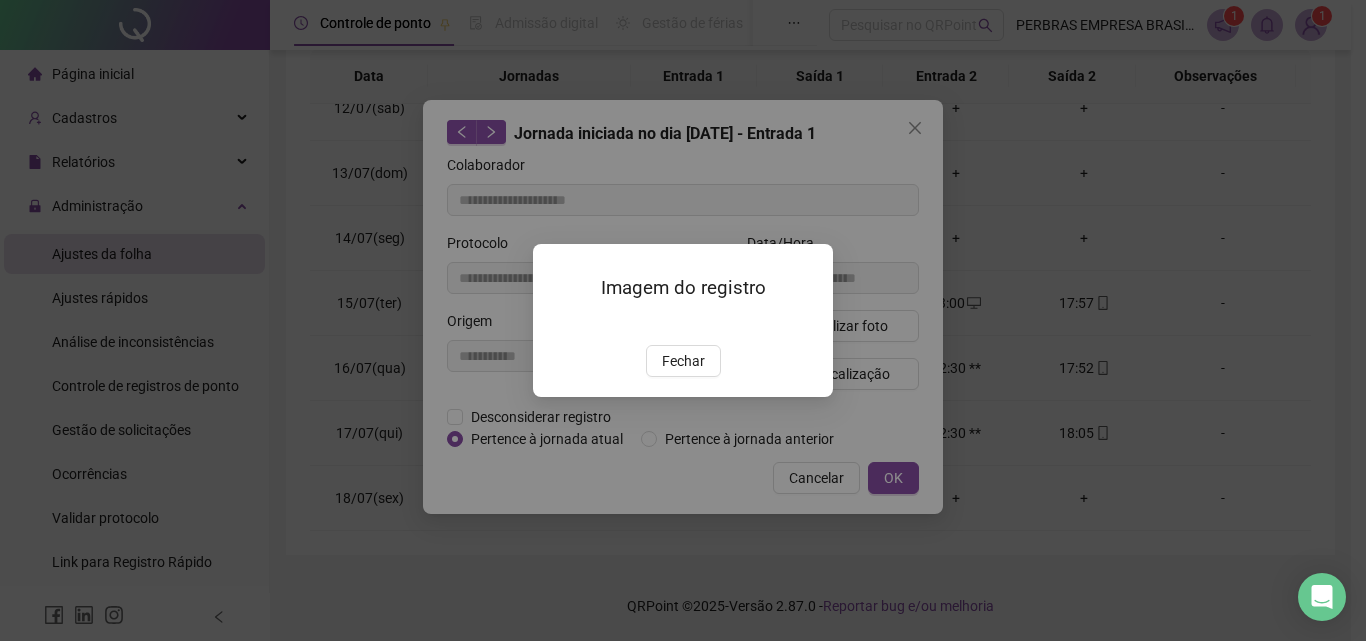 click at bounding box center [557, 324] 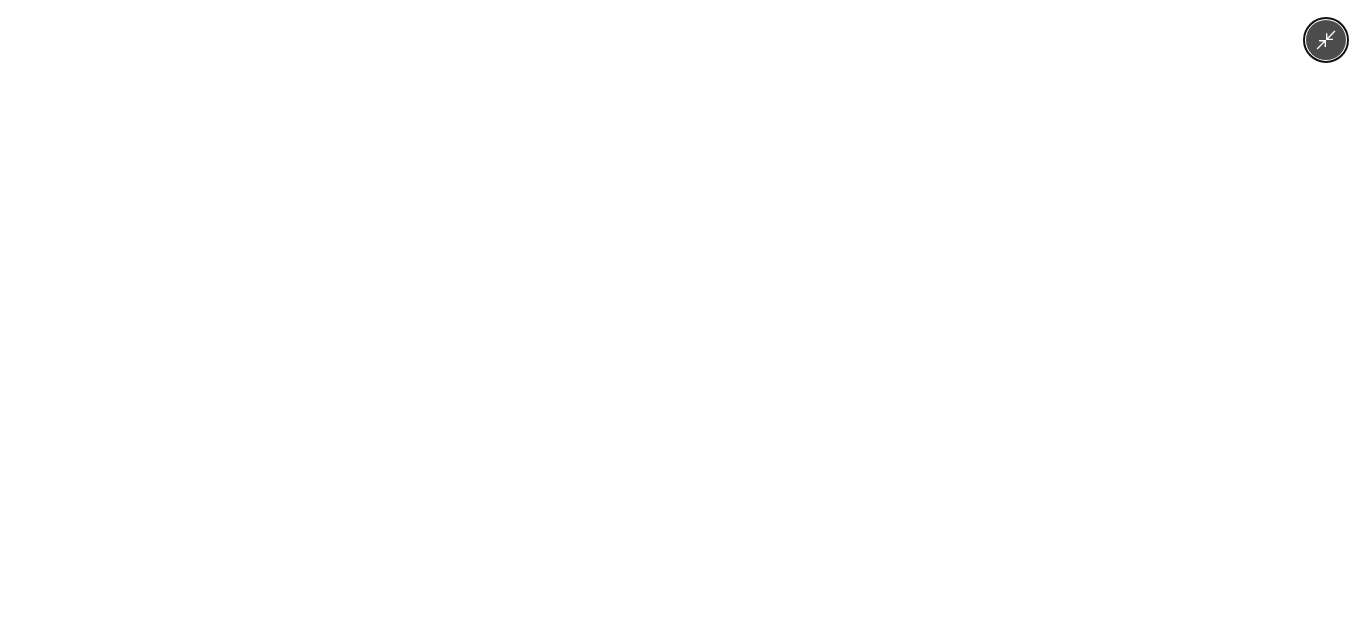 click at bounding box center (683, 320) 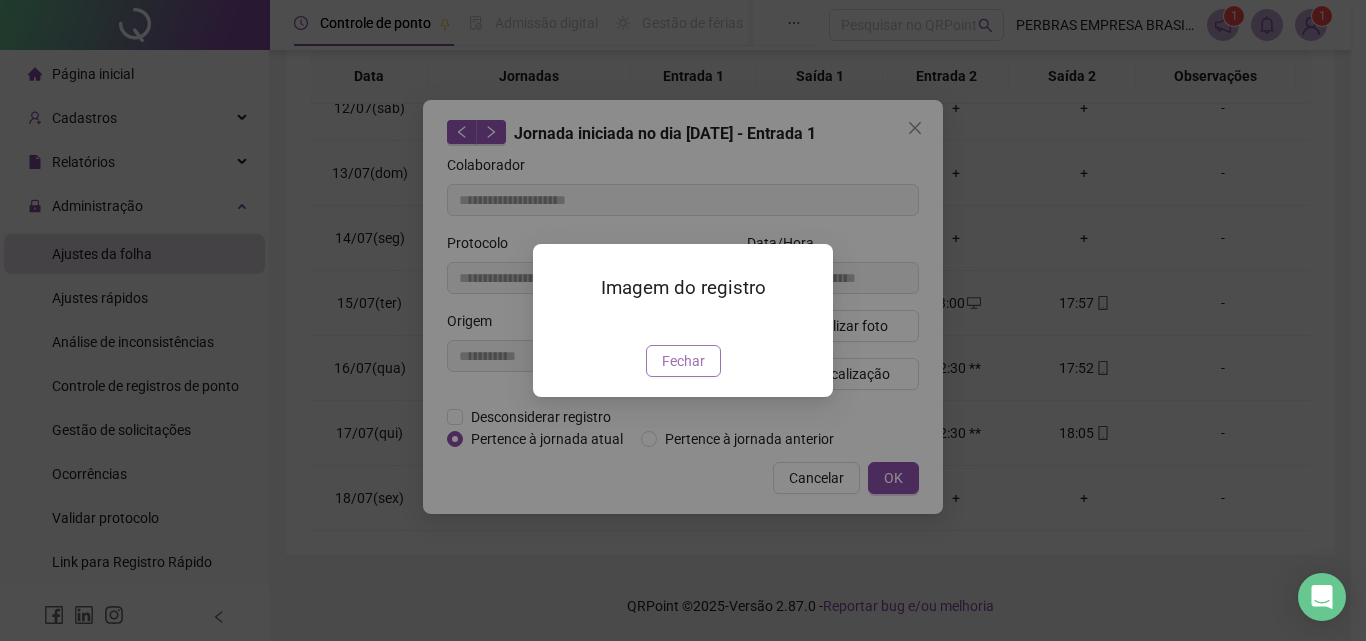 click on "Fechar" at bounding box center (683, 361) 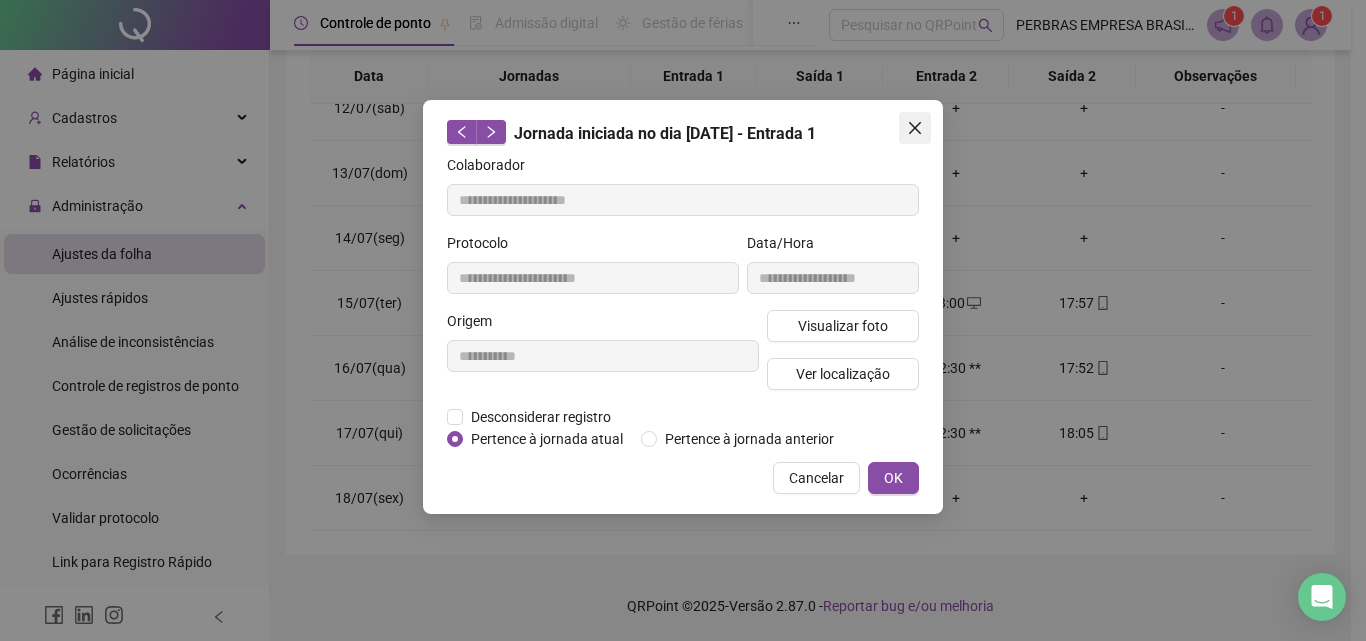 click 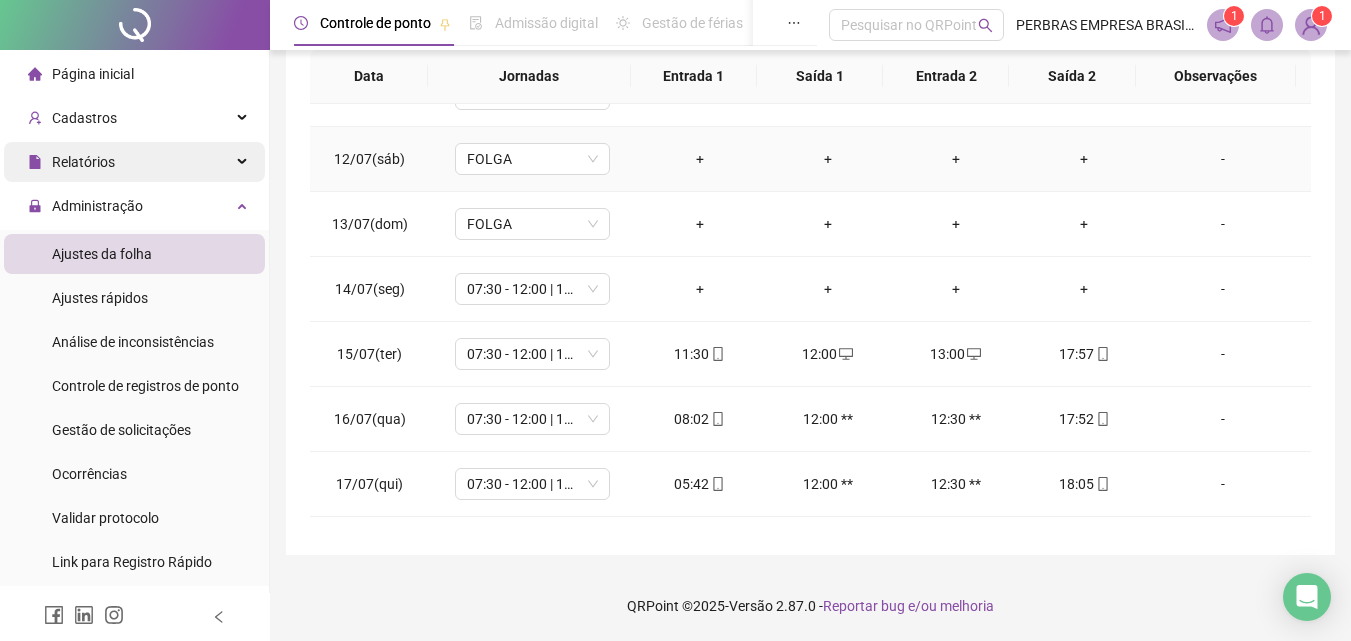 scroll, scrollTop: 0, scrollLeft: 0, axis: both 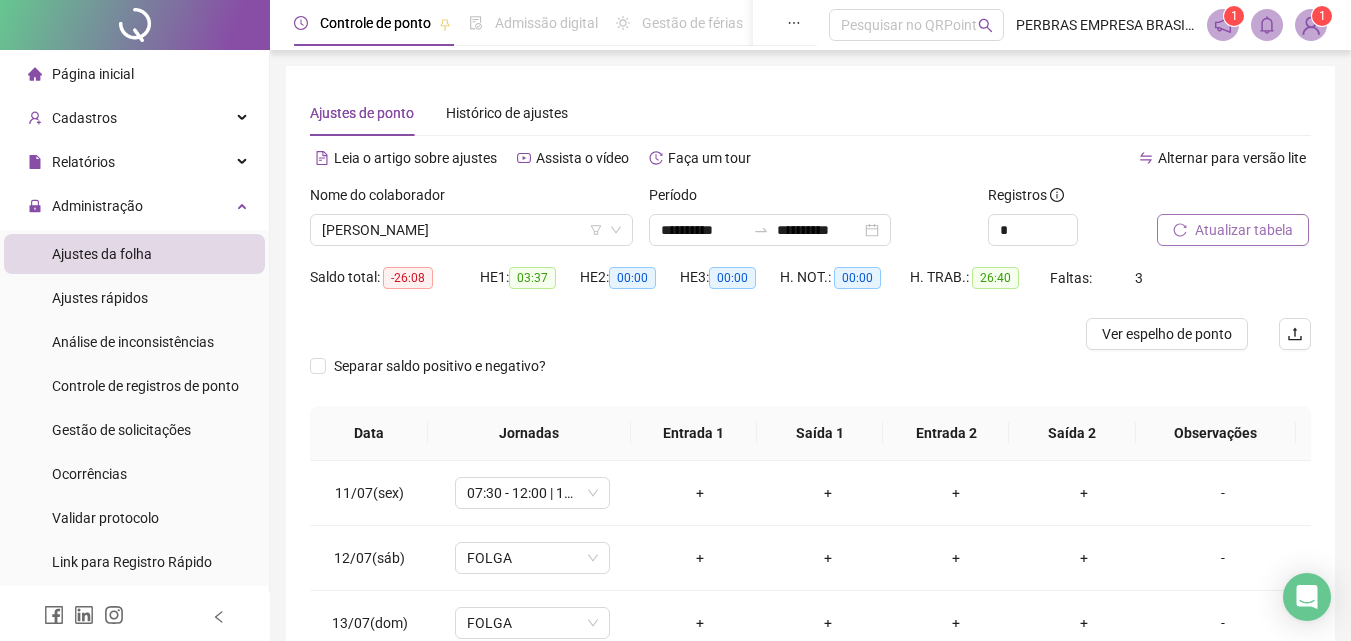 click on "Página inicial" at bounding box center [93, 74] 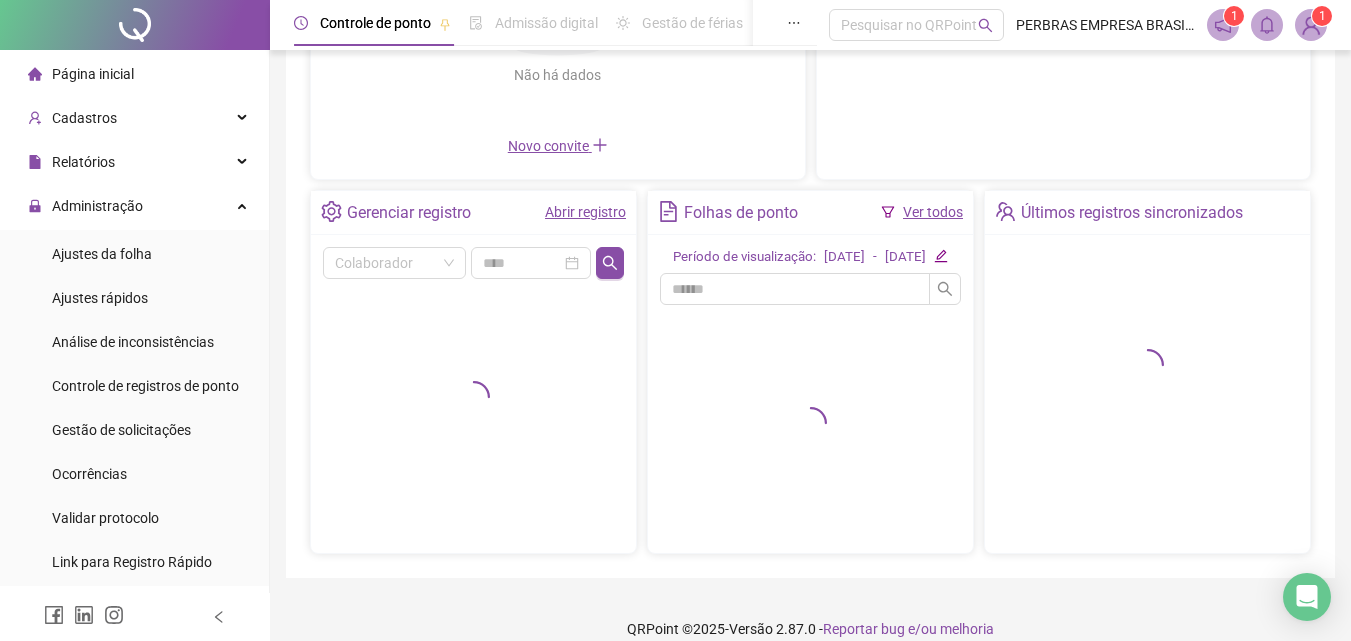 scroll, scrollTop: 300, scrollLeft: 0, axis: vertical 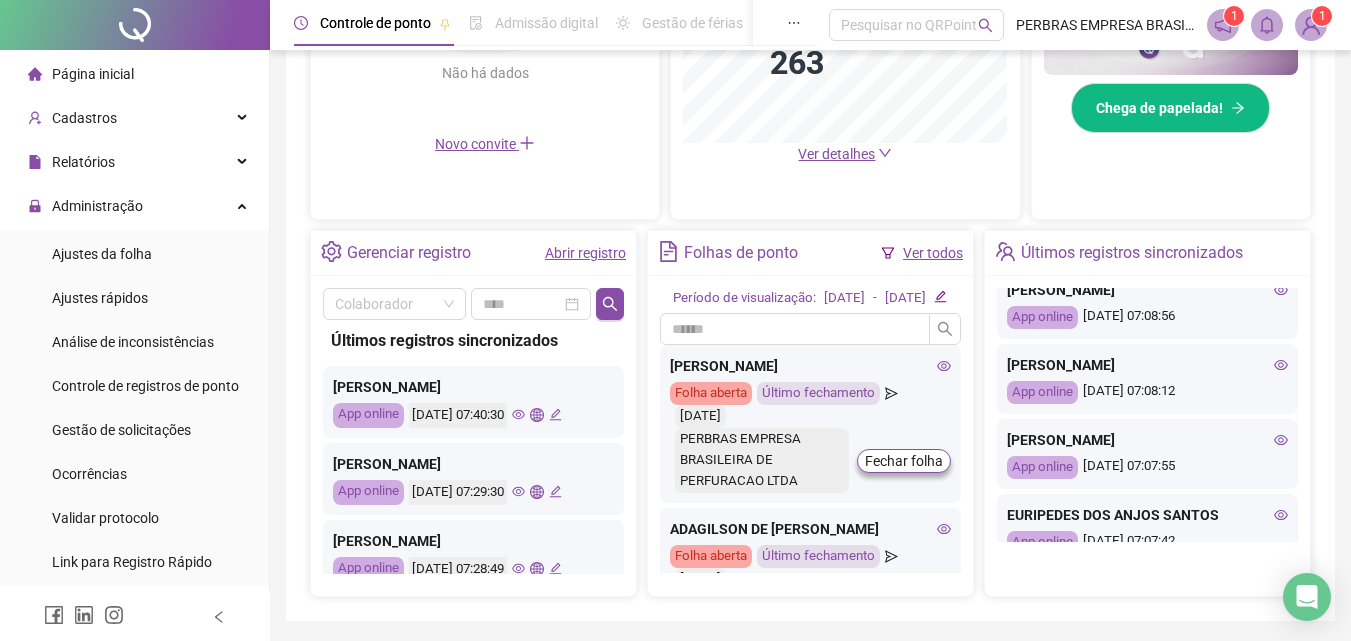 click 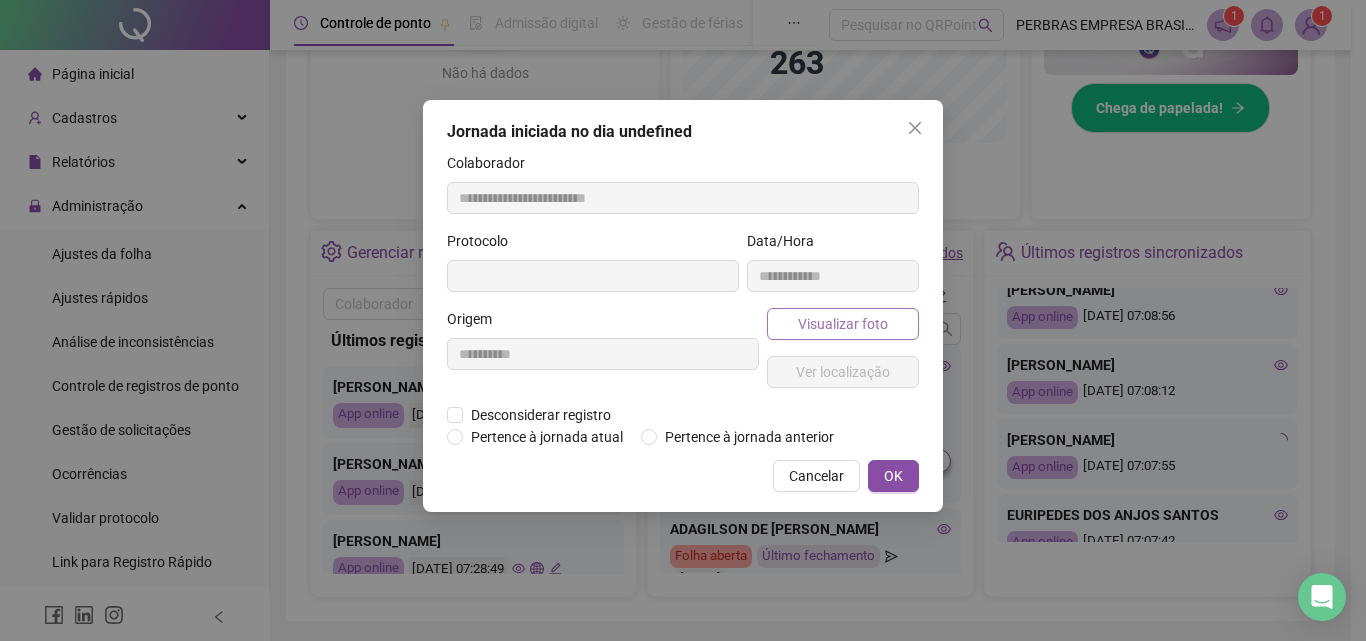 click on "Visualizar foto" at bounding box center (843, 324) 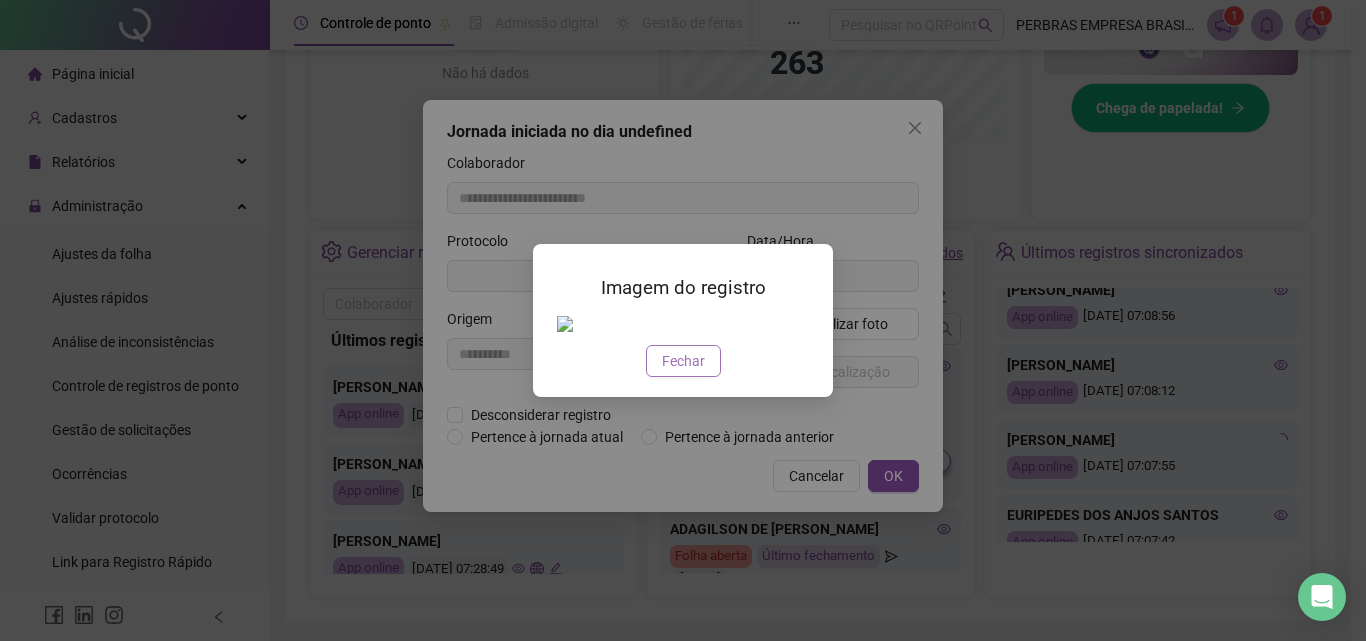 type on "**********" 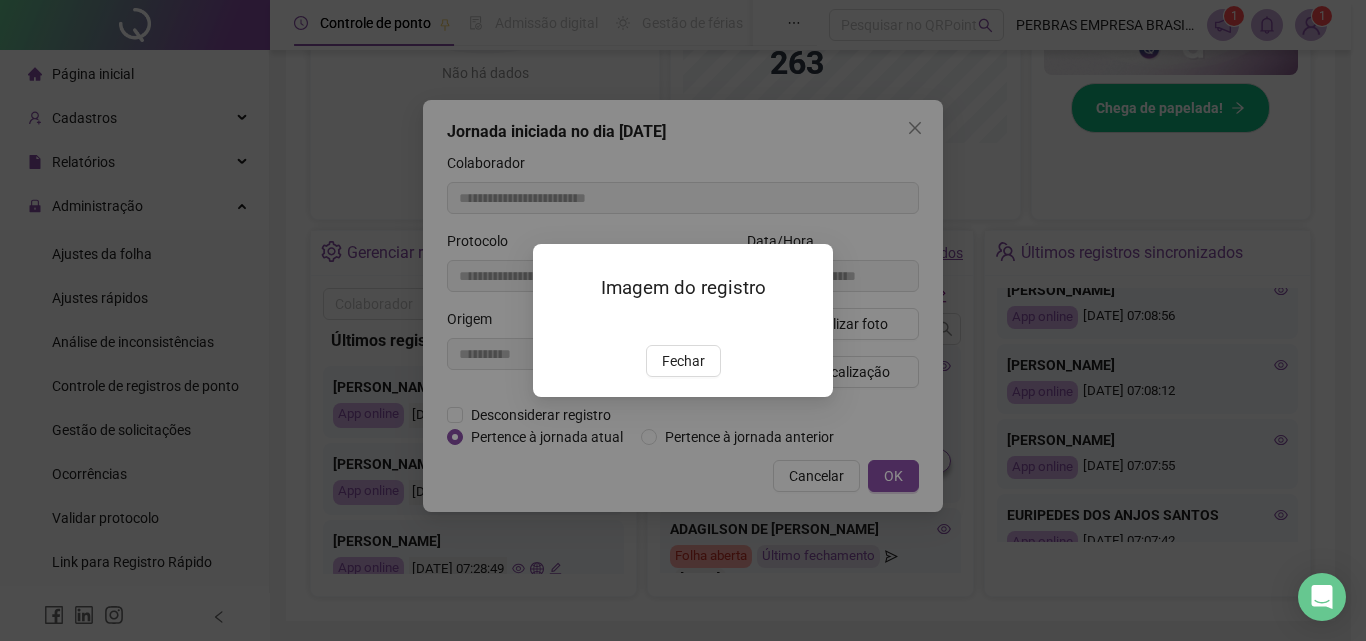 click at bounding box center [557, 324] 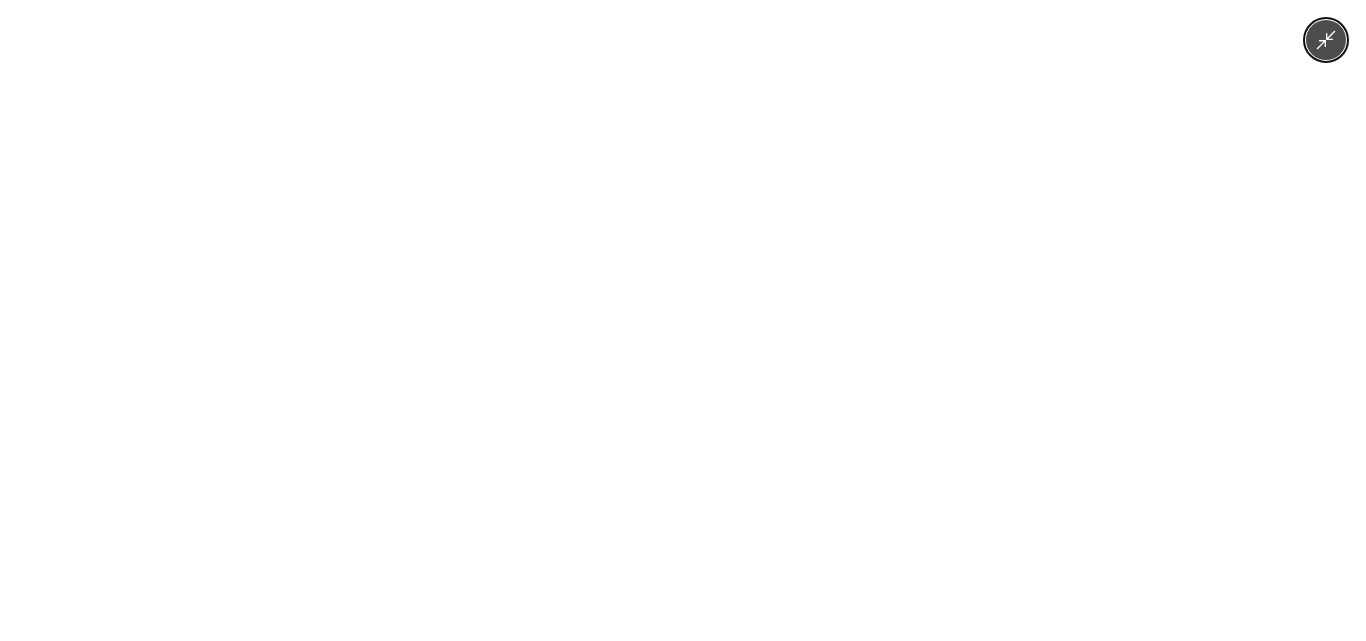 click at bounding box center [683, 320] 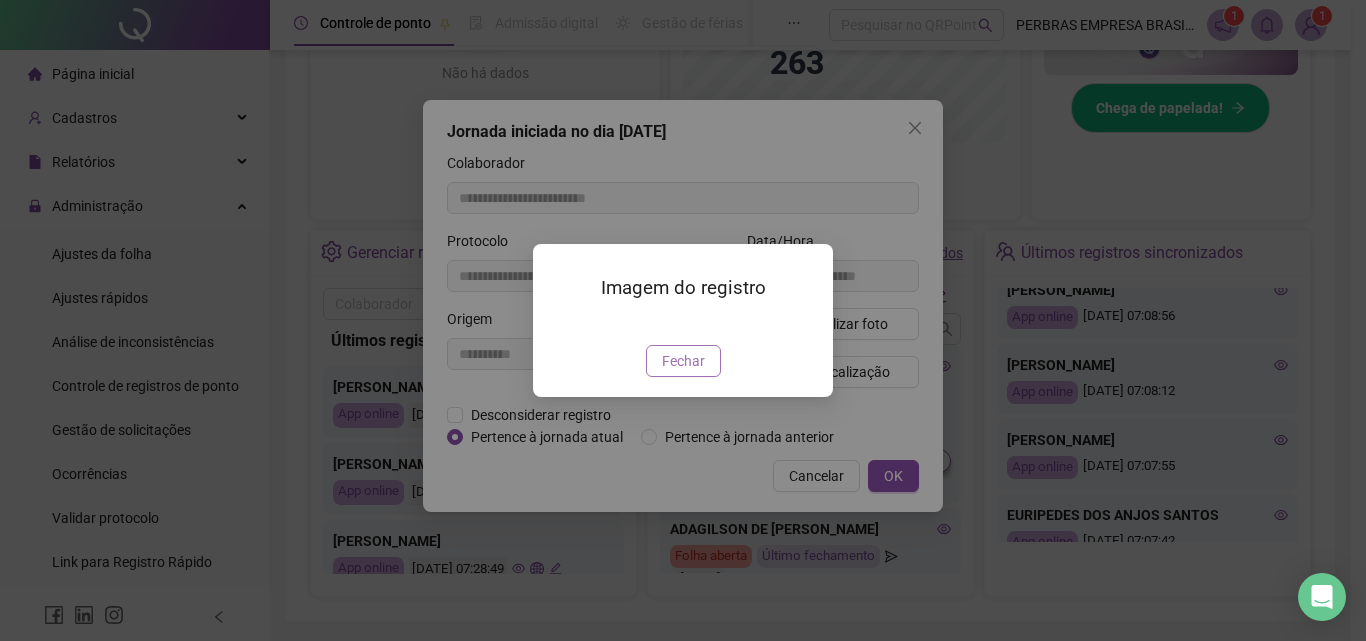 click on "Fechar" at bounding box center [683, 361] 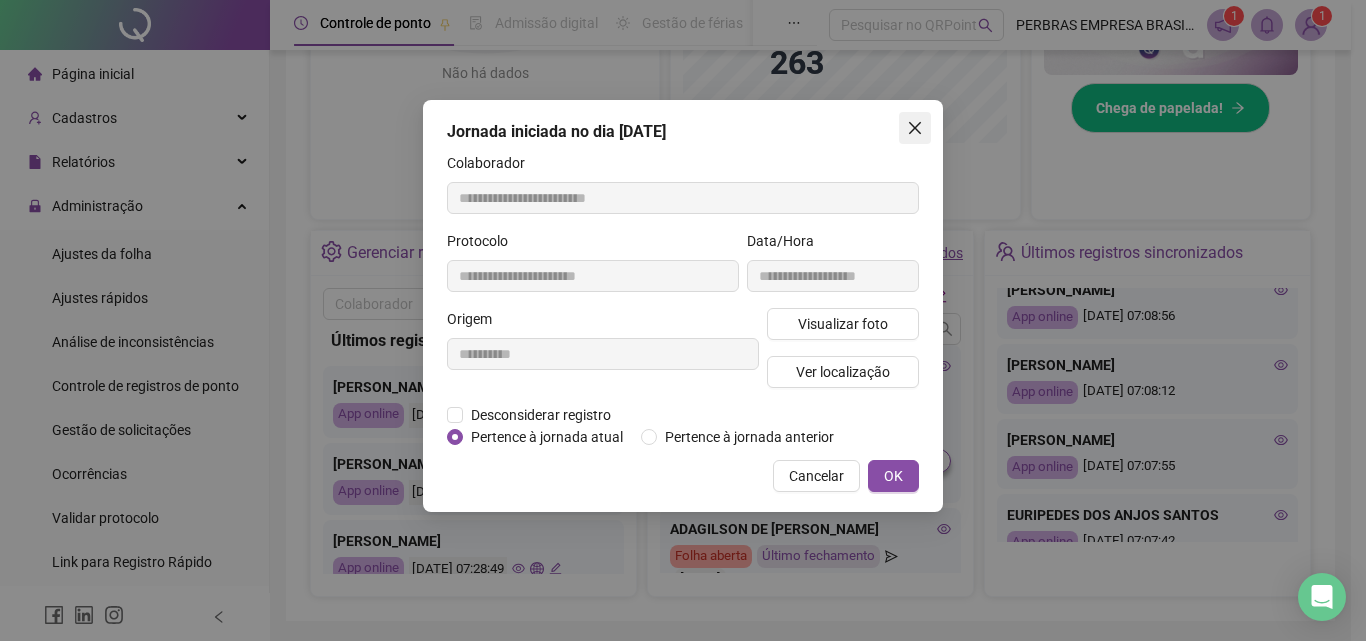 click 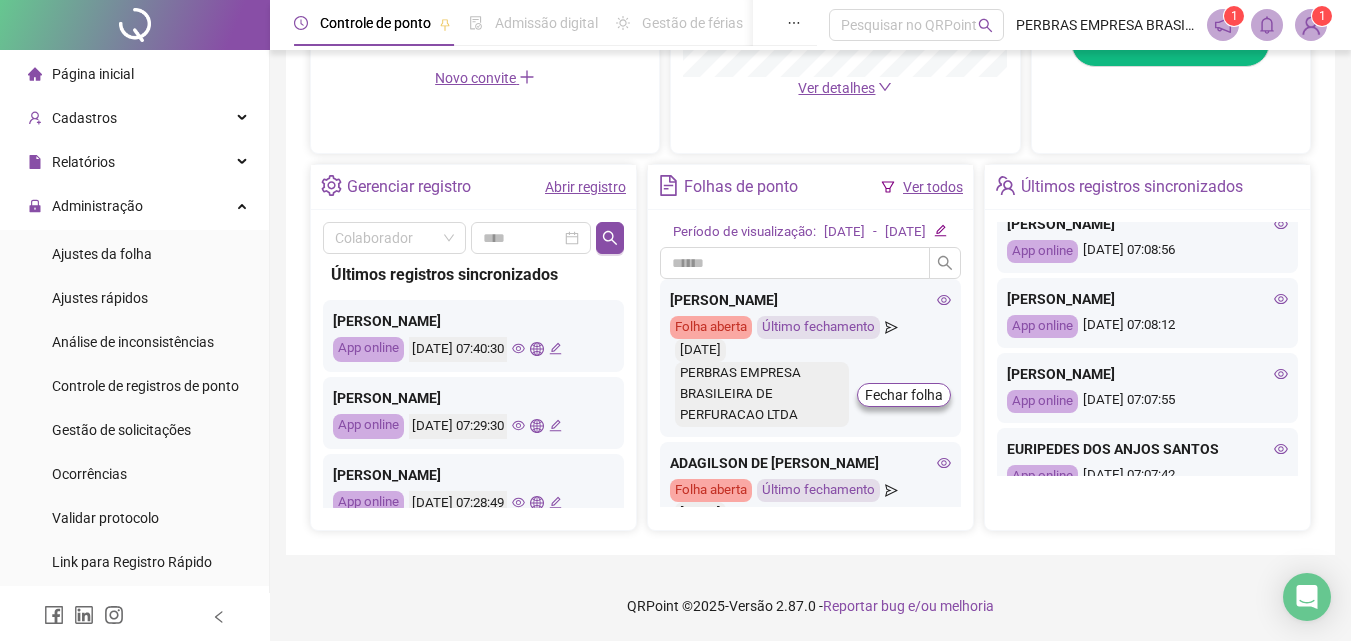 scroll, scrollTop: 681, scrollLeft: 0, axis: vertical 